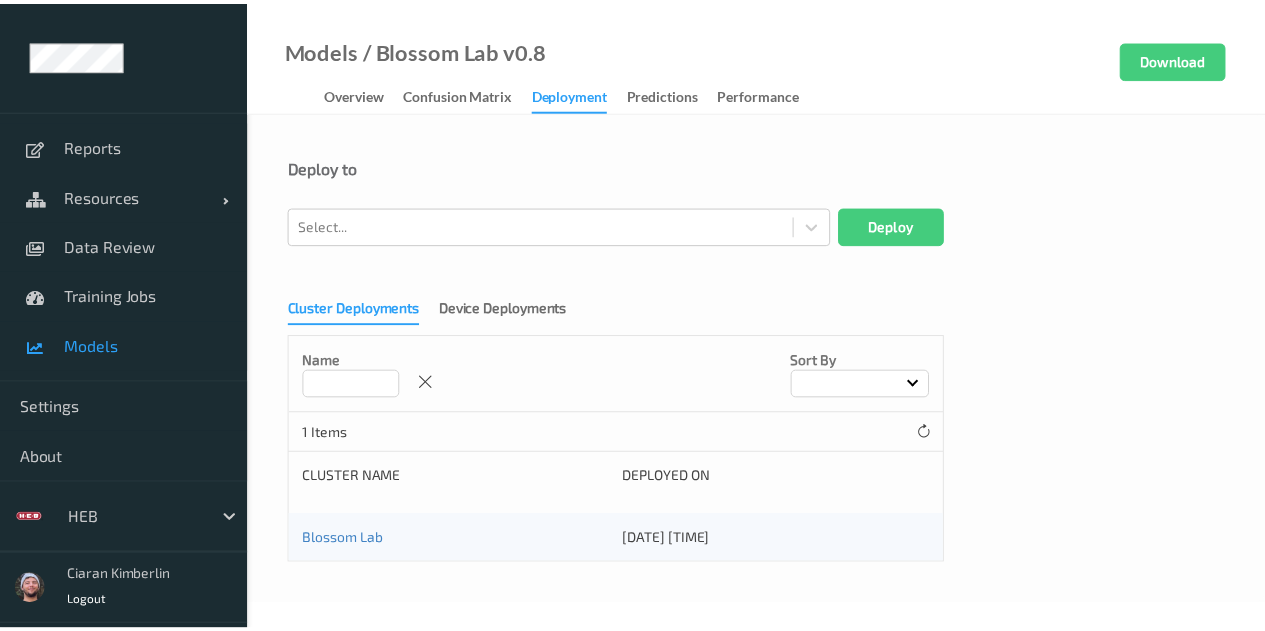 scroll, scrollTop: 0, scrollLeft: 0, axis: both 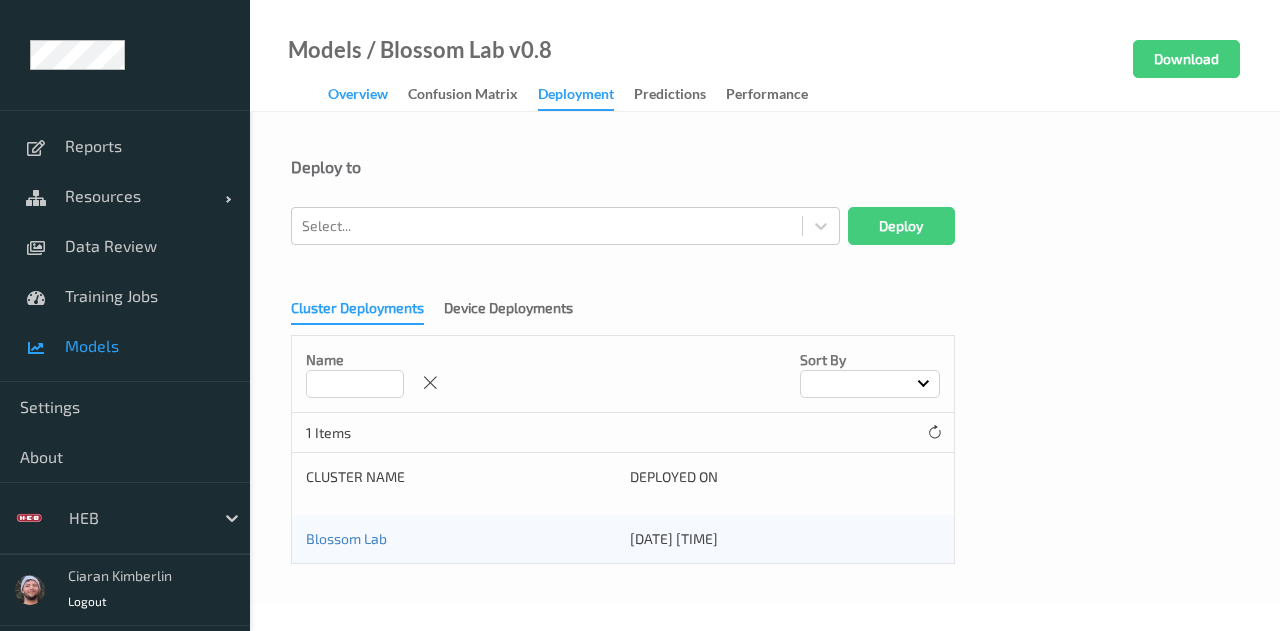 click on "Overview" at bounding box center (358, 96) 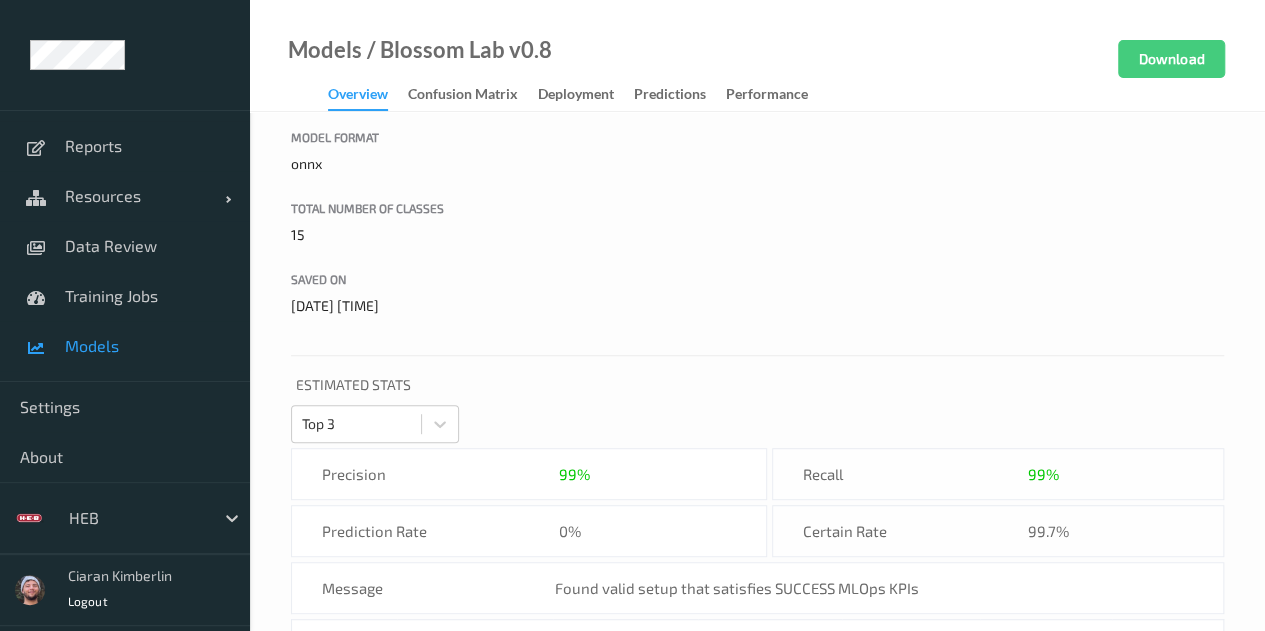 scroll, scrollTop: 354, scrollLeft: 0, axis: vertical 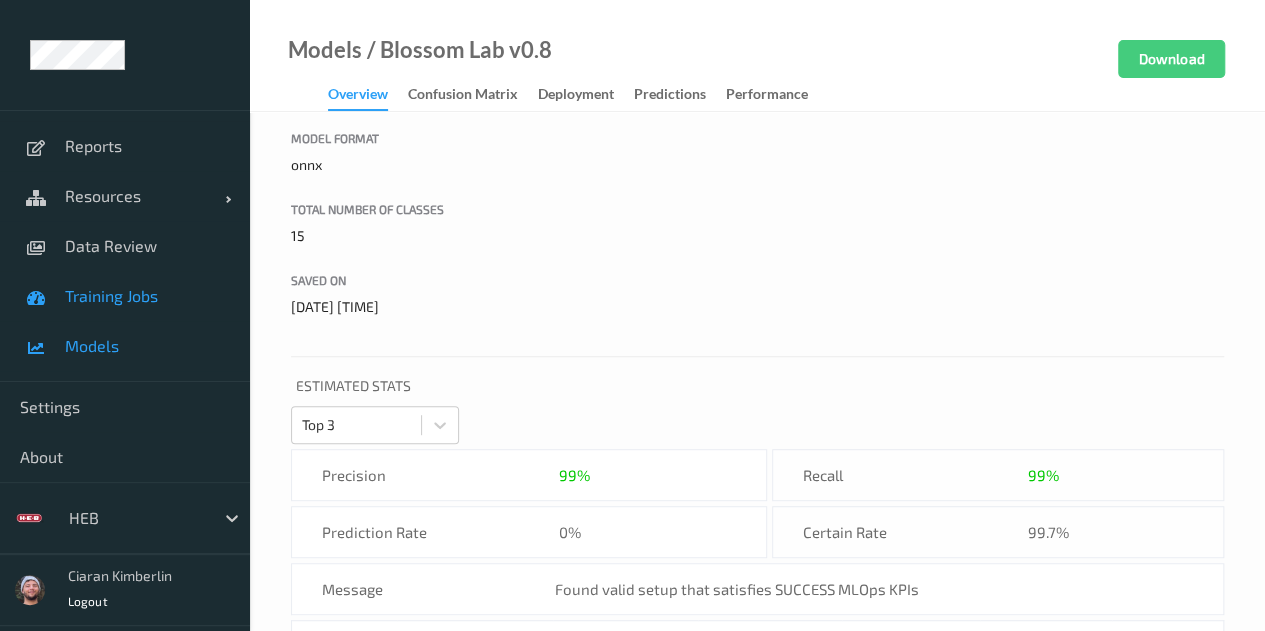 click on "Training Jobs" at bounding box center [125, 296] 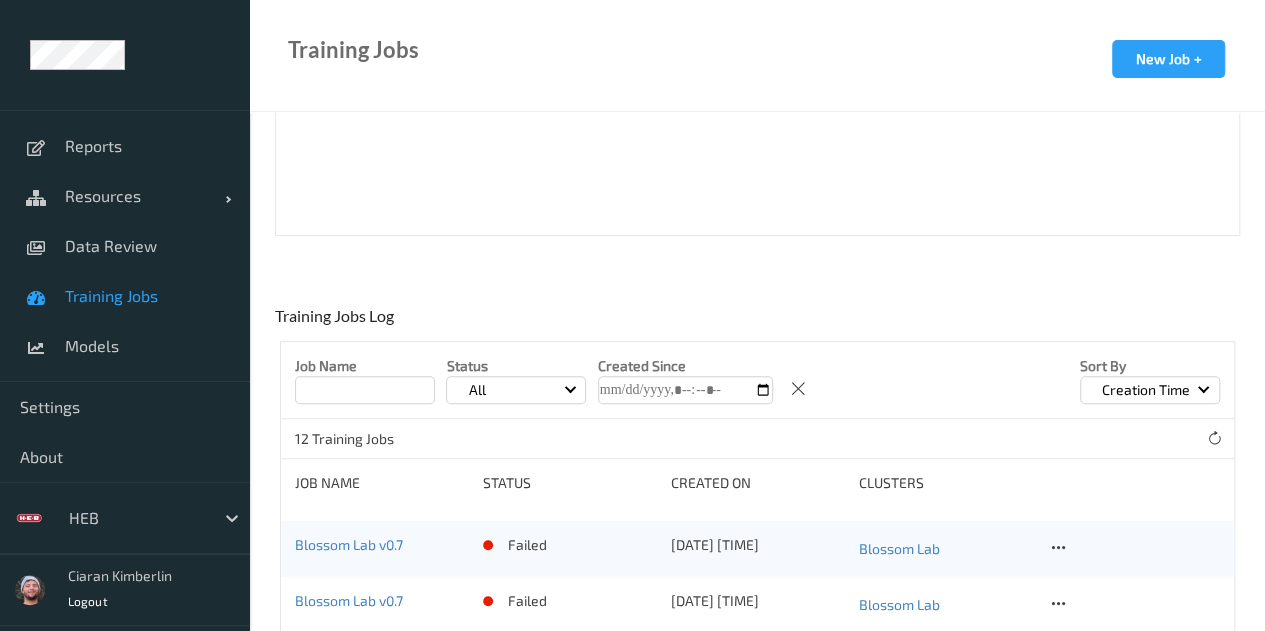 scroll, scrollTop: 332, scrollLeft: 0, axis: vertical 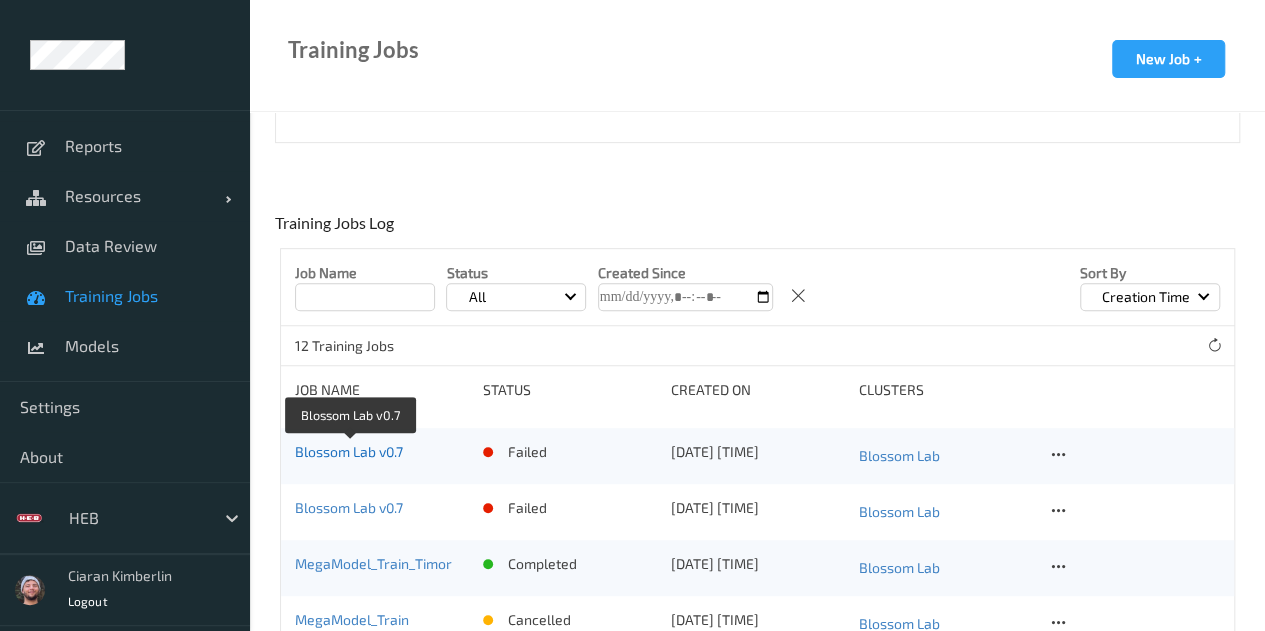 click on "Blossom Lab v0.7" at bounding box center (349, 451) 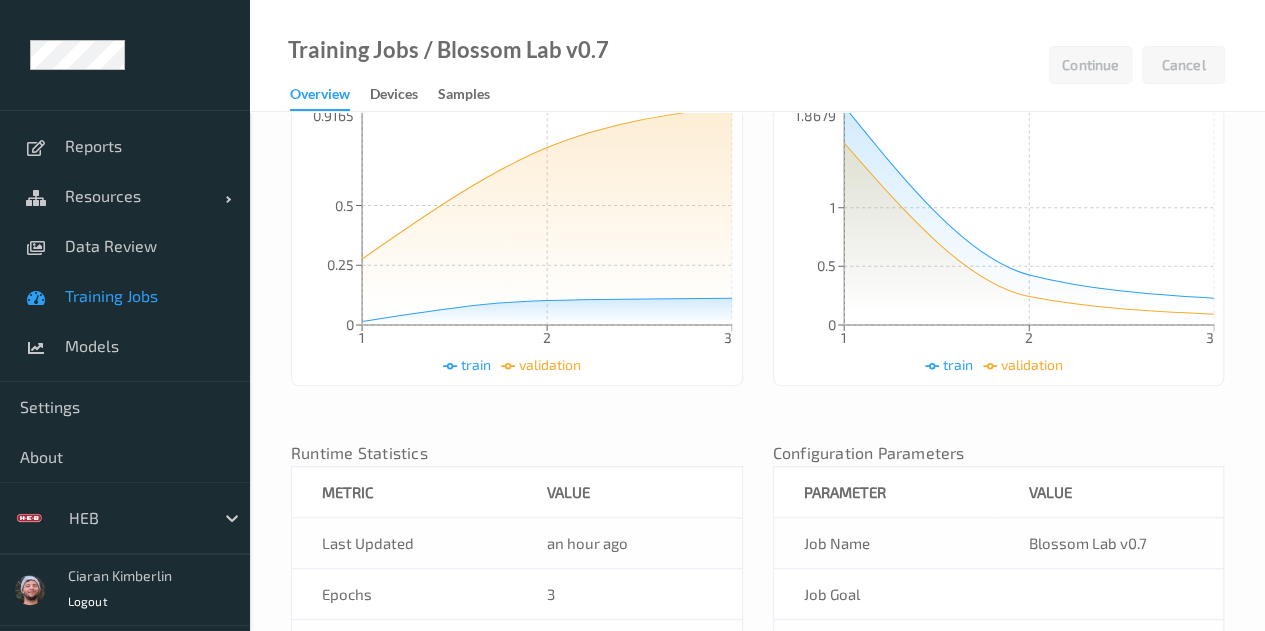 scroll, scrollTop: 0, scrollLeft: 0, axis: both 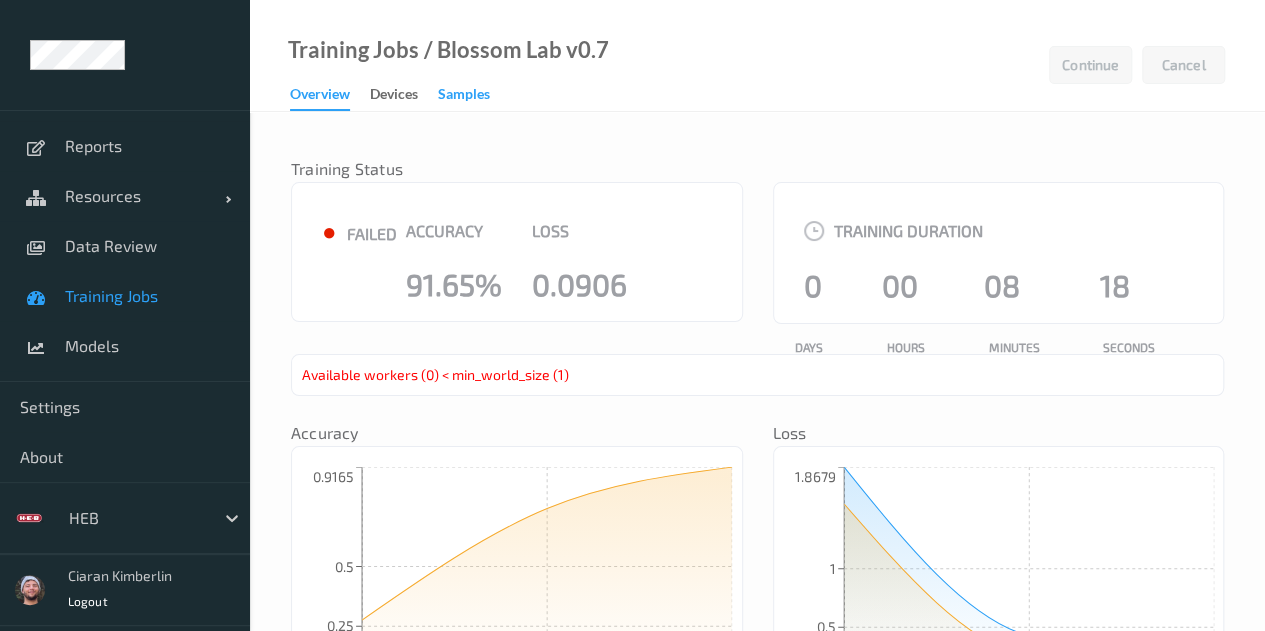 click on "Samples" at bounding box center (464, 96) 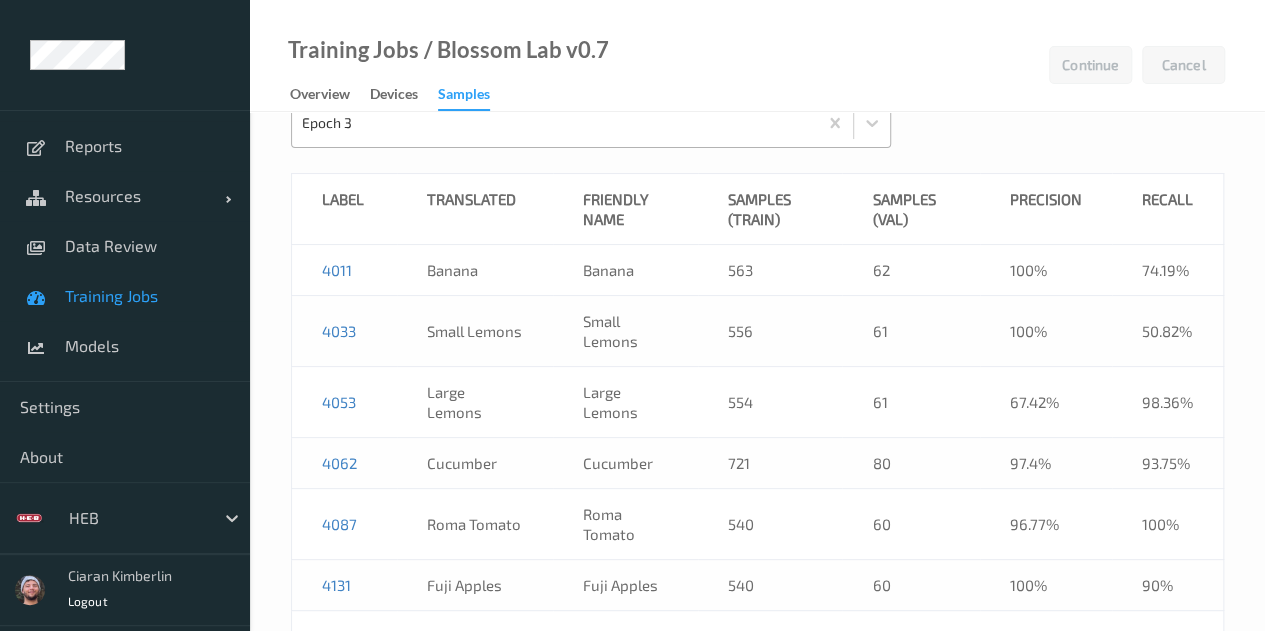 scroll, scrollTop: 0, scrollLeft: 0, axis: both 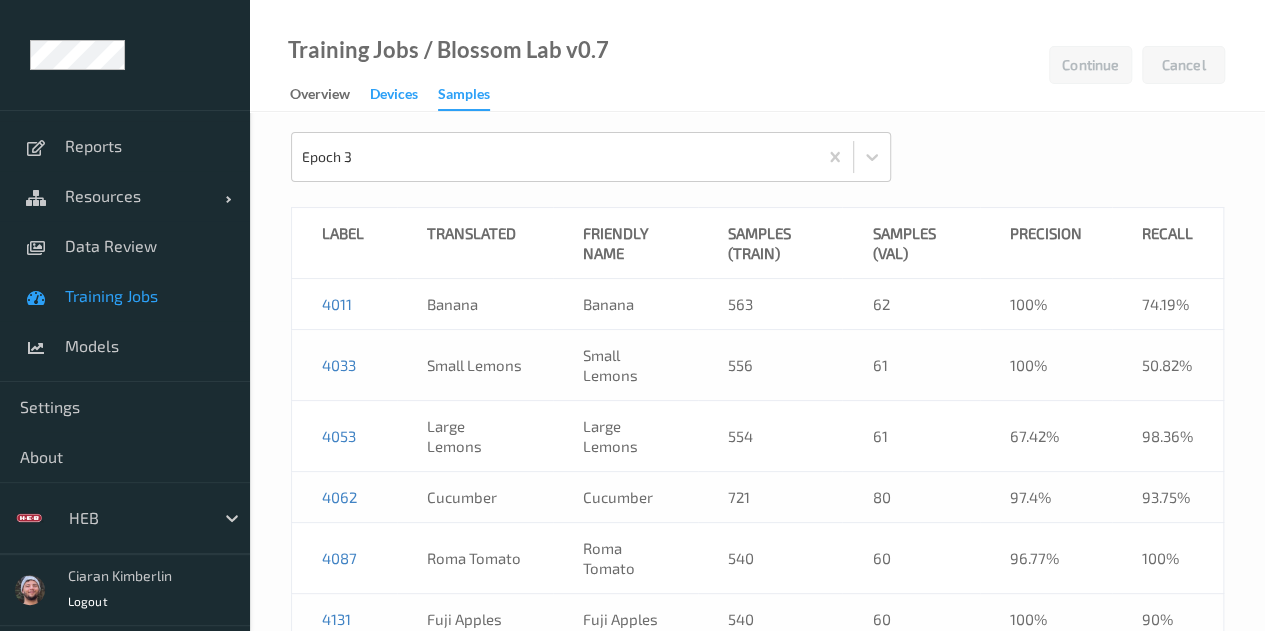 click on "Devices" at bounding box center [394, 96] 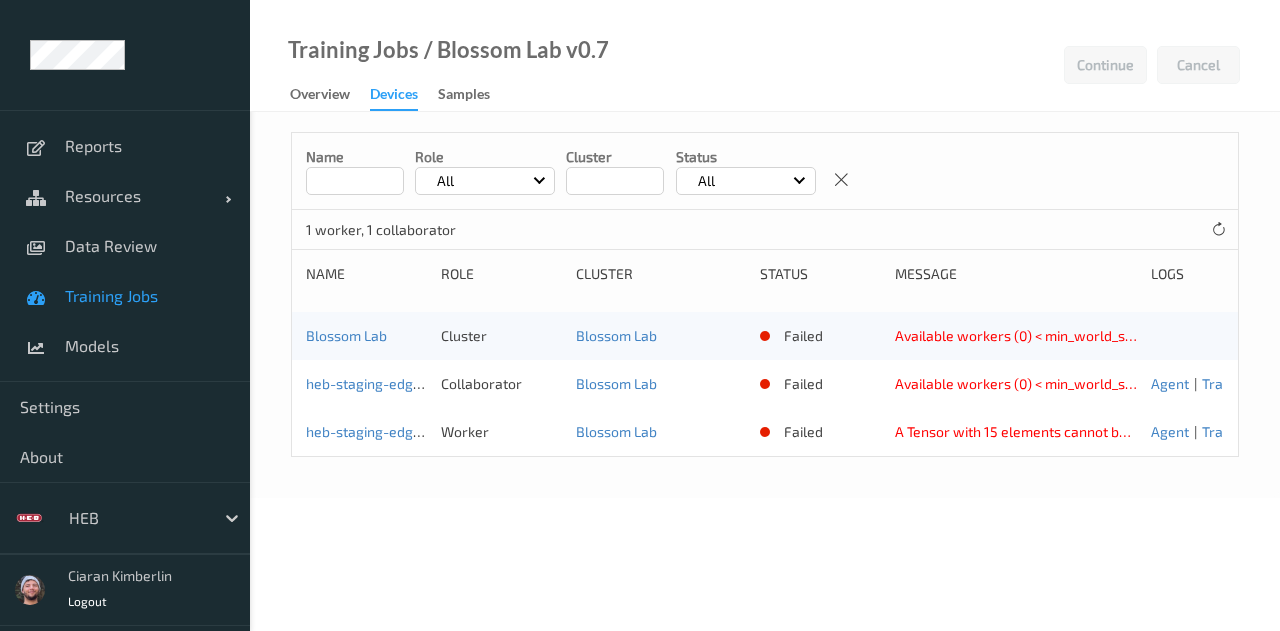 click on "Training Jobs" at bounding box center [147, 296] 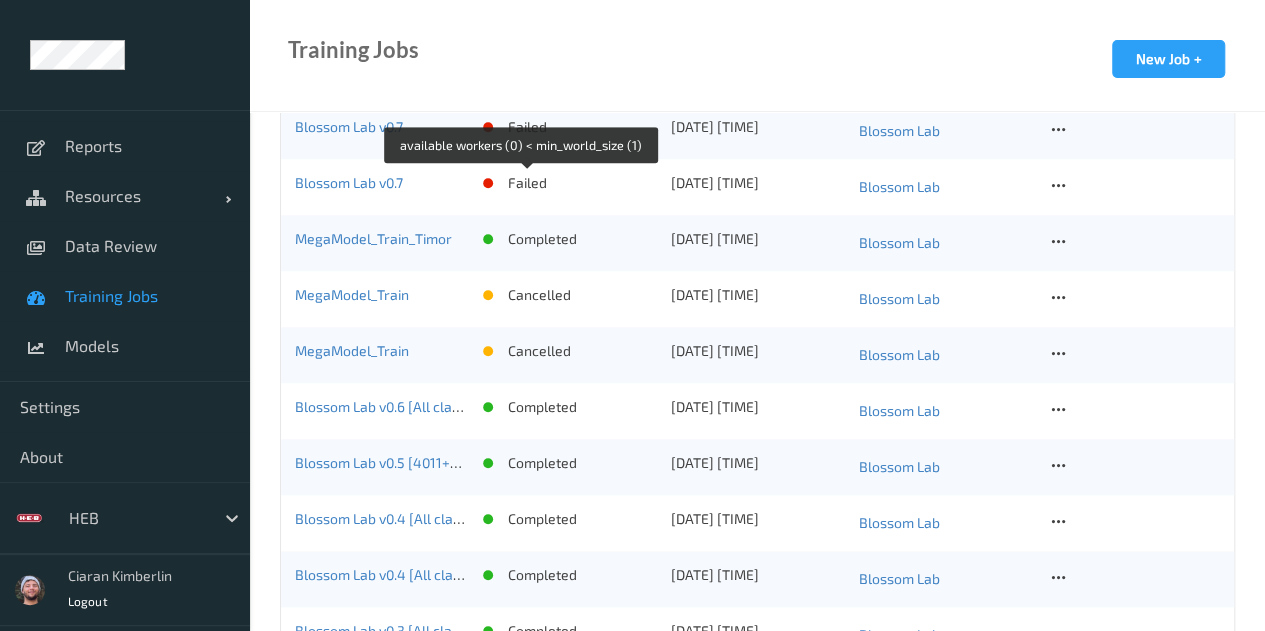 scroll, scrollTop: 658, scrollLeft: 0, axis: vertical 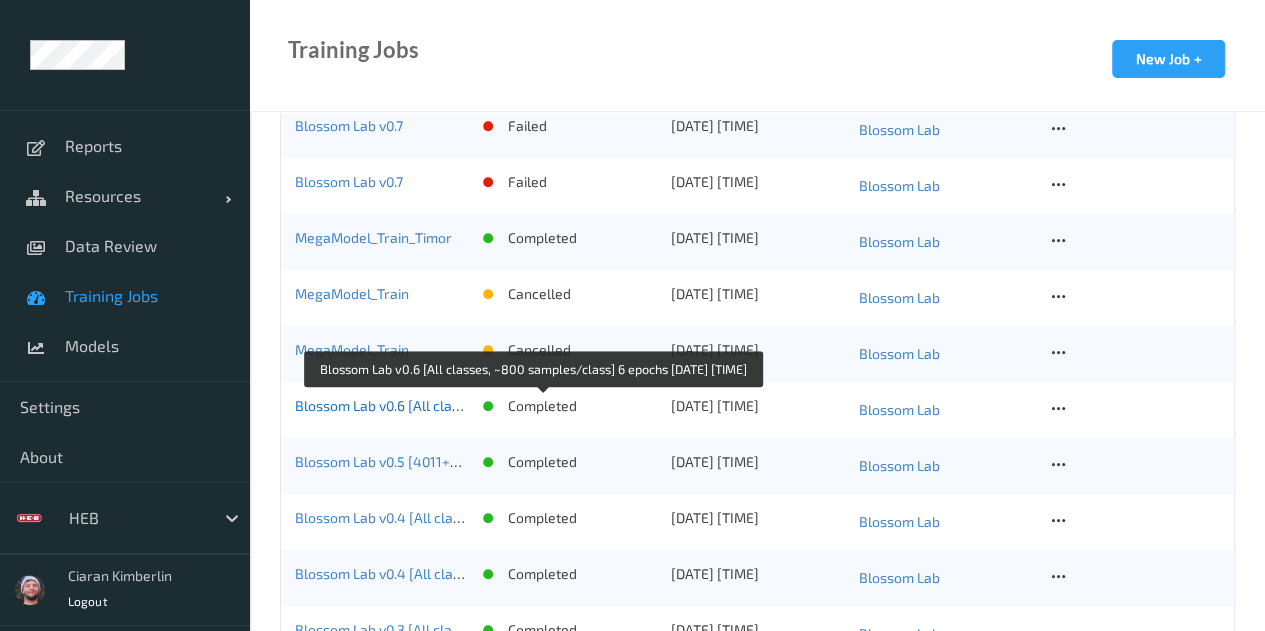 click on "Blossom Lab v0.6 [All classes, ~800 samples/class] 6 epochs [DATE] [TIME]" at bounding box center (533, 405) 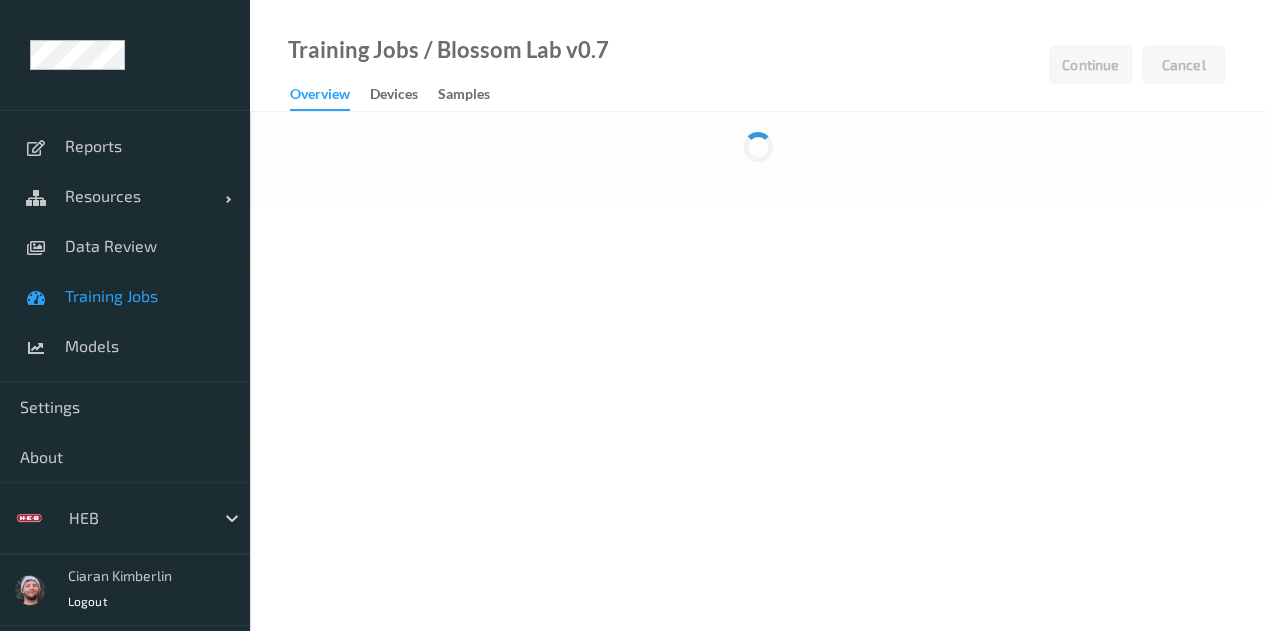 scroll, scrollTop: 0, scrollLeft: 0, axis: both 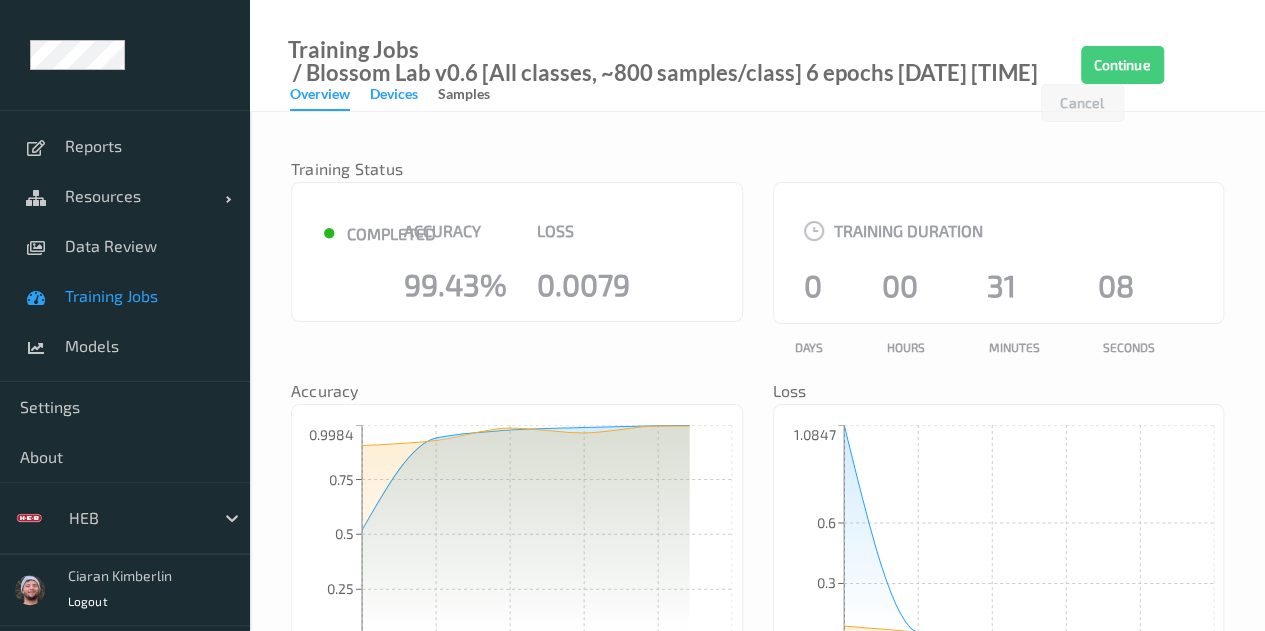 click on "Devices" at bounding box center [394, 96] 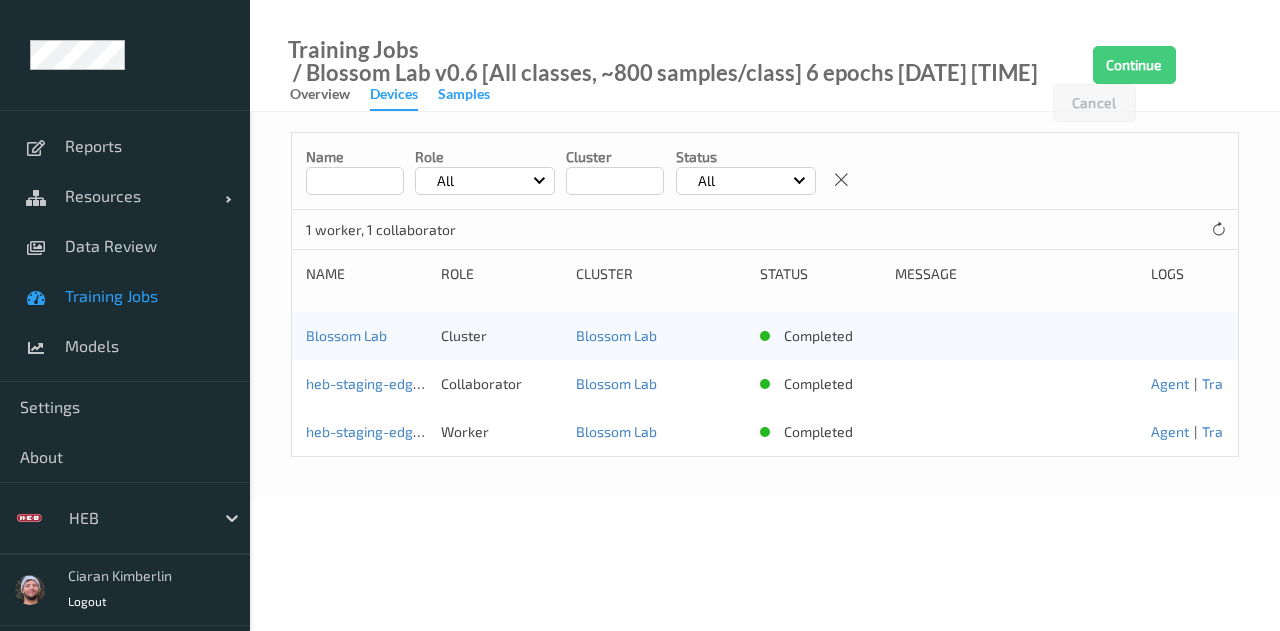 click on "Samples" at bounding box center (464, 96) 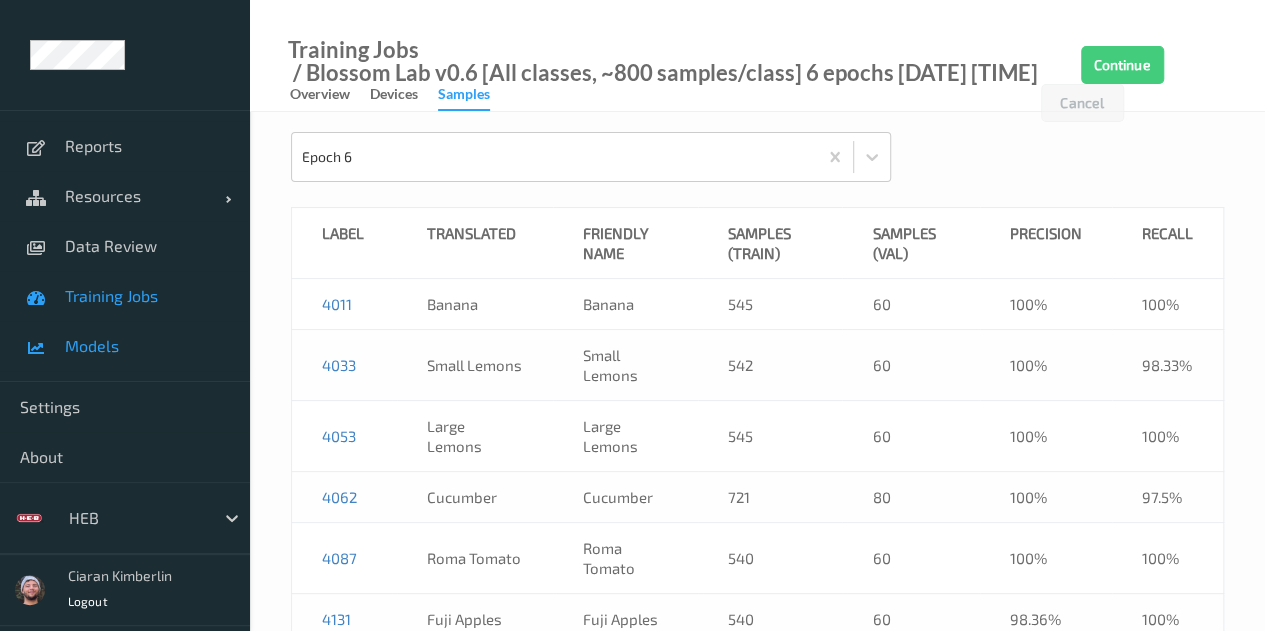 click on "Models" at bounding box center [125, 346] 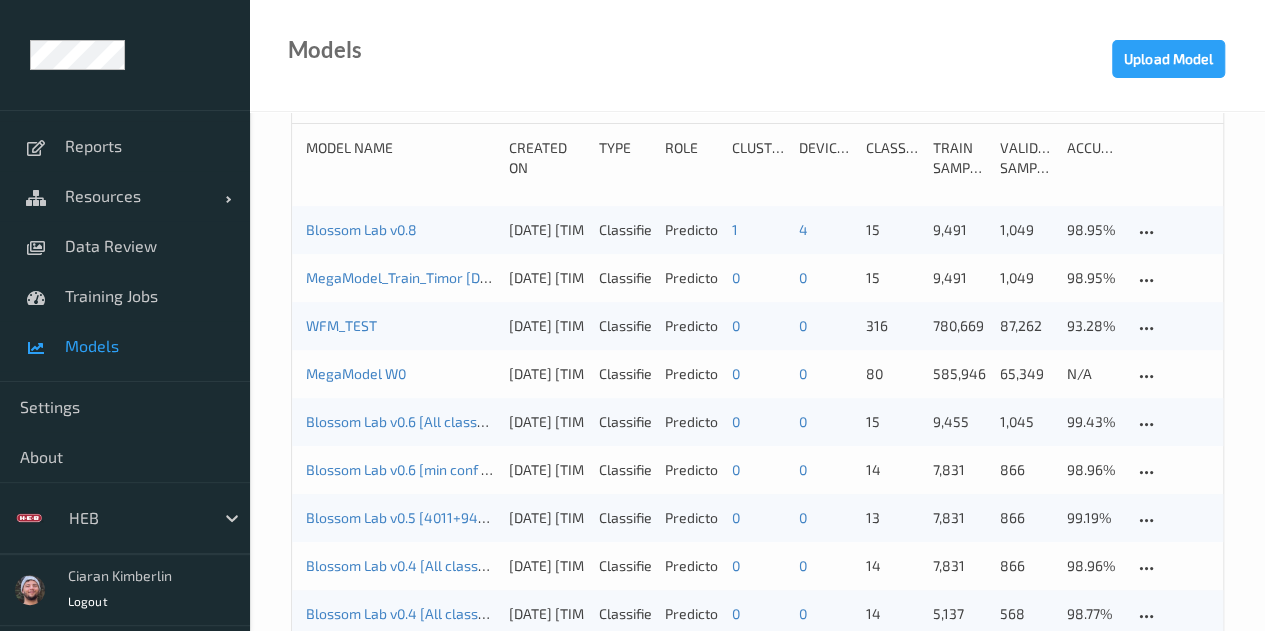 scroll, scrollTop: 212, scrollLeft: 0, axis: vertical 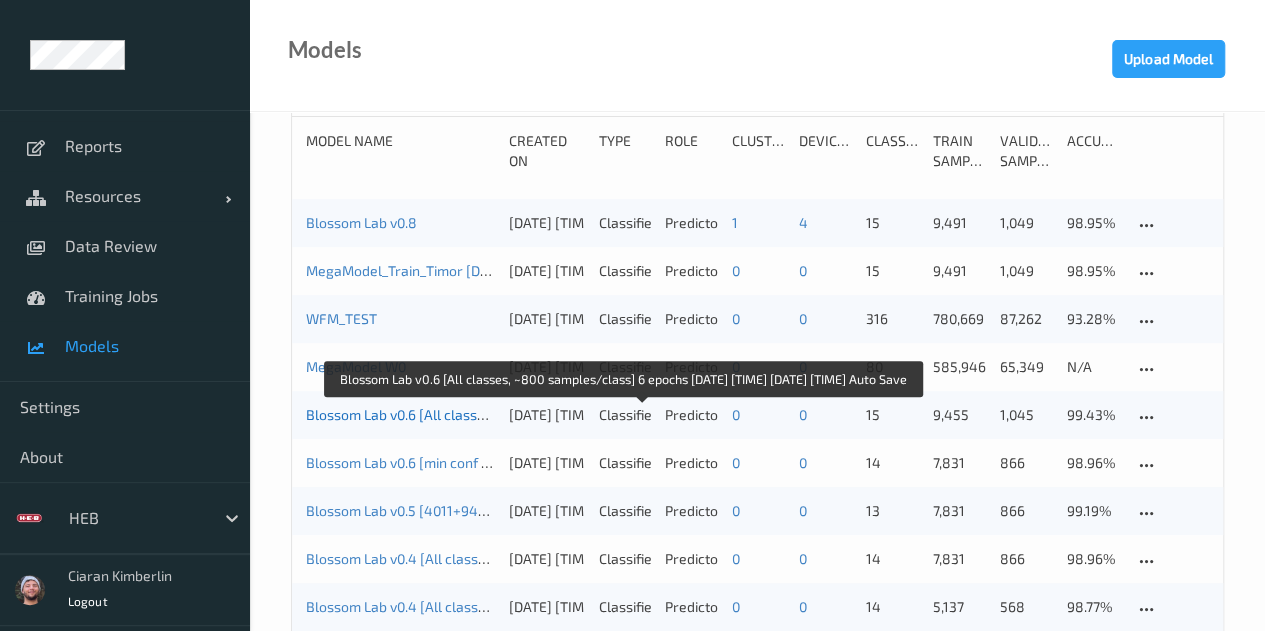 click on "Blossom Lab v0.6 [All classes, ~800 samples/class] 6 epochs [DATE] [TIME] [DATE] [TIME] Auto Save" at bounding box center [623, 414] 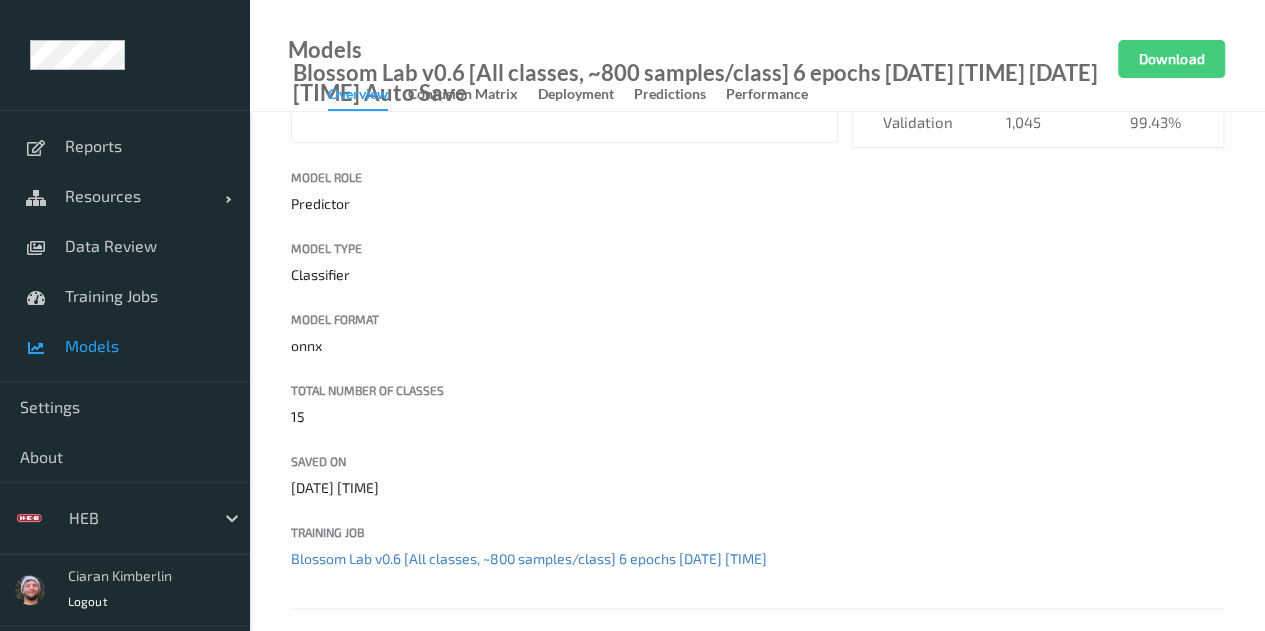 scroll, scrollTop: 0, scrollLeft: 0, axis: both 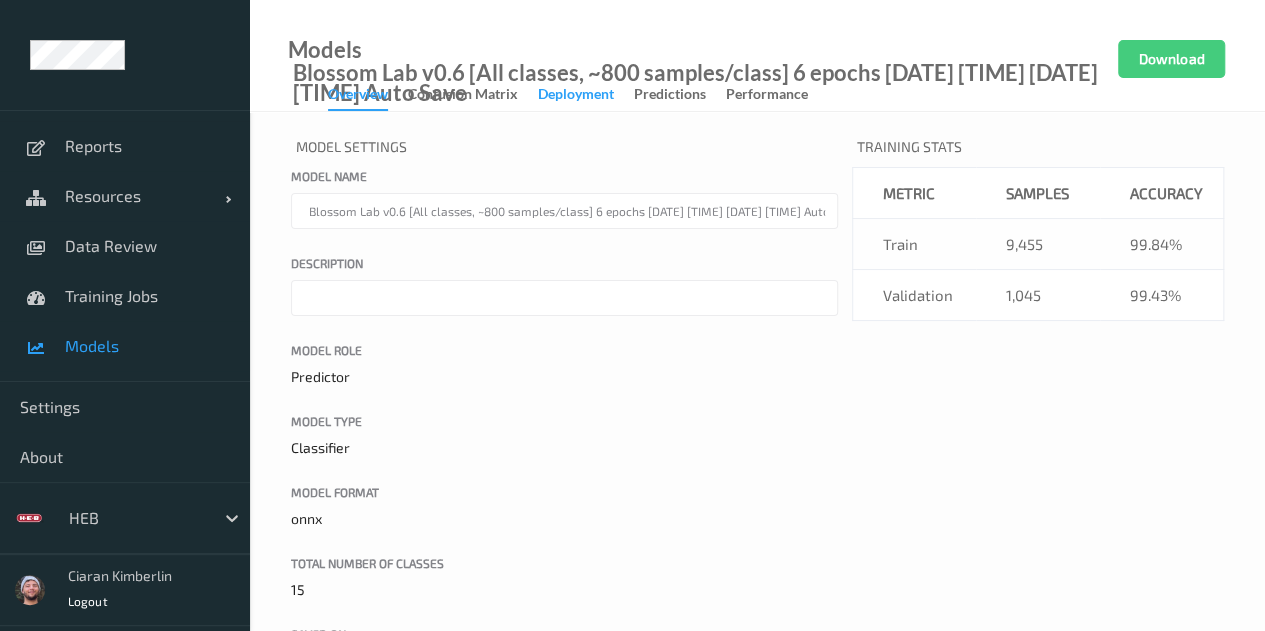 click on "Deployment" at bounding box center (576, 96) 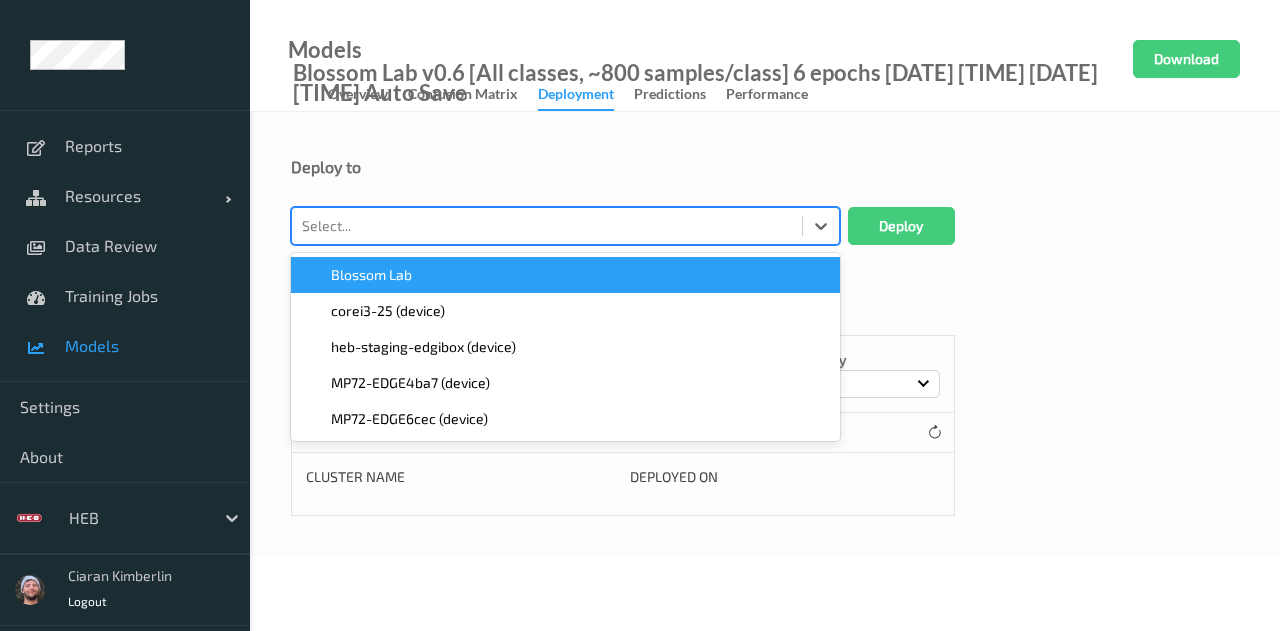 click on "Select..." at bounding box center (565, 226) 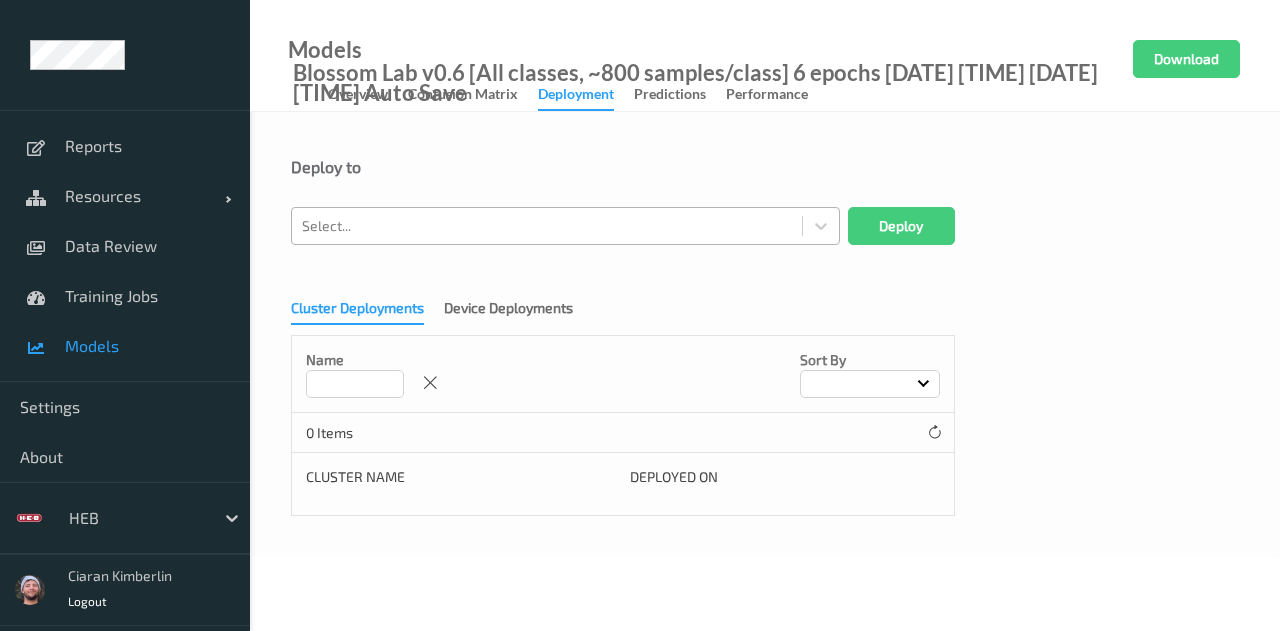 click at bounding box center (547, 226) 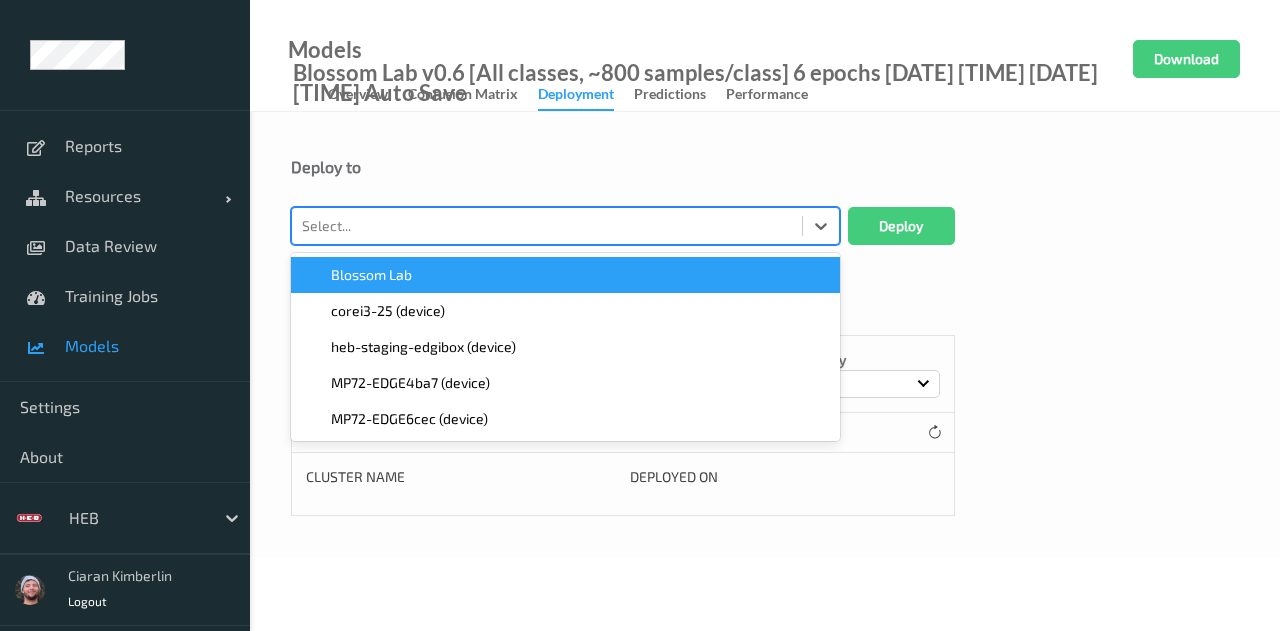 click on "Blossom Lab" at bounding box center (565, 275) 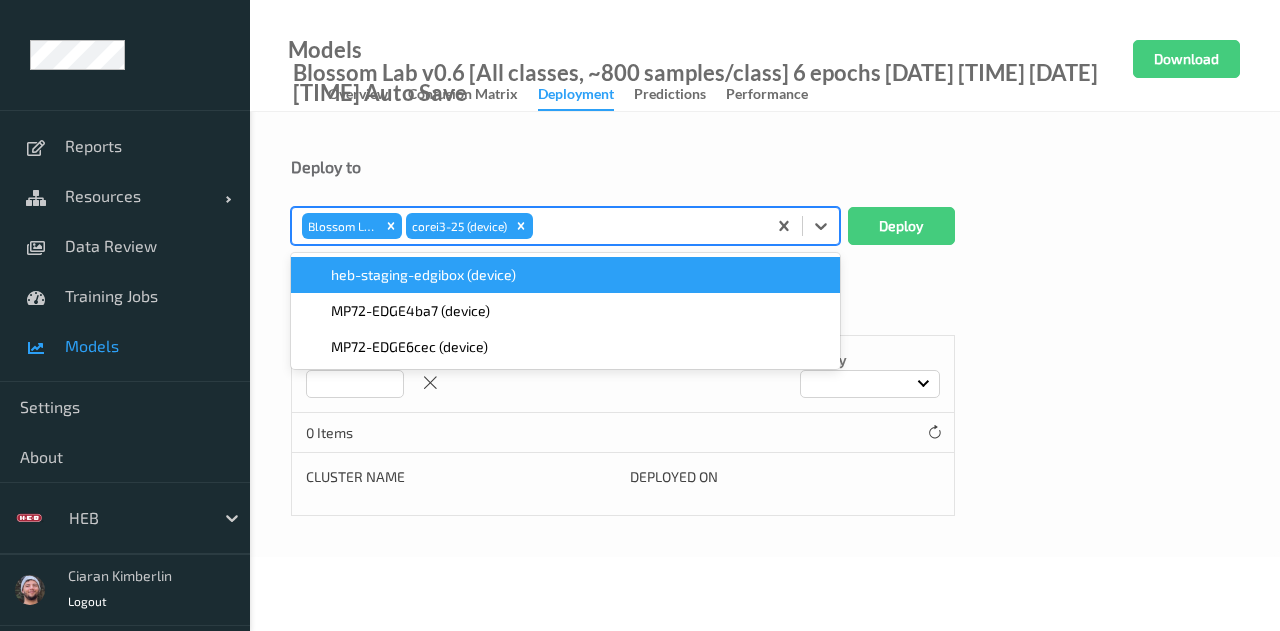 click on "heb-staging-edgibox (device)" at bounding box center [565, 275] 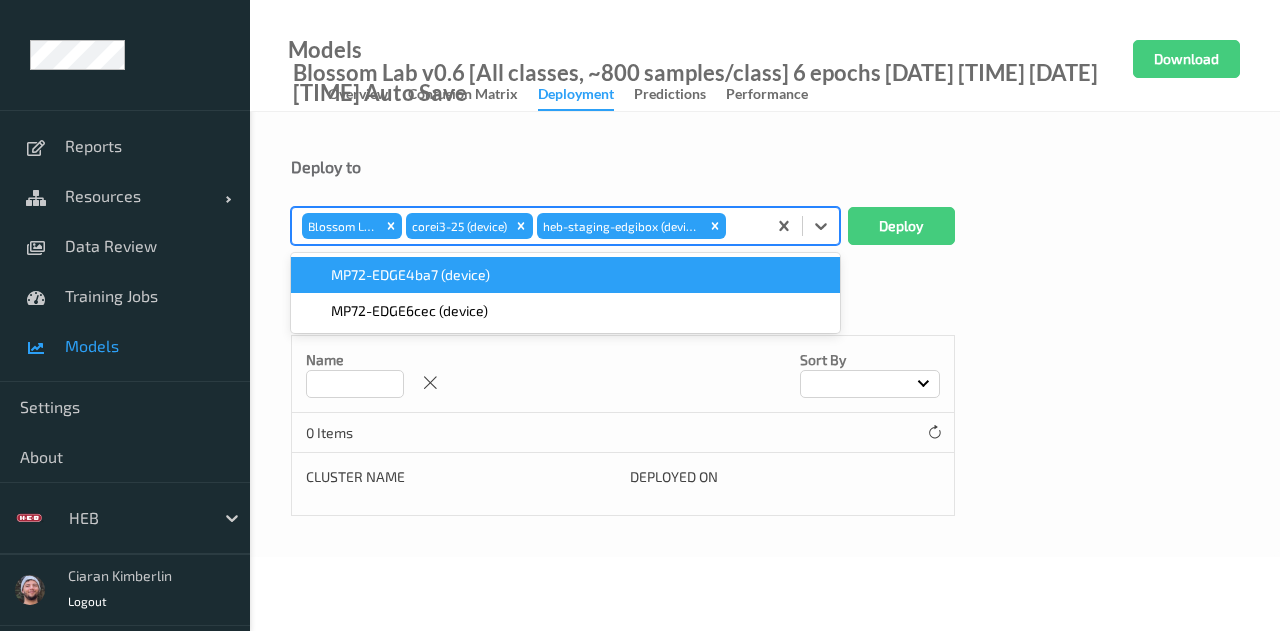 click on "MP72-EDGE4ba7 (device)" at bounding box center [565, 275] 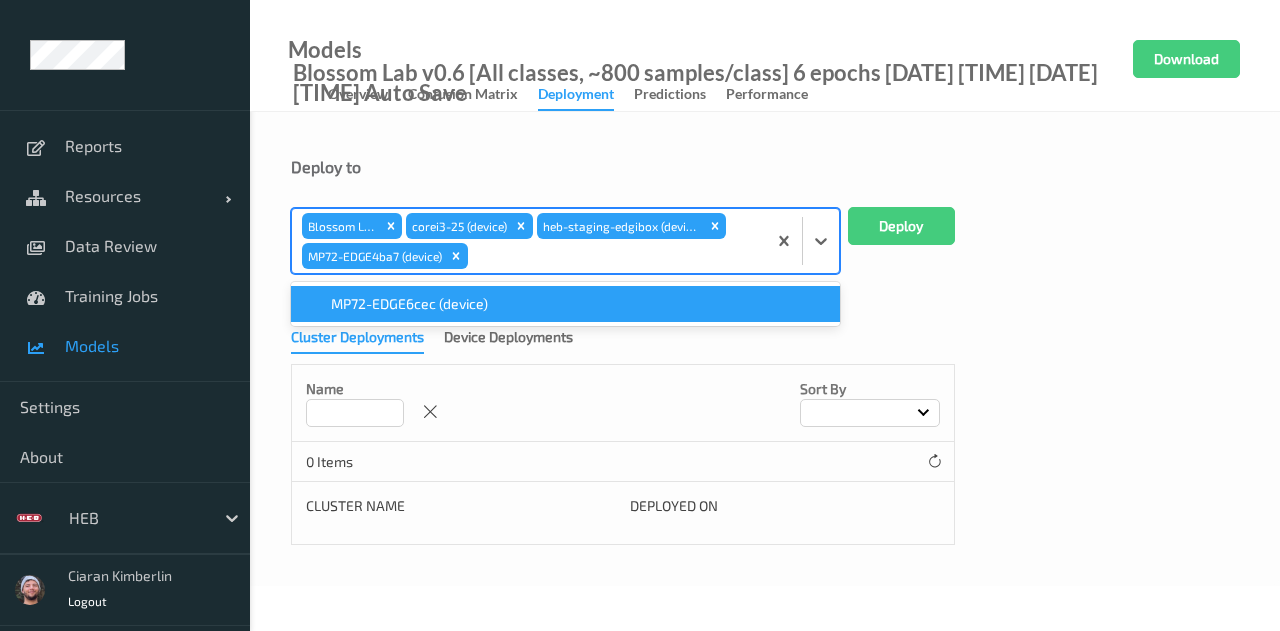 click at bounding box center (613, 256) 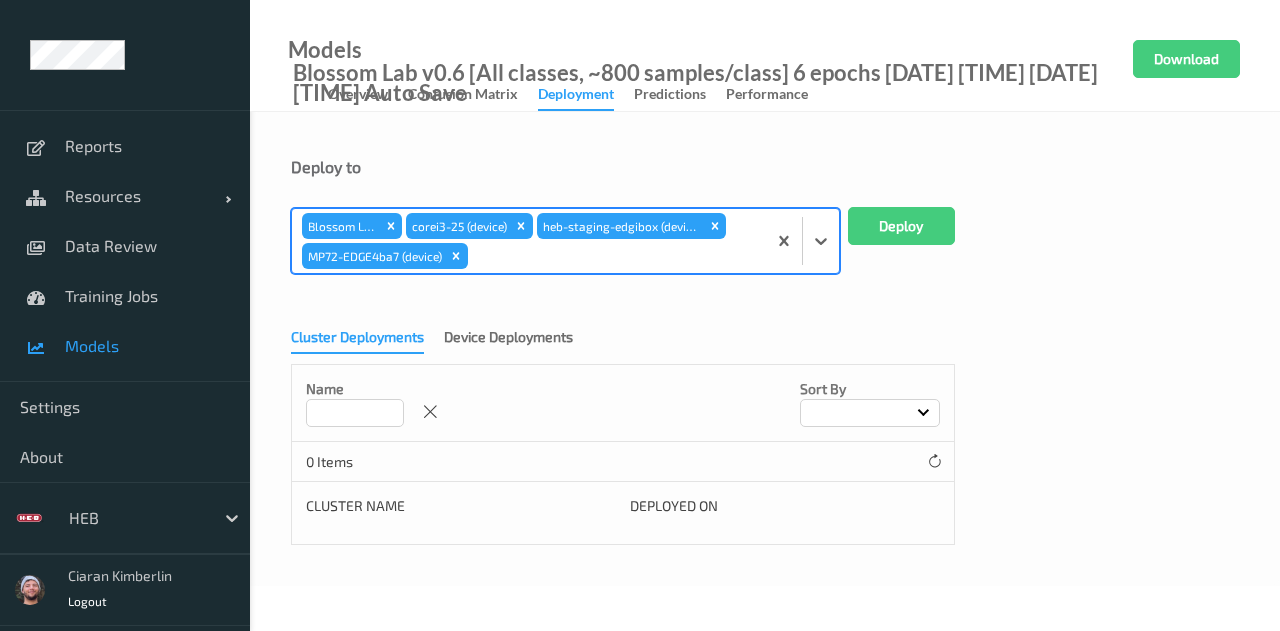 click at bounding box center [613, 256] 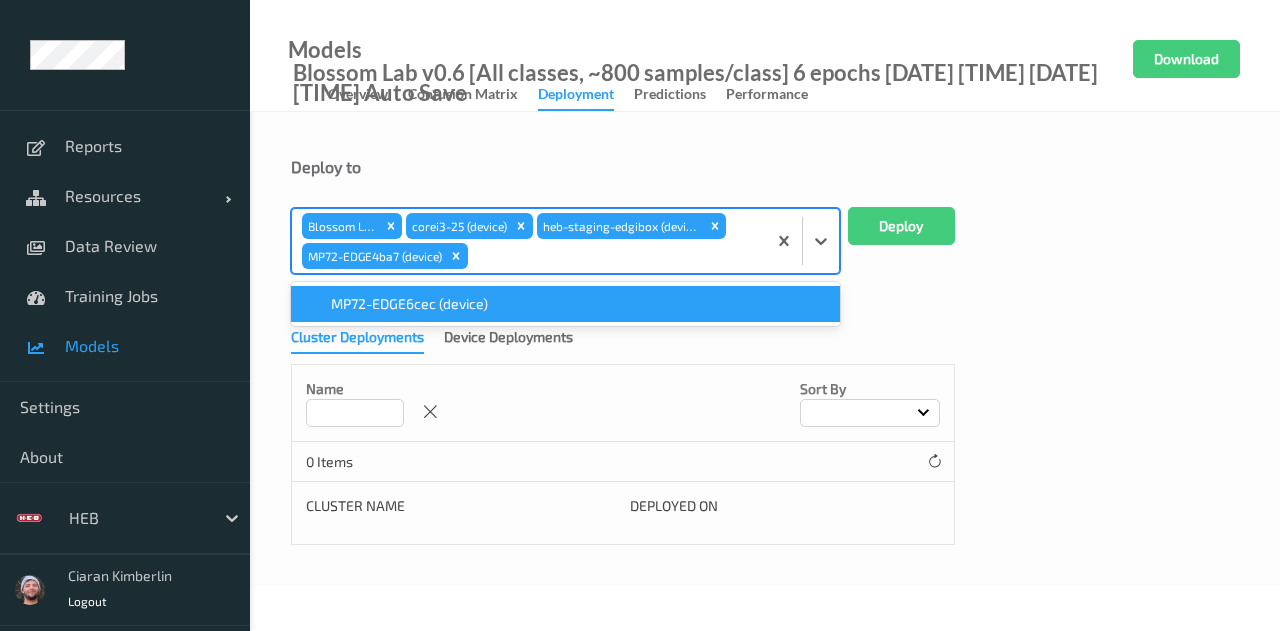 click on "MP72-EDGE6cec (device)" at bounding box center [565, 304] 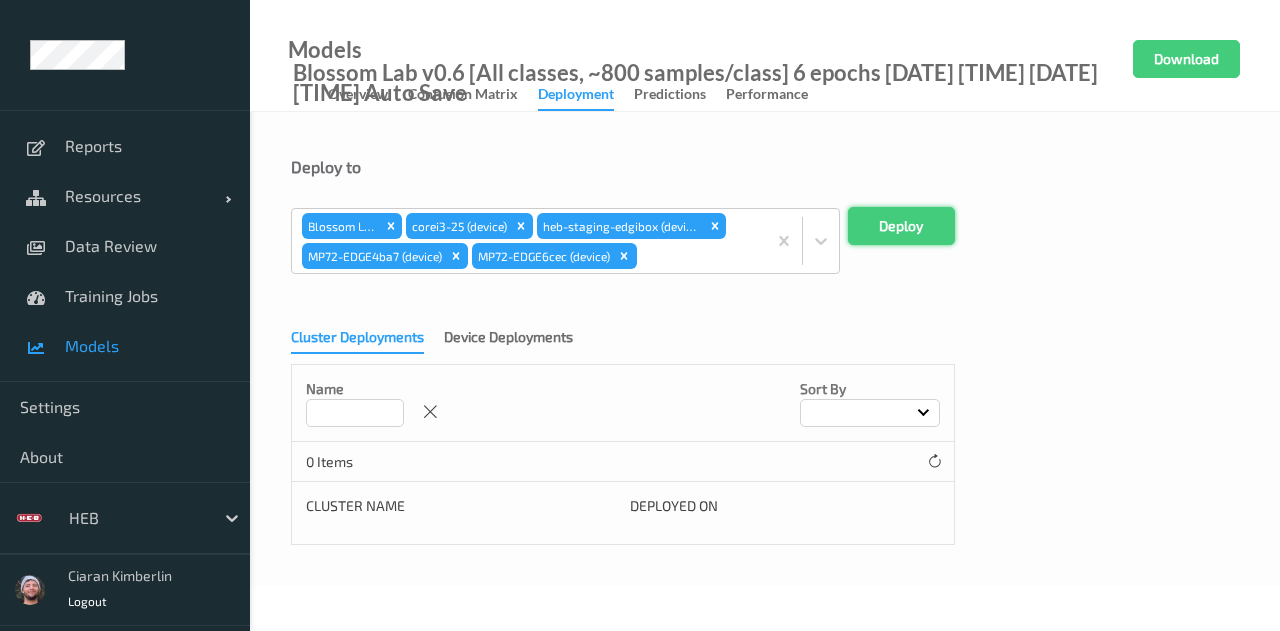click on "Deploy" at bounding box center (901, 226) 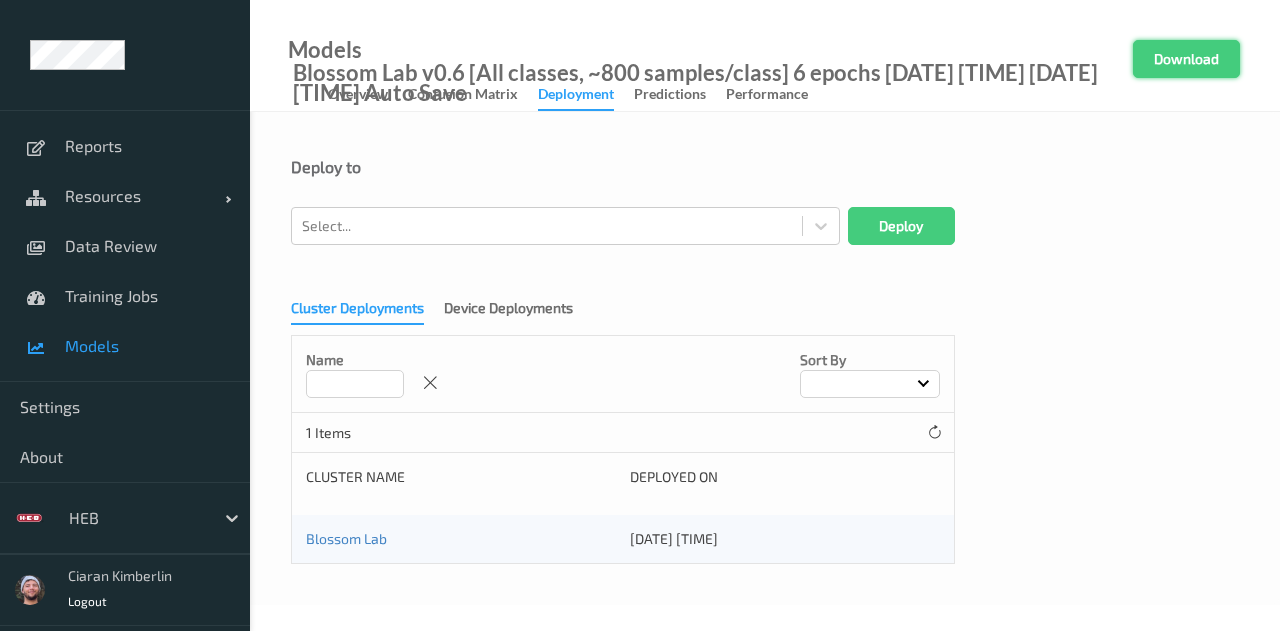 click on "Download" at bounding box center [1186, 59] 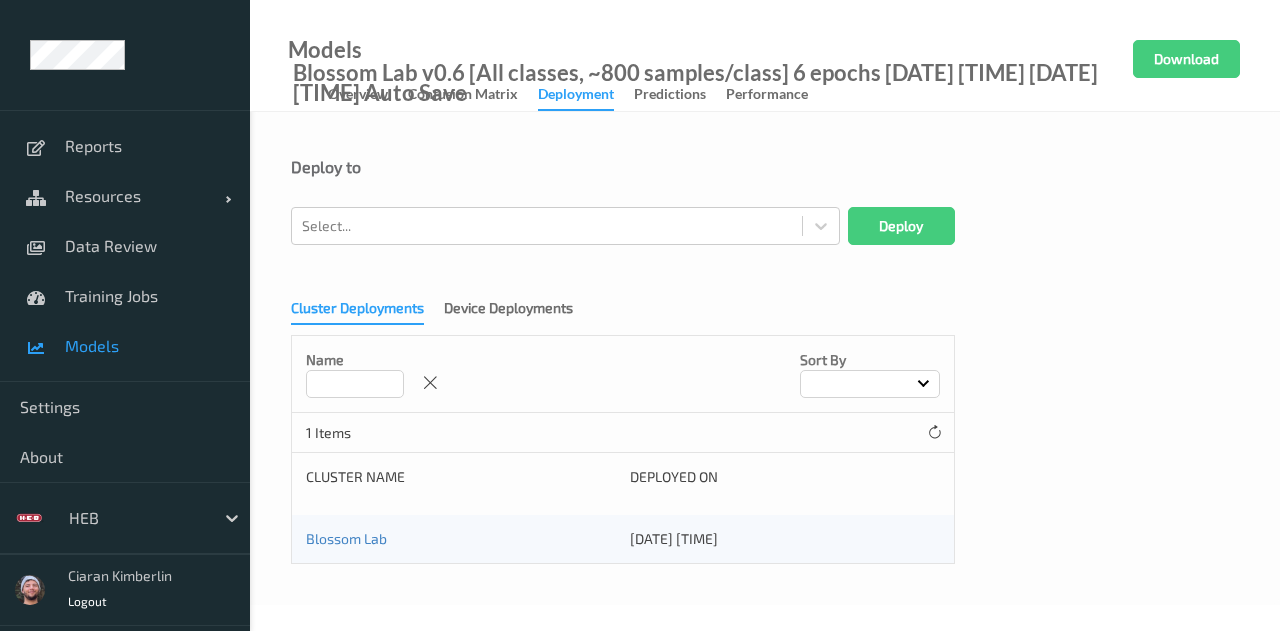 click on "Models" at bounding box center [147, 346] 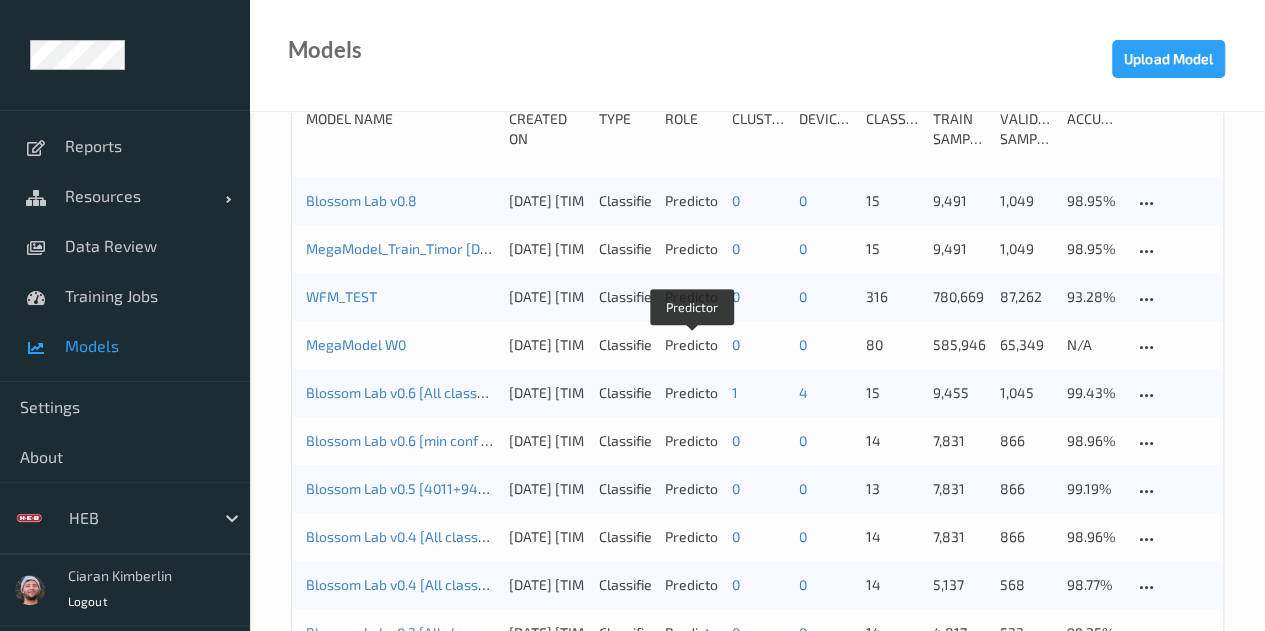 scroll, scrollTop: 233, scrollLeft: 0, axis: vertical 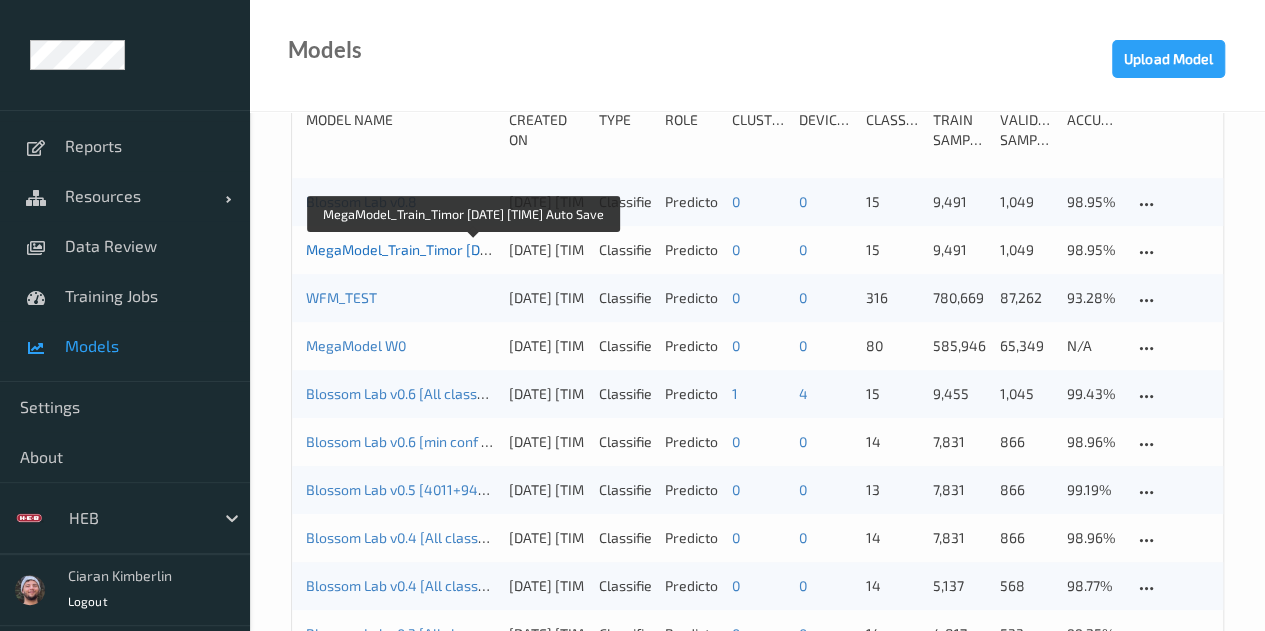 click on "MegaModel_Train_Timor [DATE] [TIME] Auto Save" at bounding box center [463, 249] 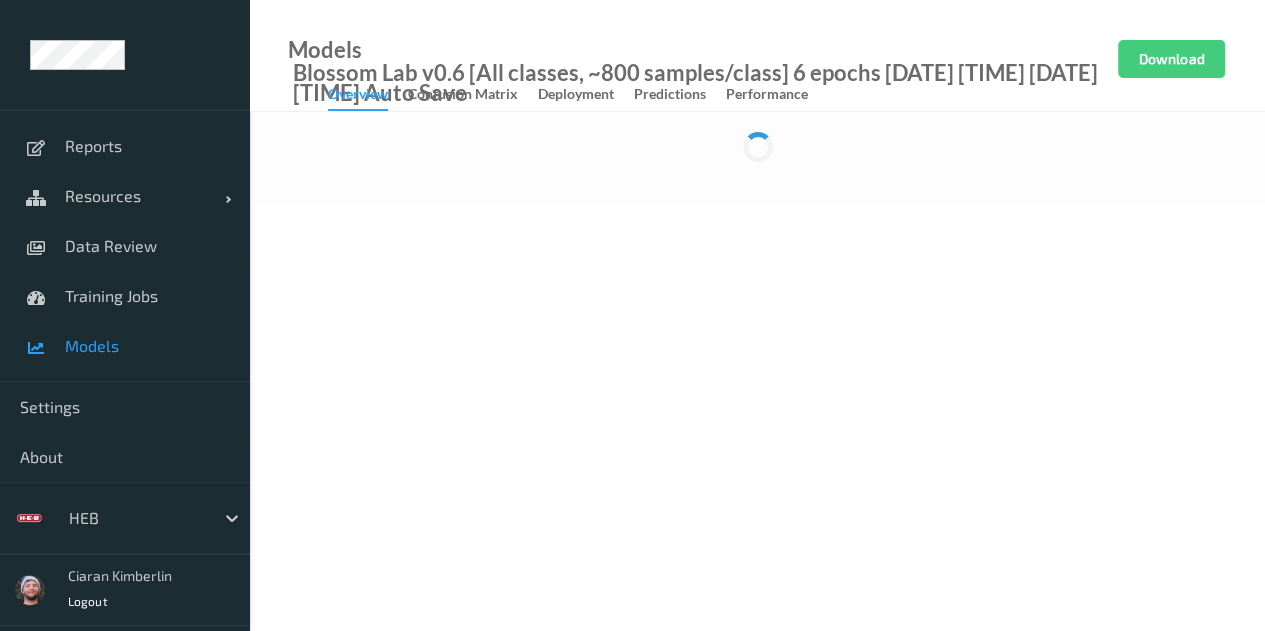 scroll, scrollTop: 0, scrollLeft: 0, axis: both 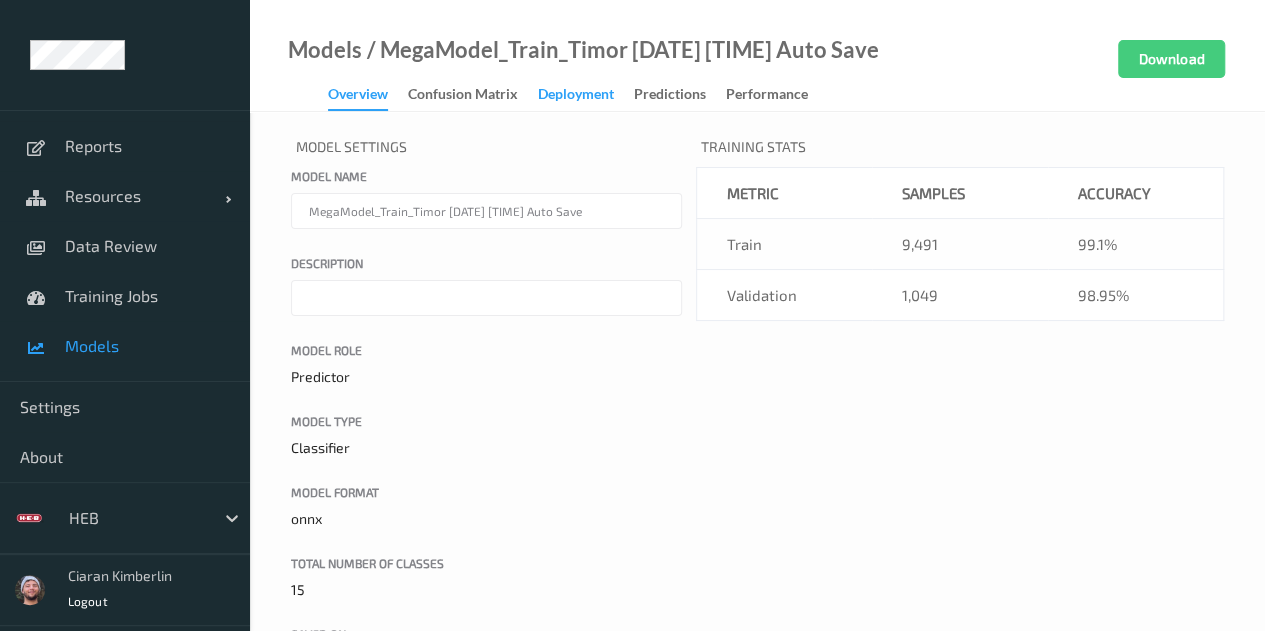 click on "Deployment" at bounding box center [576, 96] 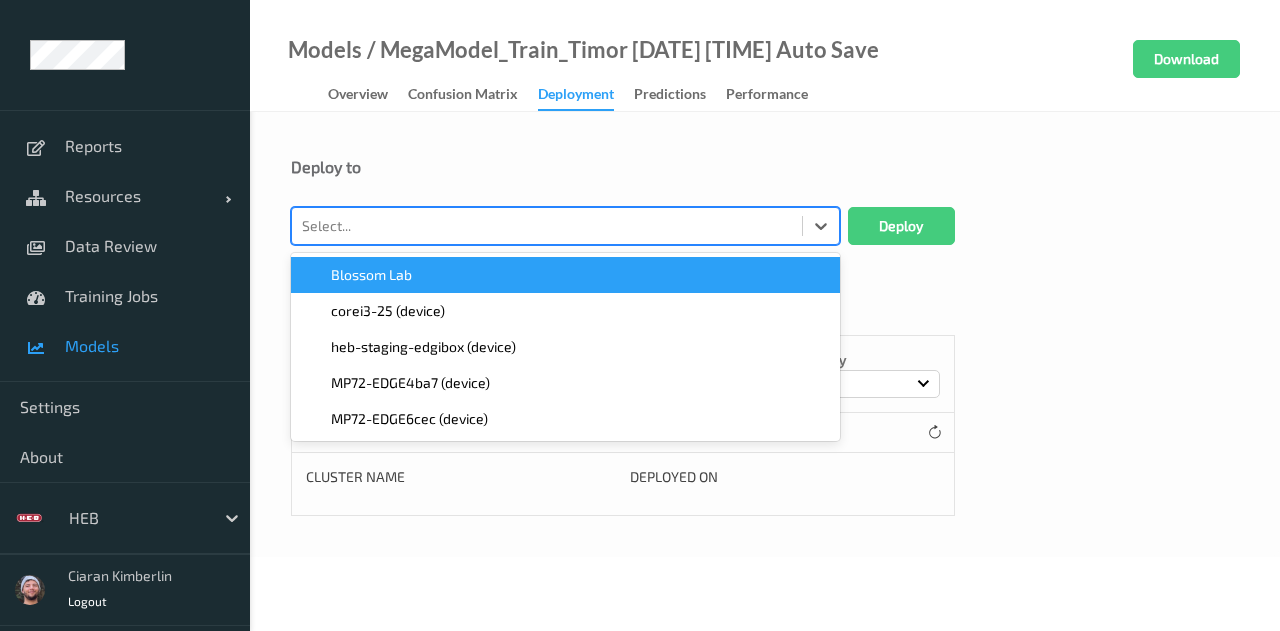 click at bounding box center (547, 226) 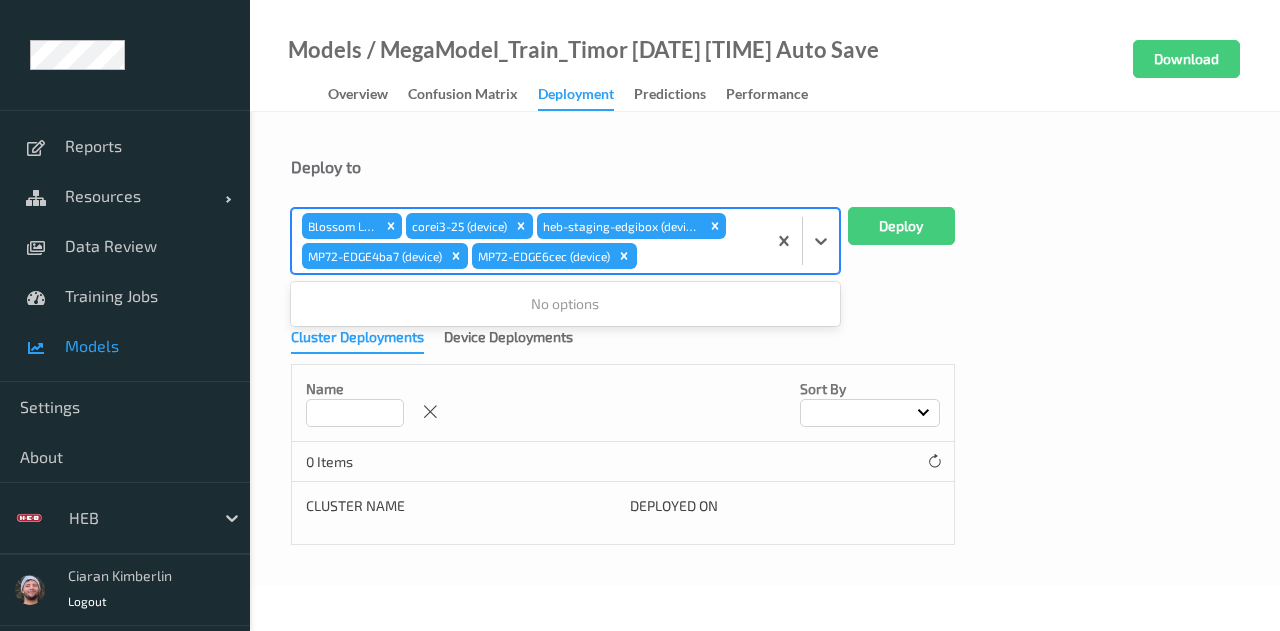 click on "Deploy" at bounding box center [901, 226] 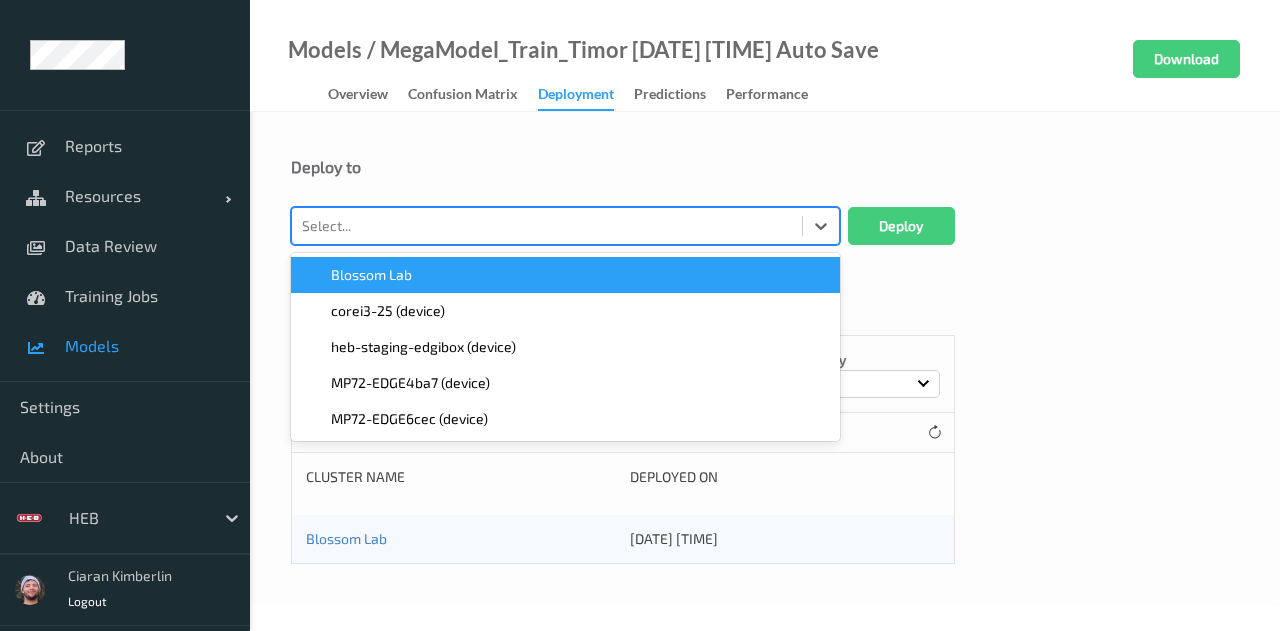 click on "Deploy to option MP72-EDGE6cec (device), selected. option Blossom Lab focused, 1 of 5. 5 results available. Use Up and Down to choose options, press Enter to select the currently focused option, press Escape to exit the menu, press Tab to select the option and exit the menu. Select...    Blossom Lab    corei3-25 (device)    heb-staging-edgibox (device)    MP72-EDGE4ba7 (device)    MP72-EDGE6cec (device) Deploy Cluster Deployments Device Deployments Name Sort by 1 Items Cluster Name Deployed on Blossom Lab [DATE] [TIME]" at bounding box center (765, 358) 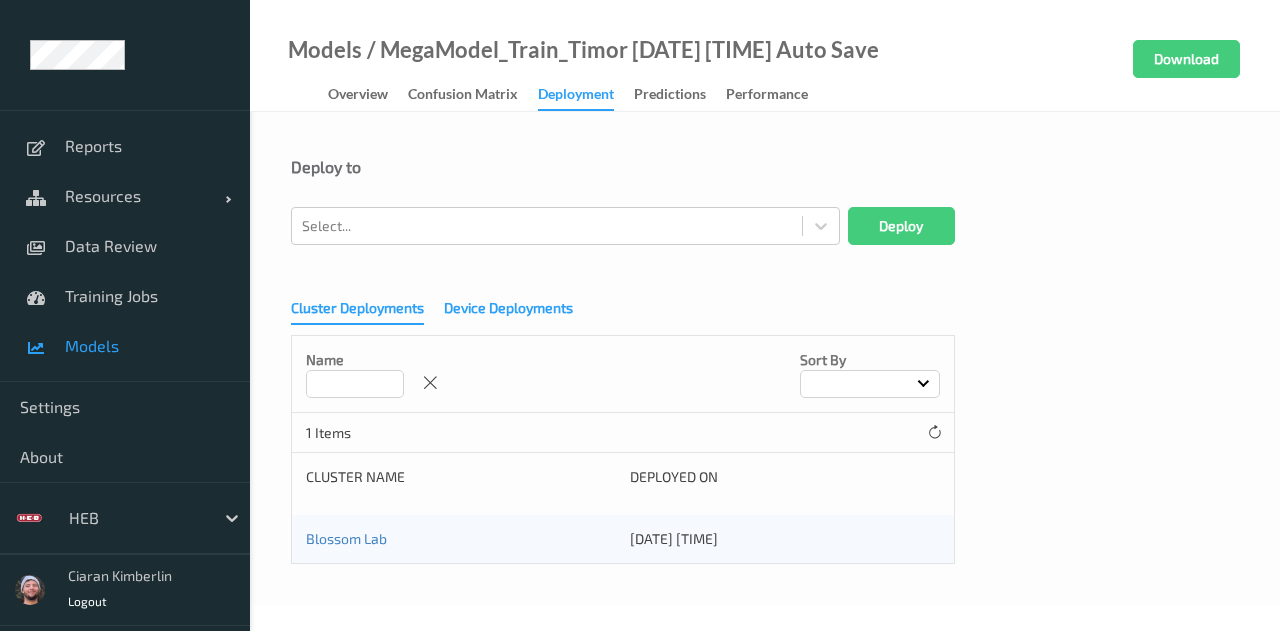 click on "Device Deployments" at bounding box center (508, 310) 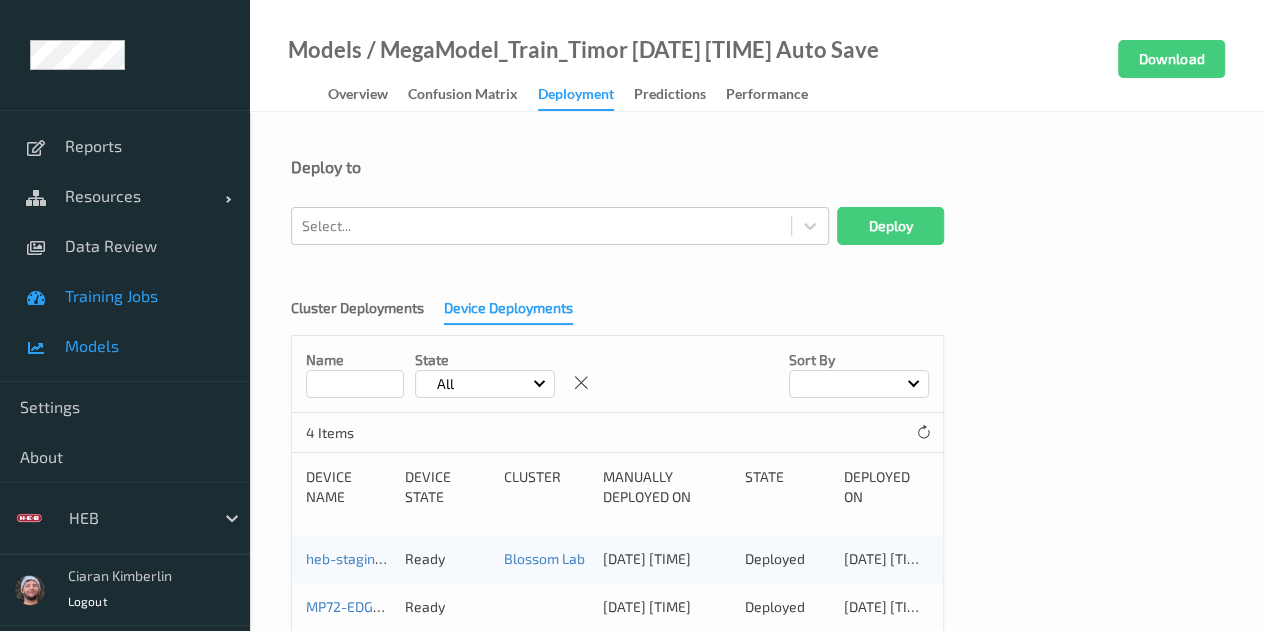 click on "Training Jobs" at bounding box center [125, 296] 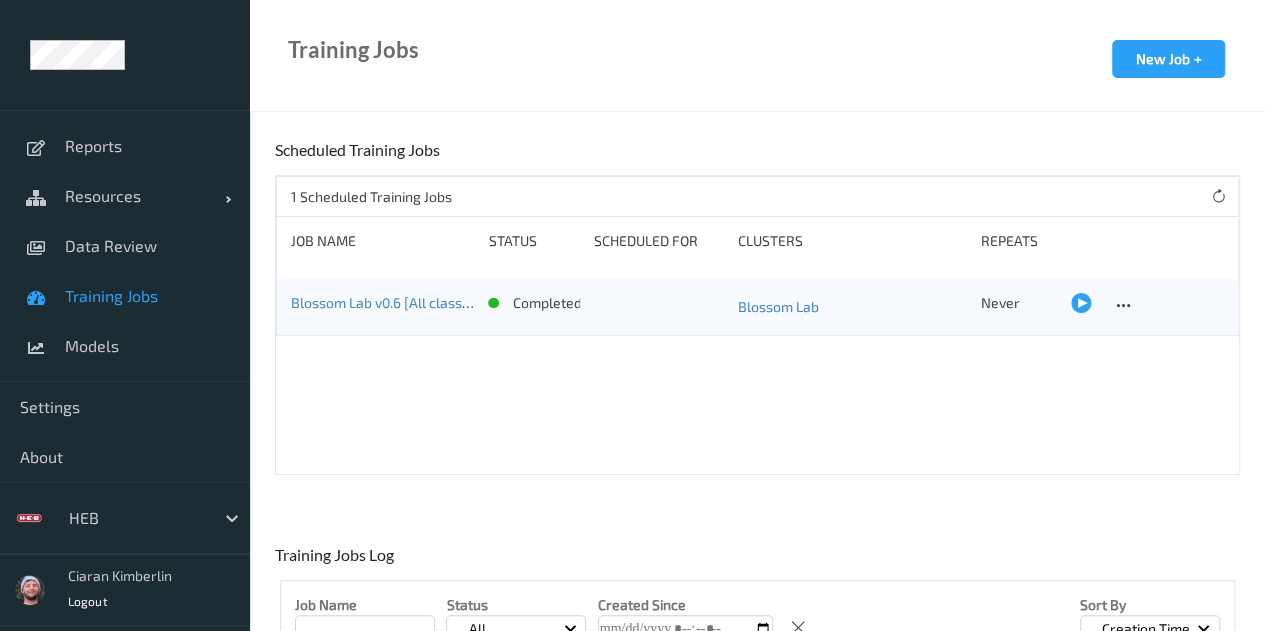 scroll, scrollTop: 317, scrollLeft: 0, axis: vertical 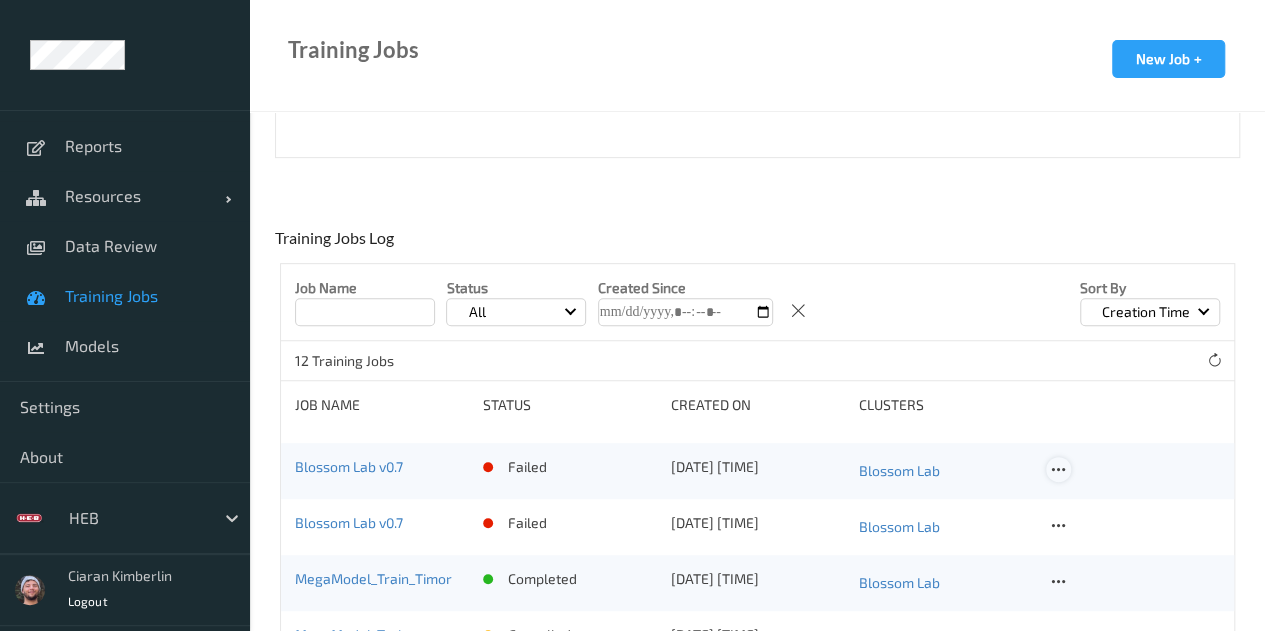 click at bounding box center [1058, 470] 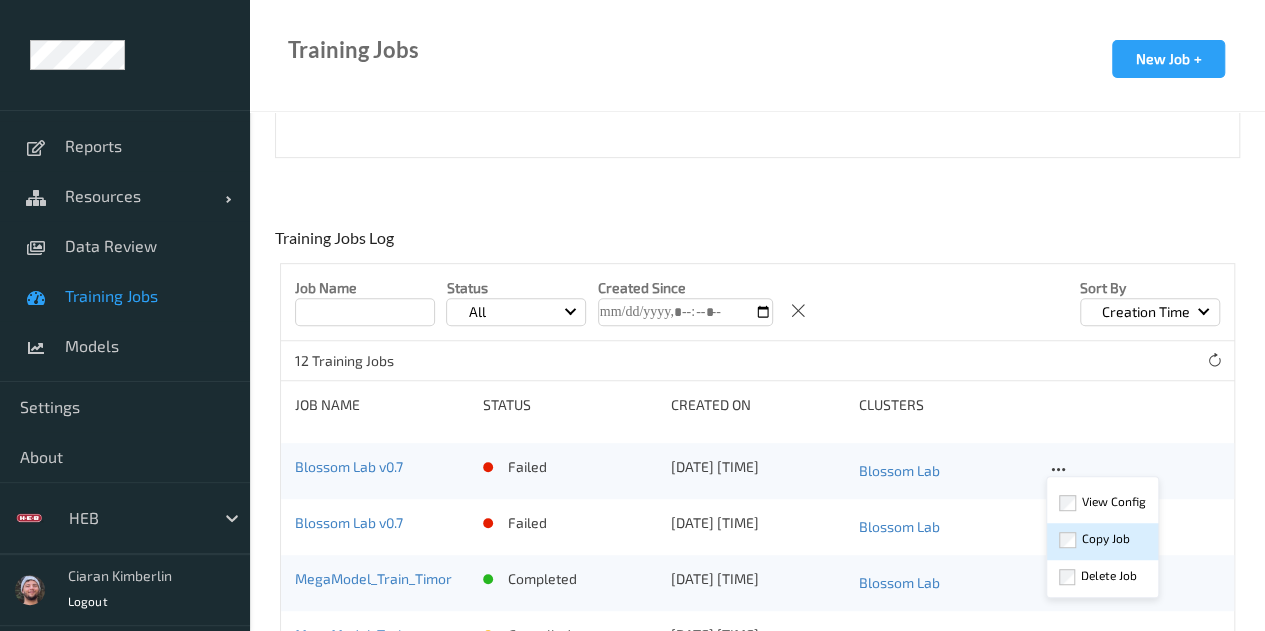 click on "Copy Job" at bounding box center (1102, 541) 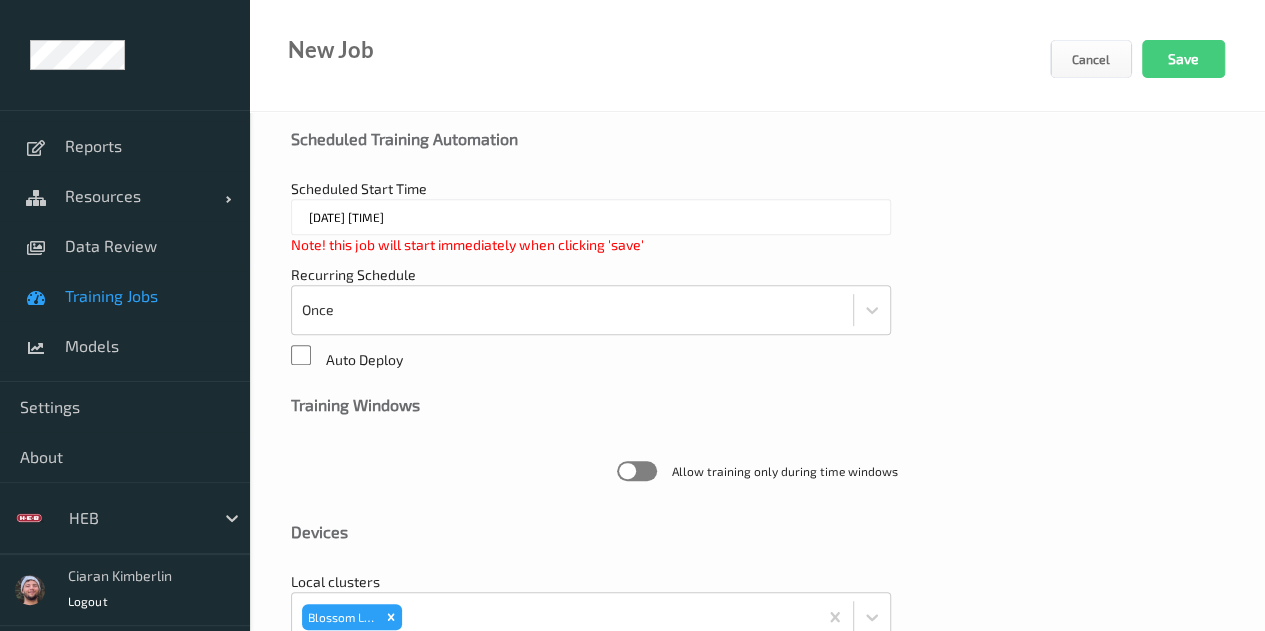 type on "Blossom Lab v0.7" 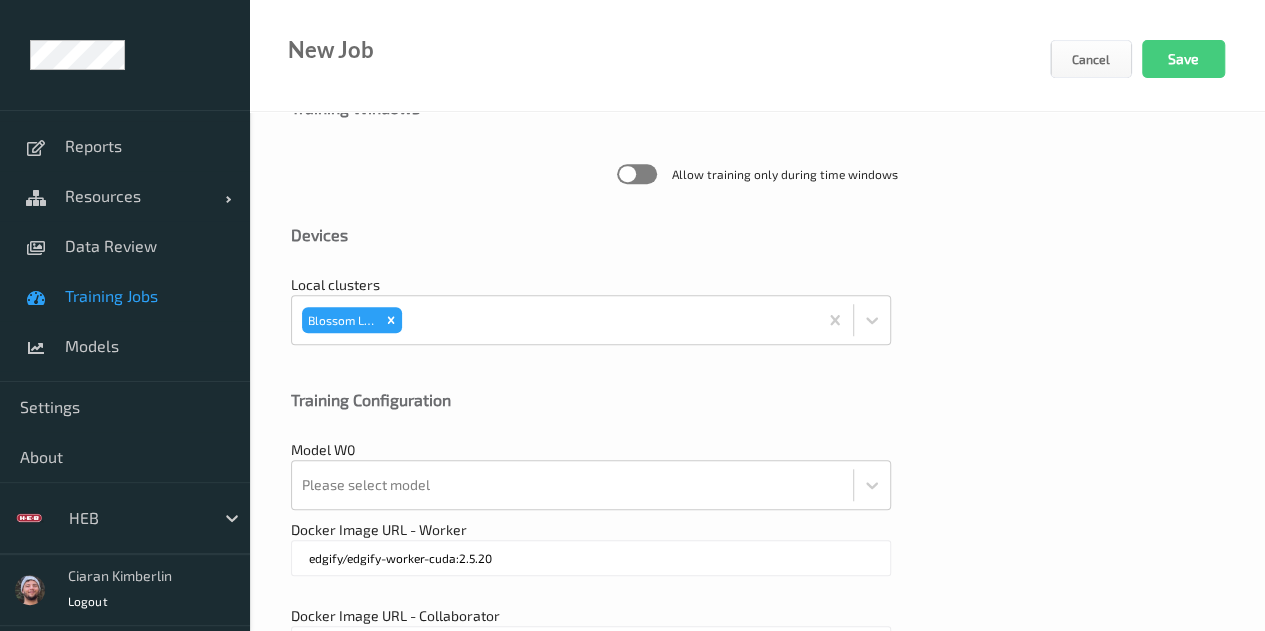 scroll, scrollTop: 743, scrollLeft: 0, axis: vertical 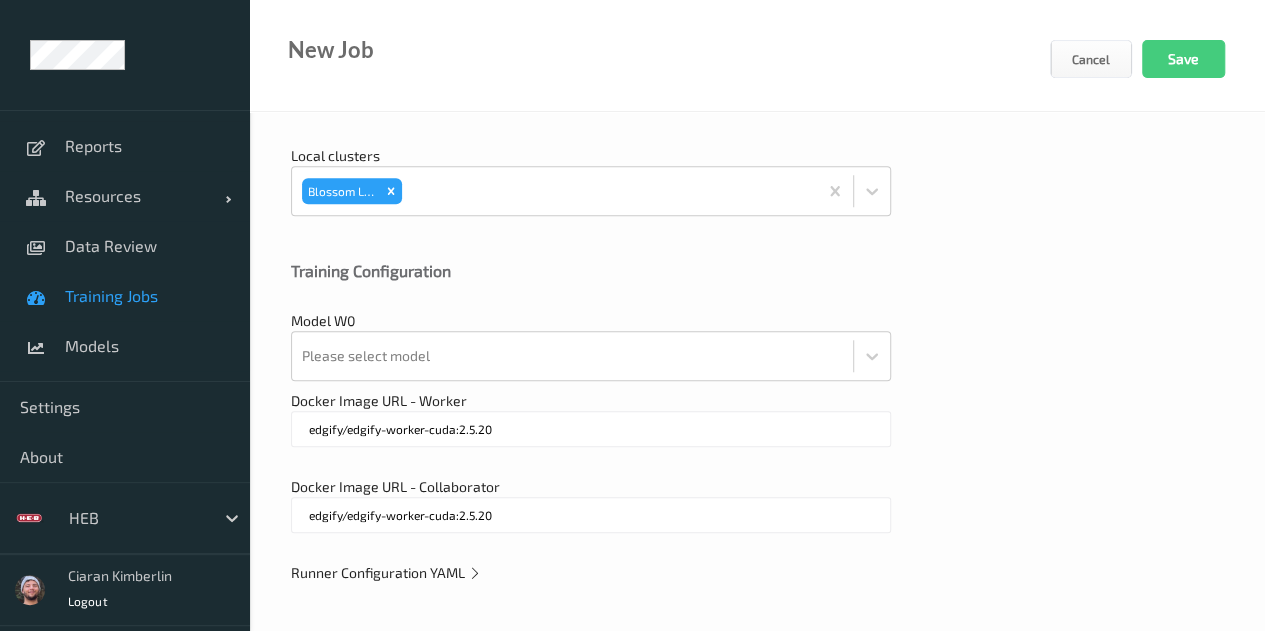 click on "Runner Configuration YAML" at bounding box center (386, 572) 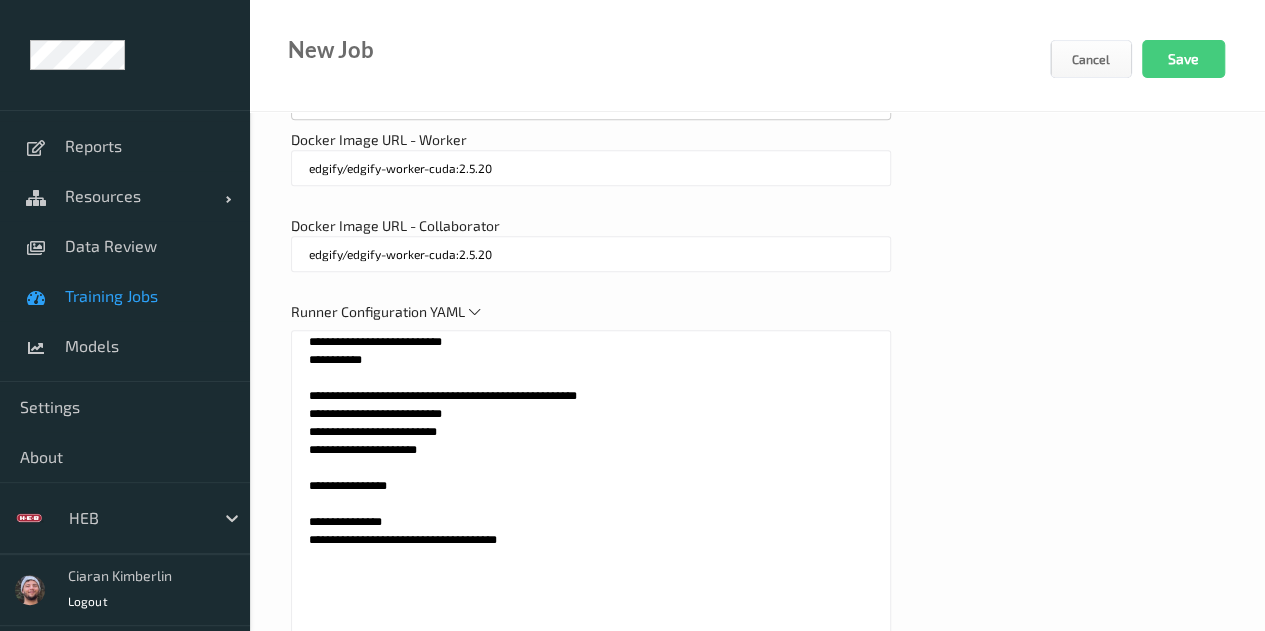 scroll, scrollTop: 1019, scrollLeft: 0, axis: vertical 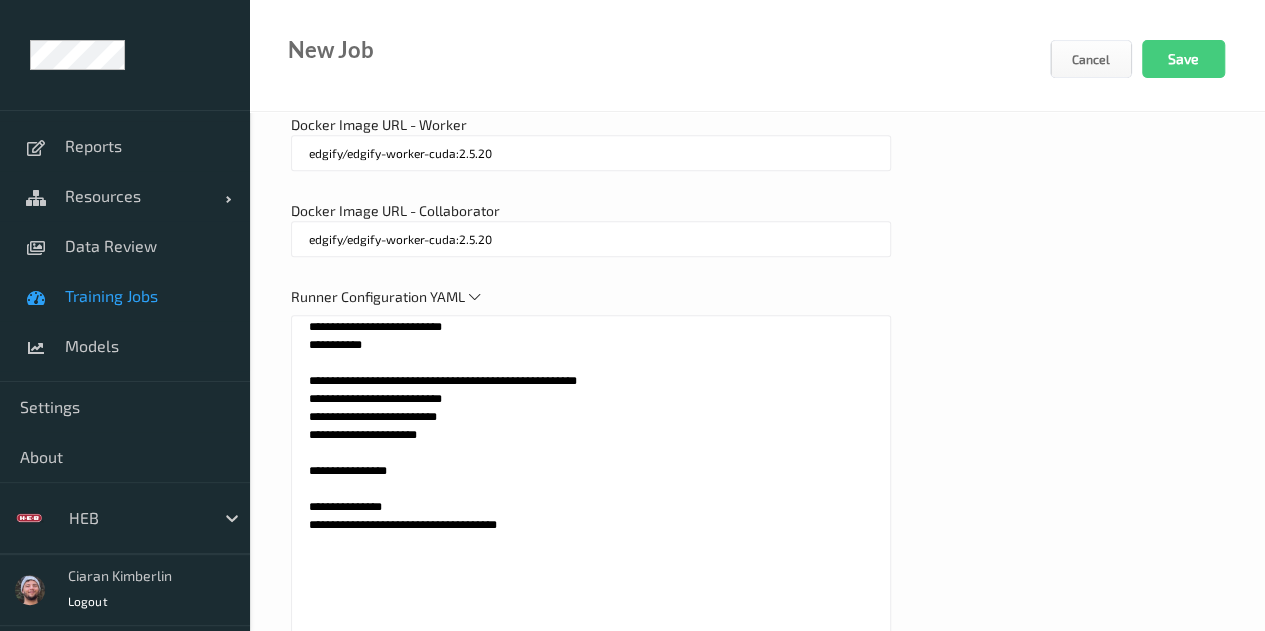 click on "**********" at bounding box center [591, 565] 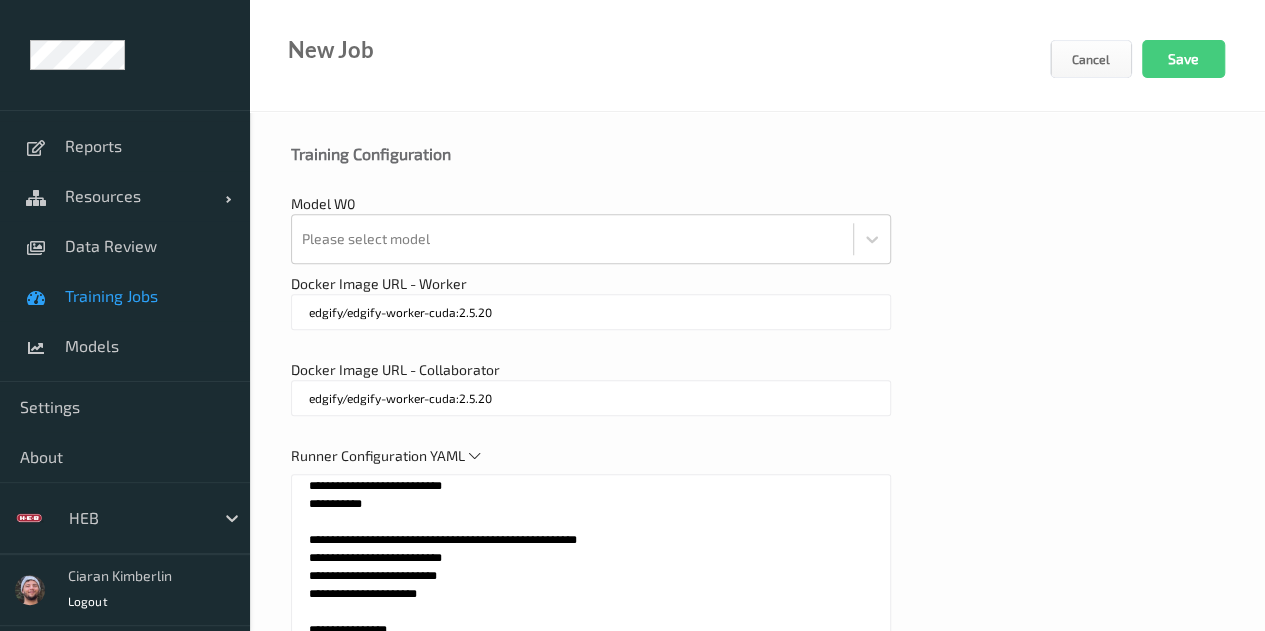 scroll, scrollTop: 857, scrollLeft: 0, axis: vertical 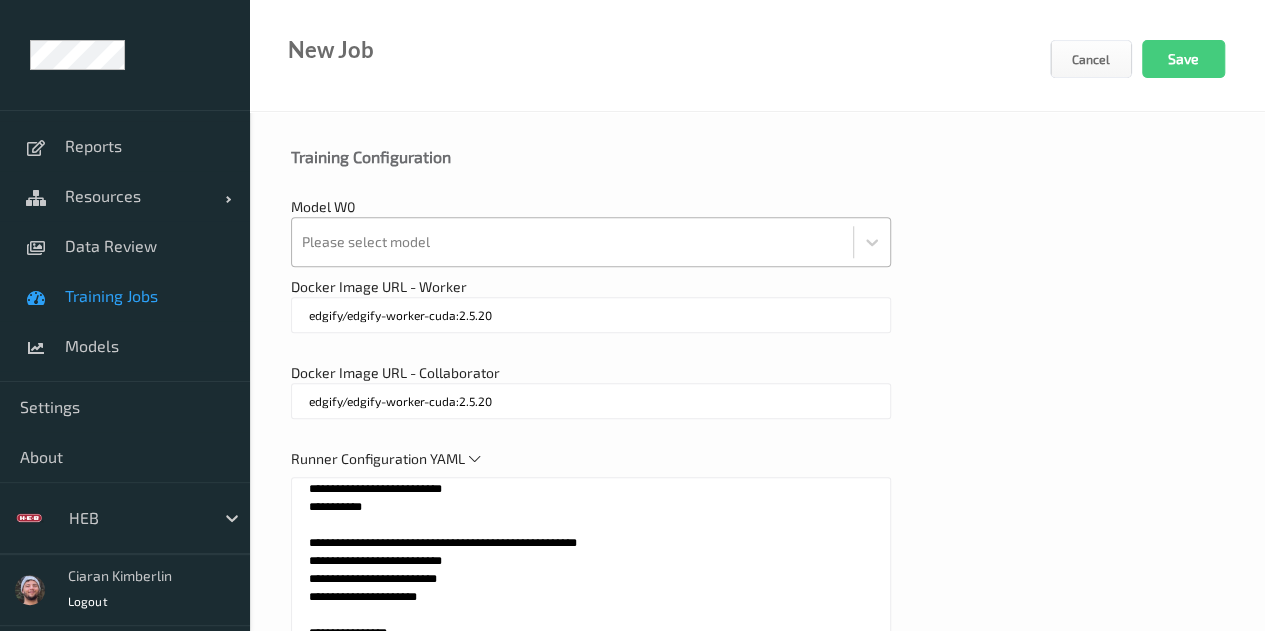 type on "**********" 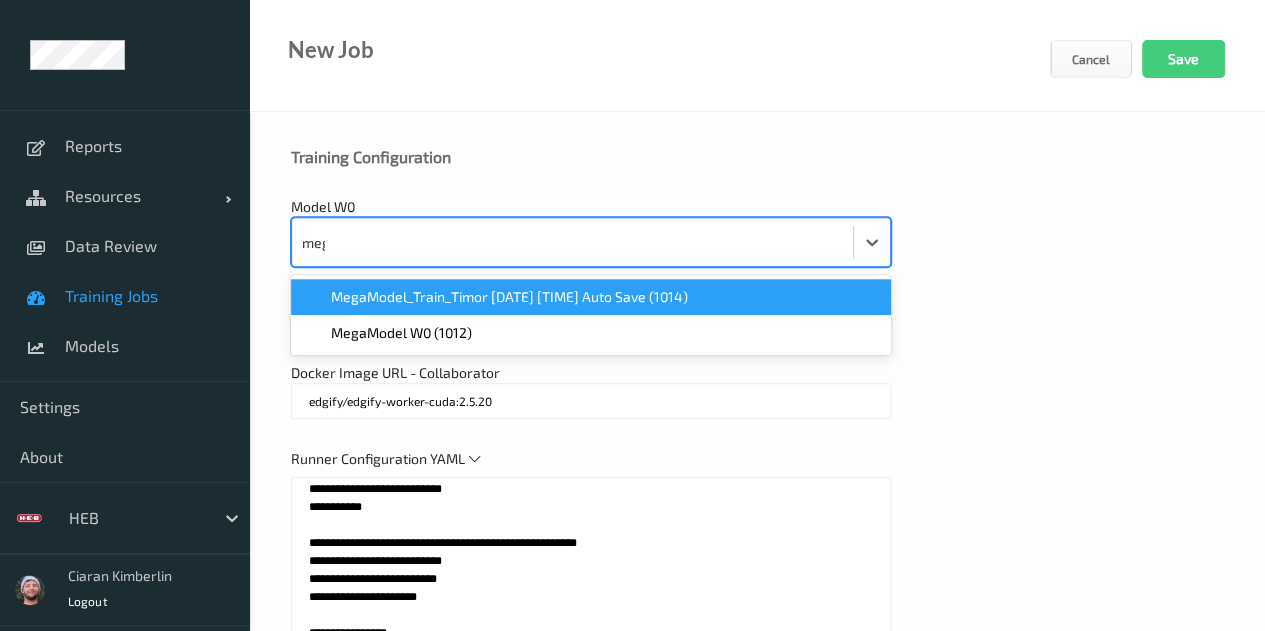 type on "mega" 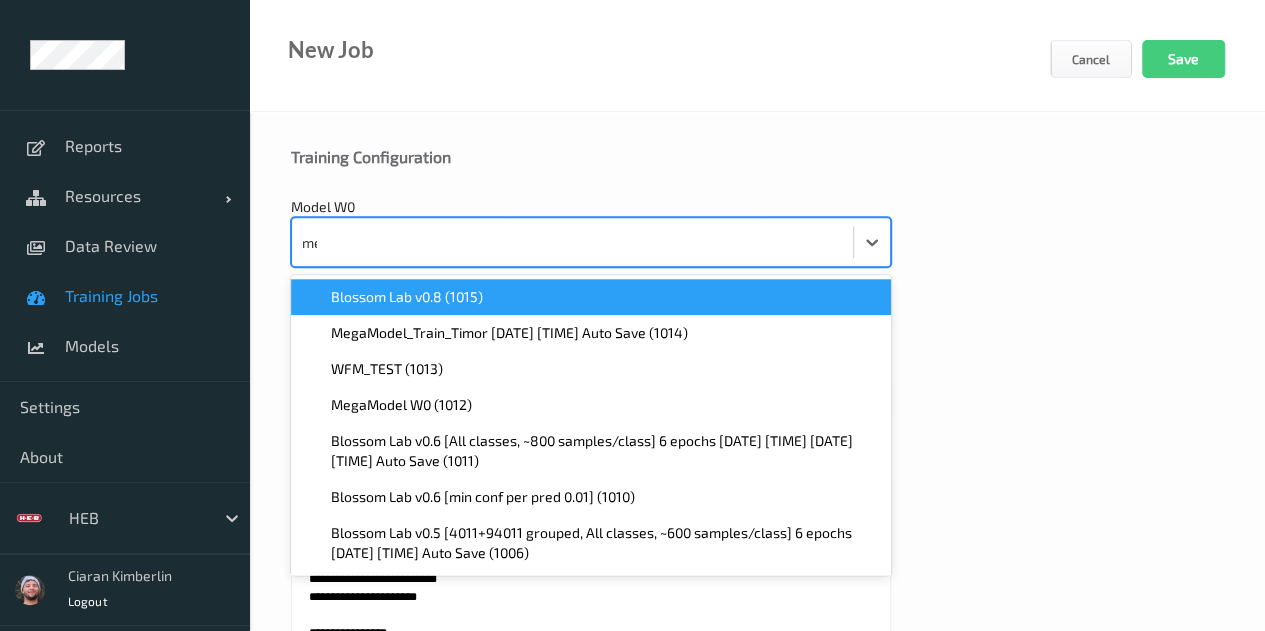 type on "meg" 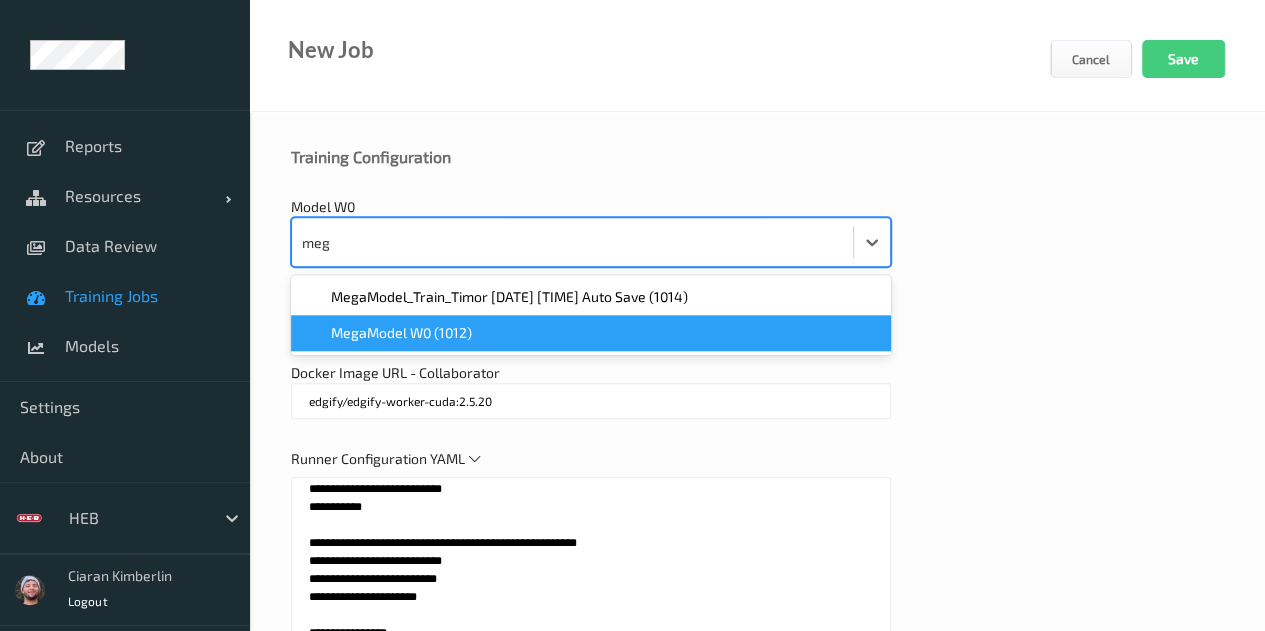 type 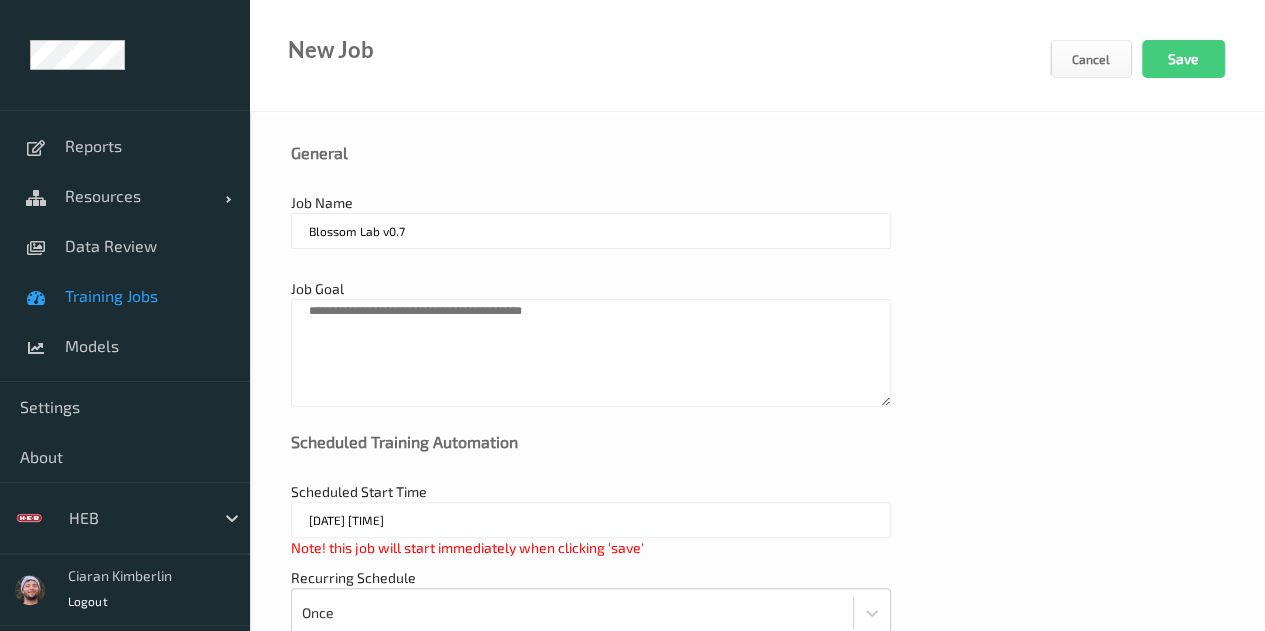 scroll, scrollTop: 0, scrollLeft: 0, axis: both 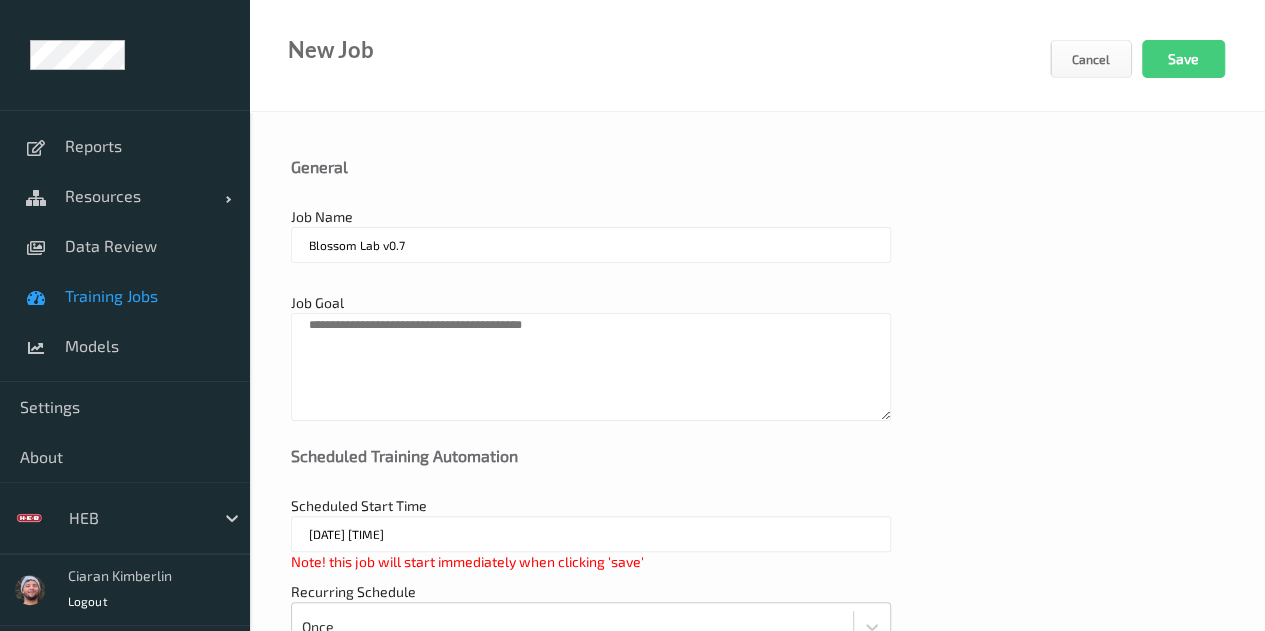 click on "Blossom Lab v0.7" at bounding box center [591, 245] 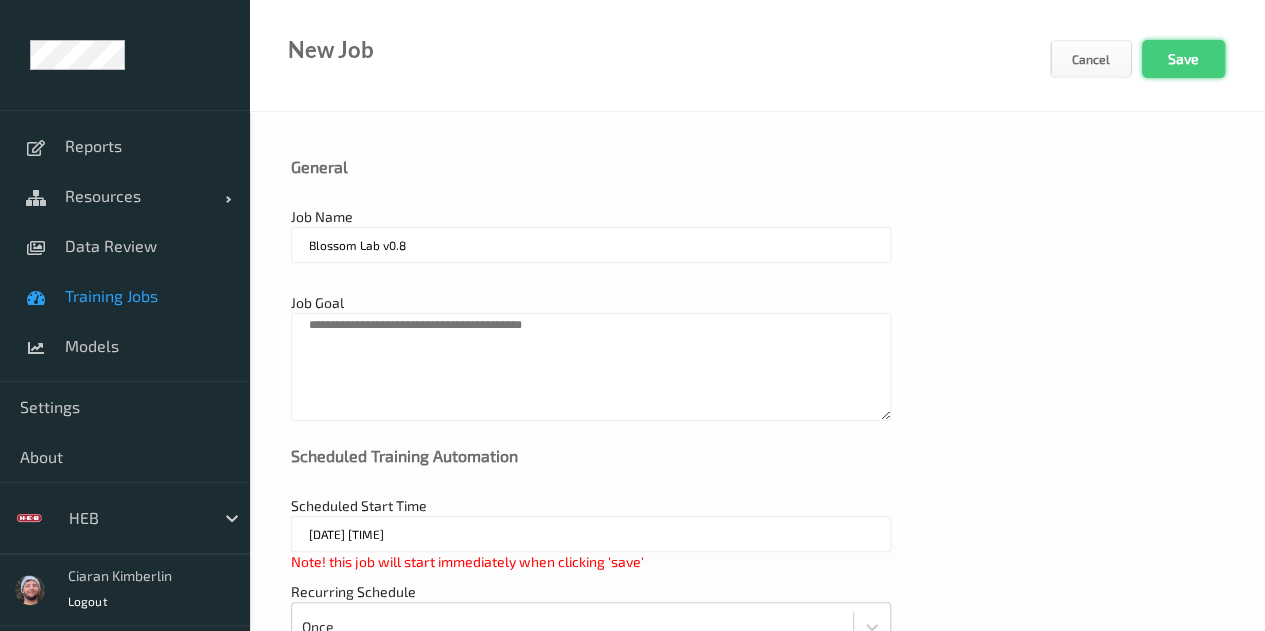 type on "Blossom Lab v0.8" 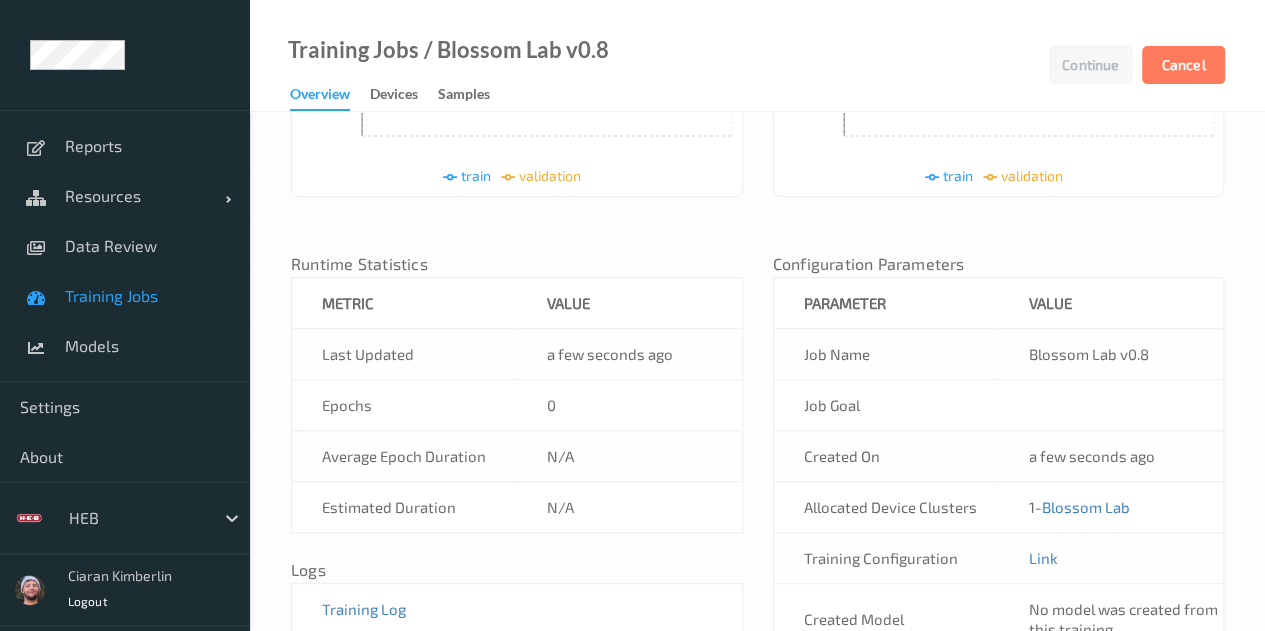 scroll, scrollTop: 516, scrollLeft: 0, axis: vertical 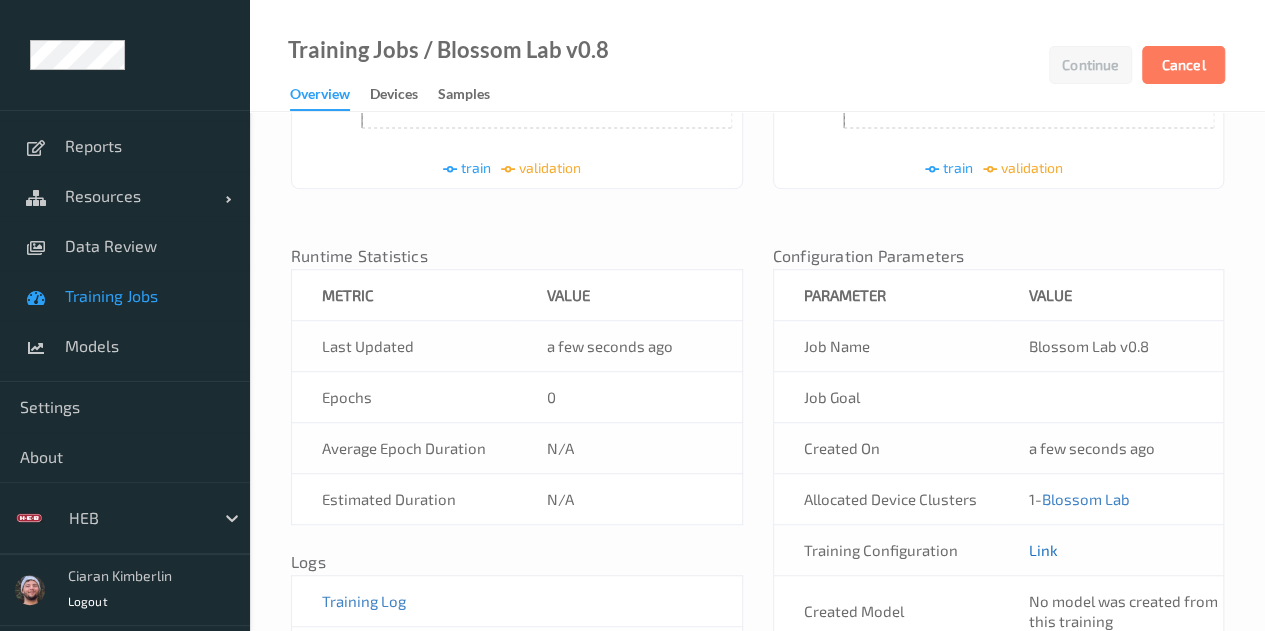 click on "Link" at bounding box center (1042, 550) 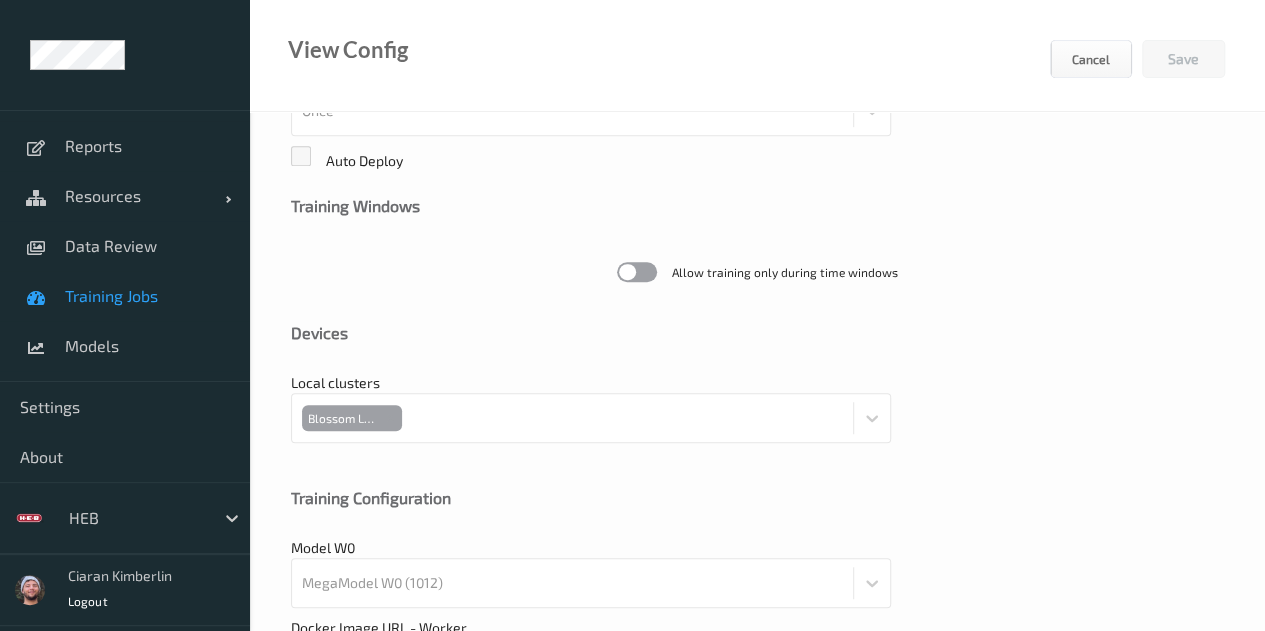 scroll, scrollTop: 743, scrollLeft: 0, axis: vertical 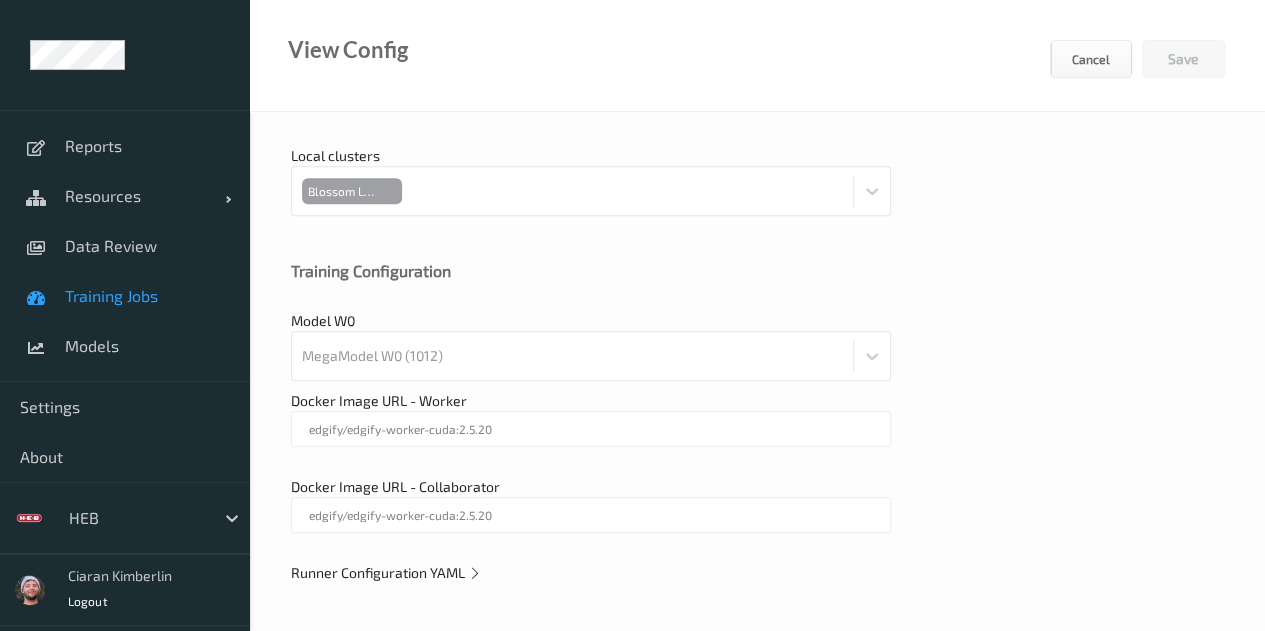 click on "Runner Configuration YAML" at bounding box center (386, 572) 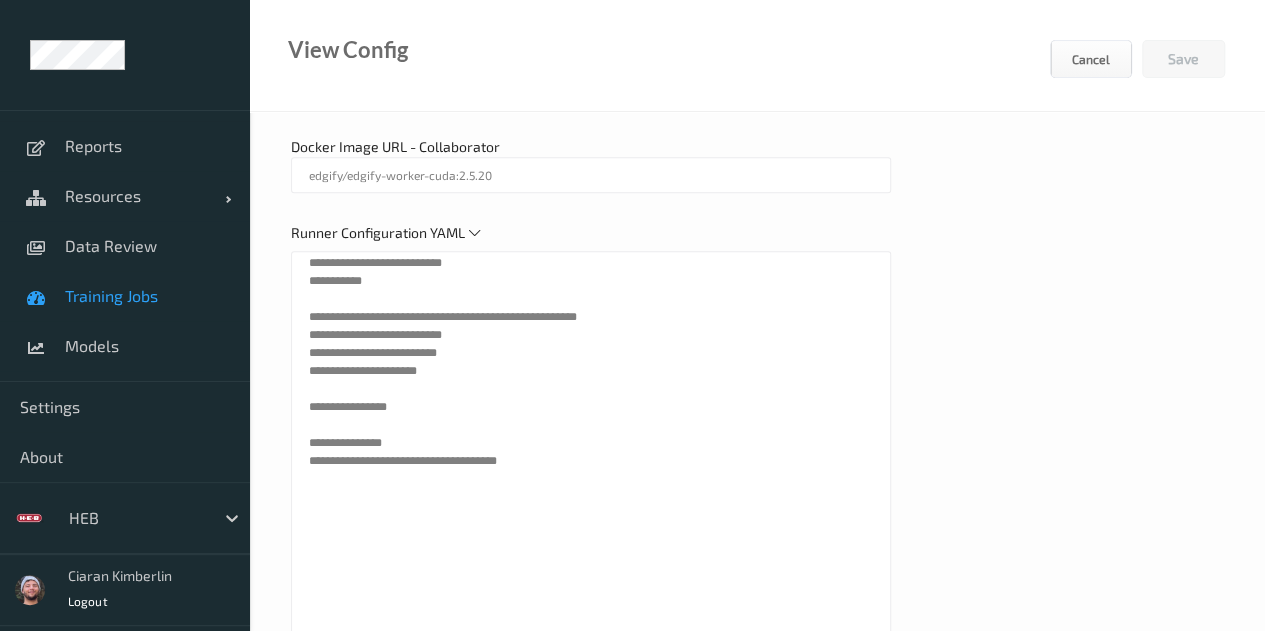 scroll, scrollTop: 1085, scrollLeft: 0, axis: vertical 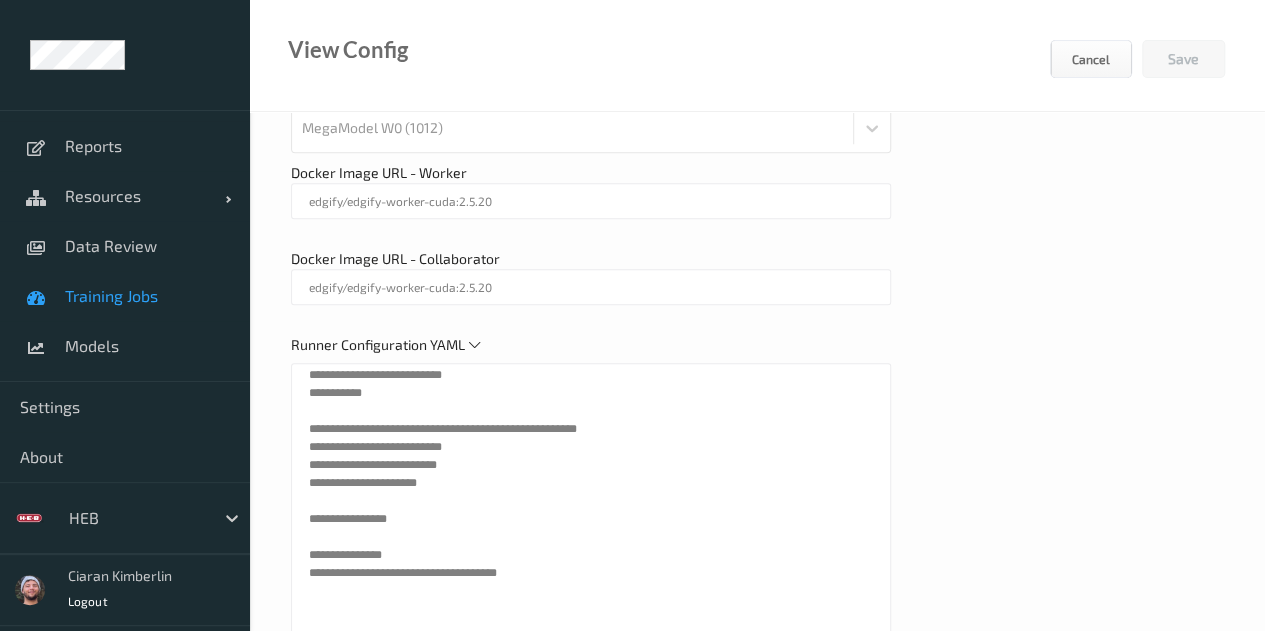 click on "Training Jobs" at bounding box center [125, 296] 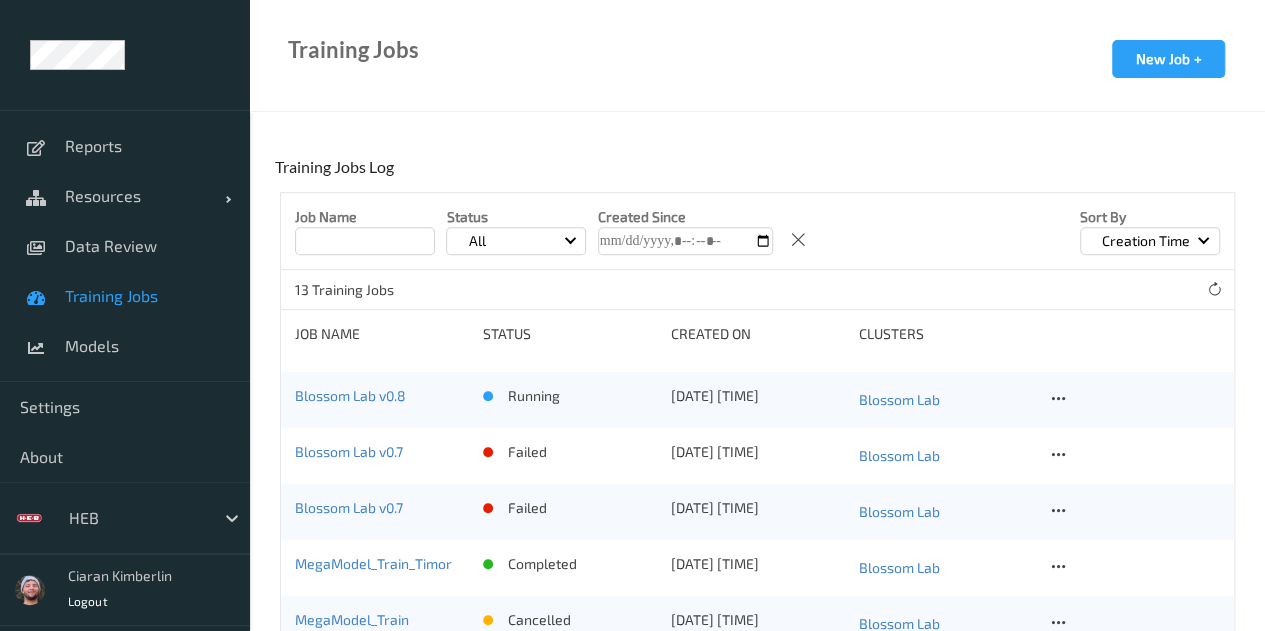 scroll, scrollTop: 394, scrollLeft: 0, axis: vertical 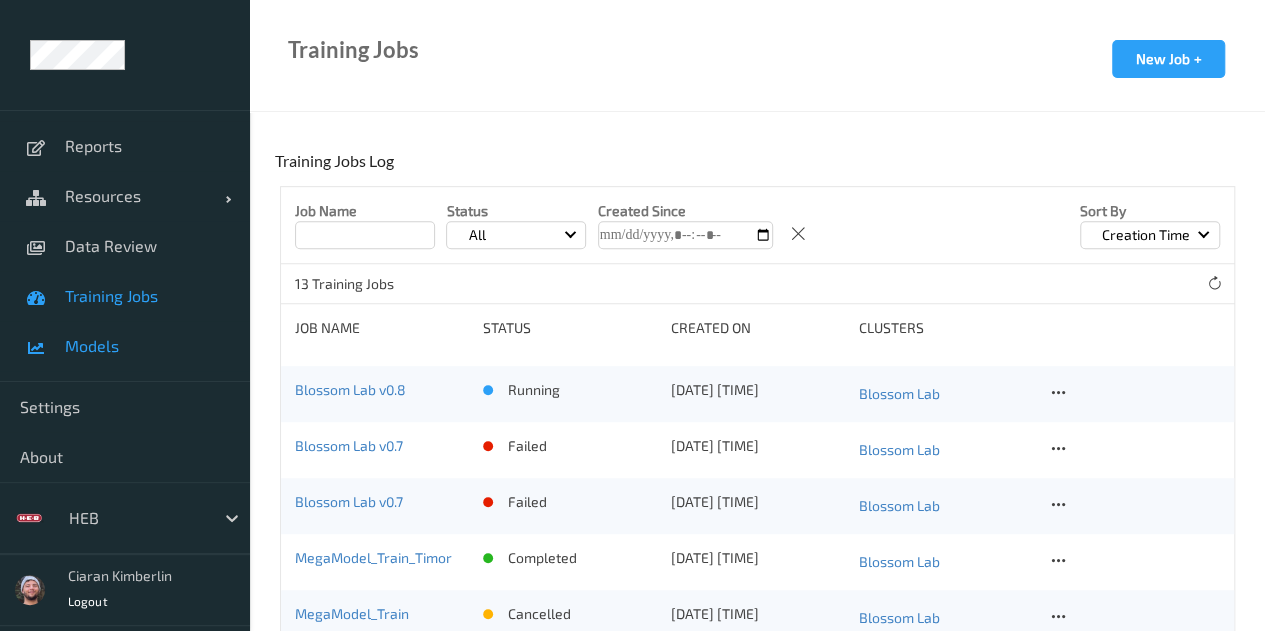 click on "Models" at bounding box center (147, 346) 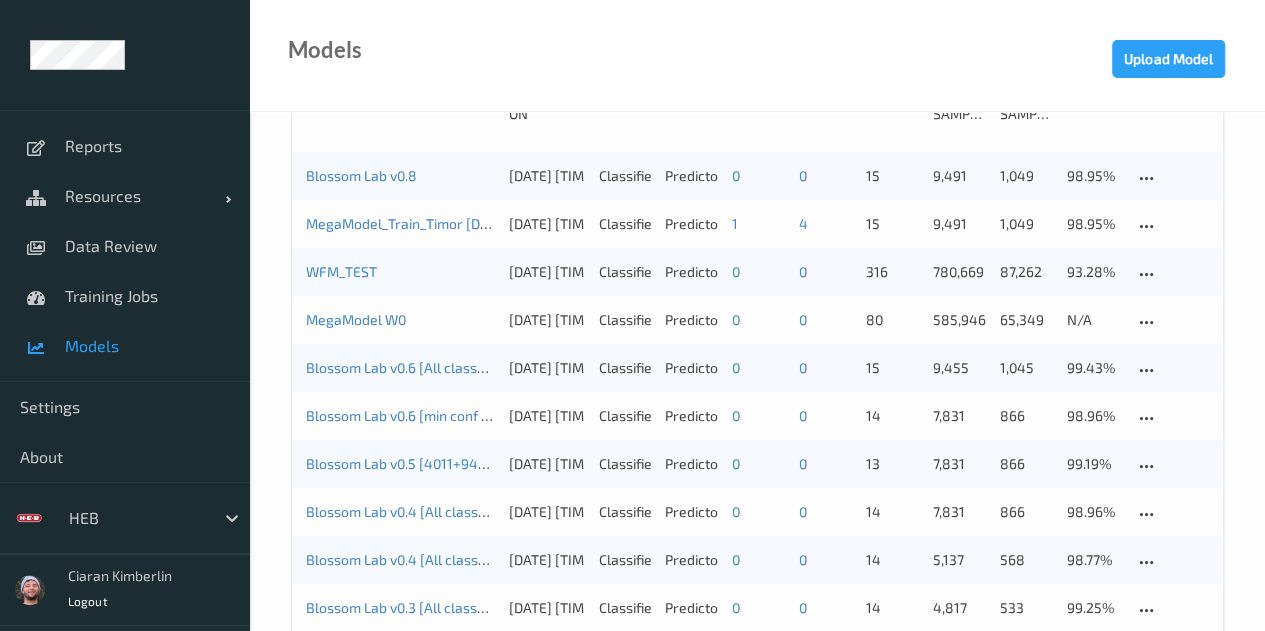 scroll, scrollTop: 260, scrollLeft: 0, axis: vertical 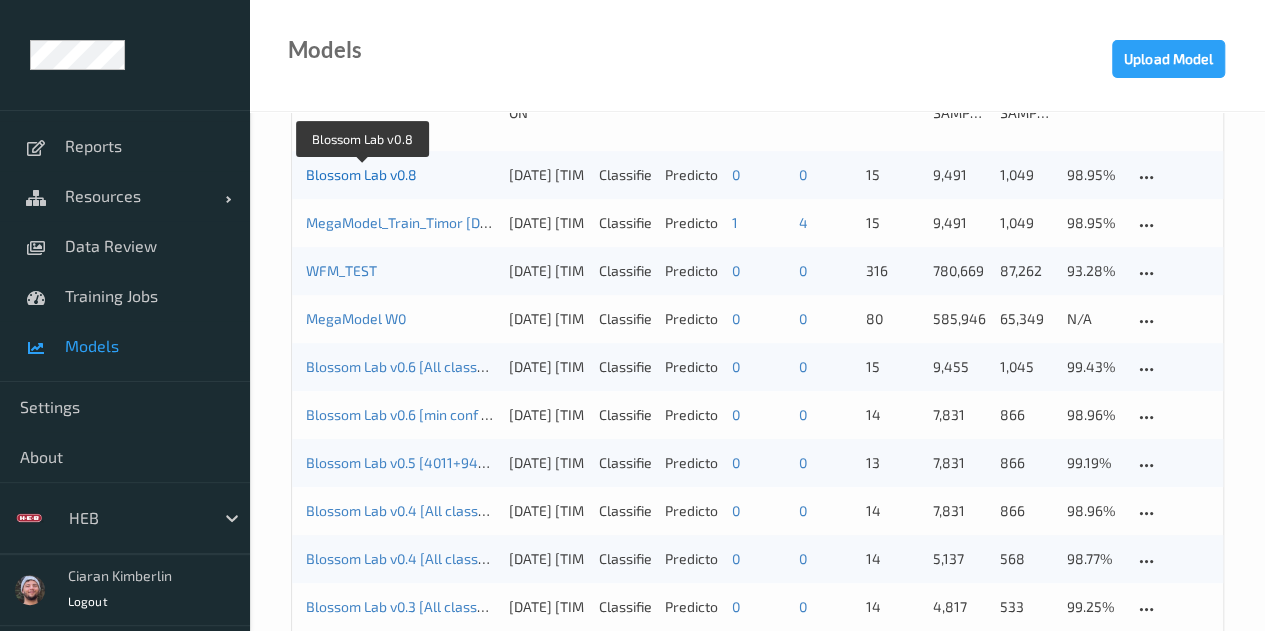 click on "Blossom Lab v0.8" at bounding box center (361, 174) 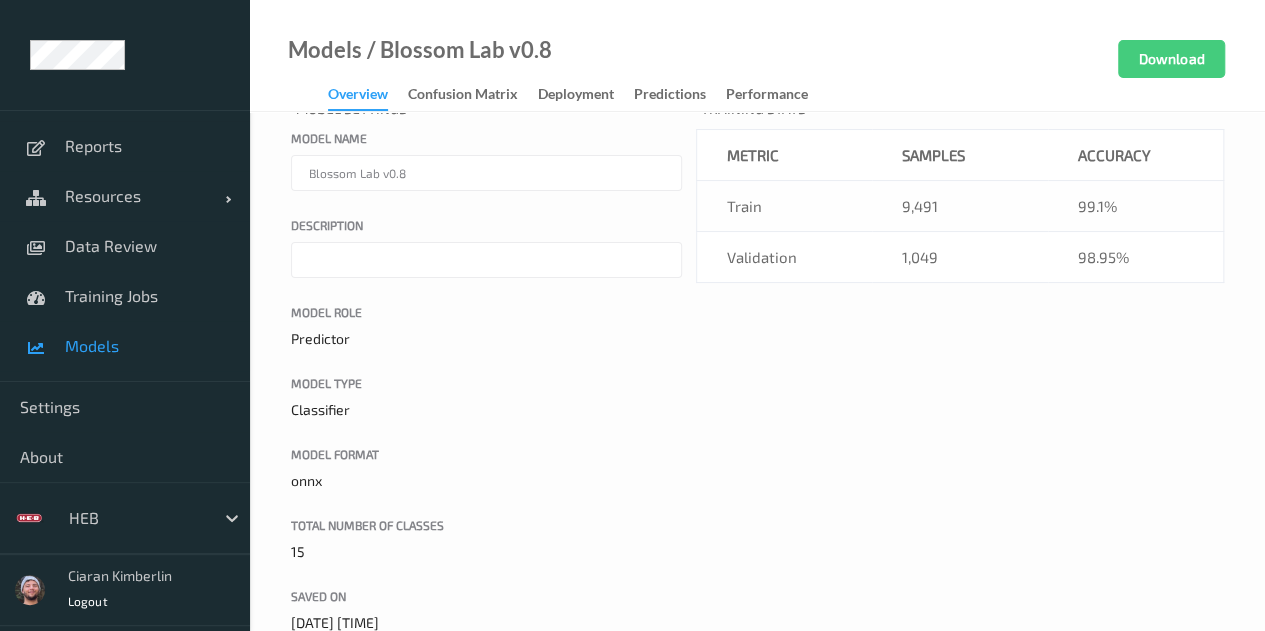 scroll, scrollTop: 0, scrollLeft: 0, axis: both 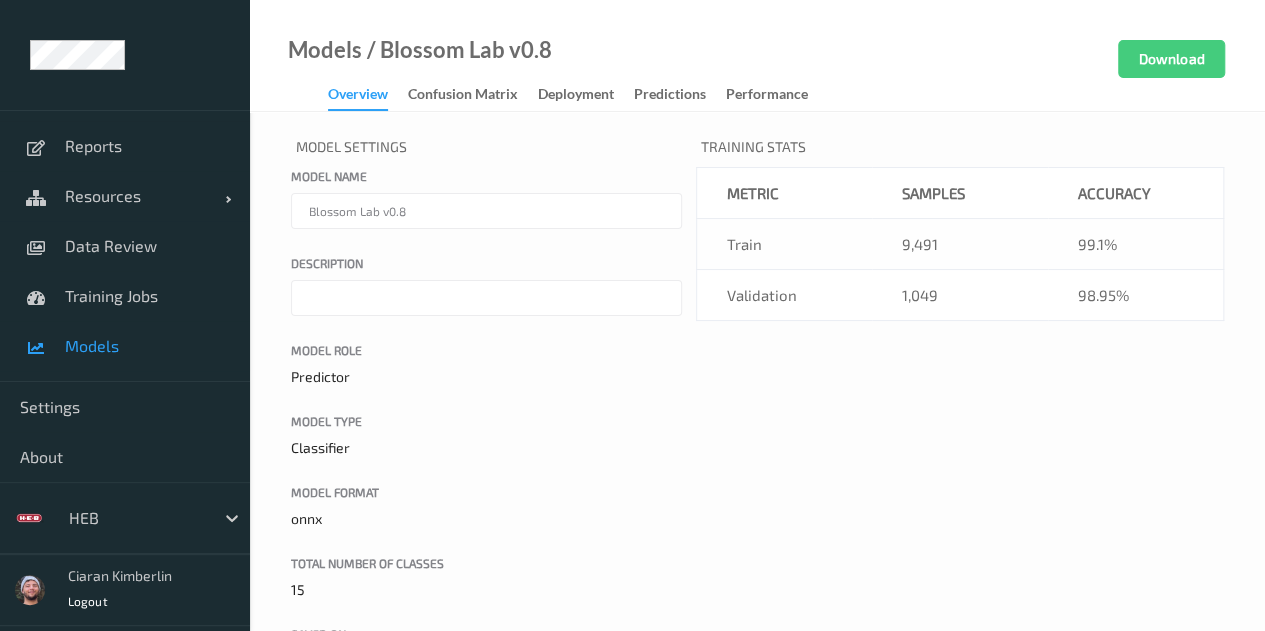 click on "Models" at bounding box center [125, 346] 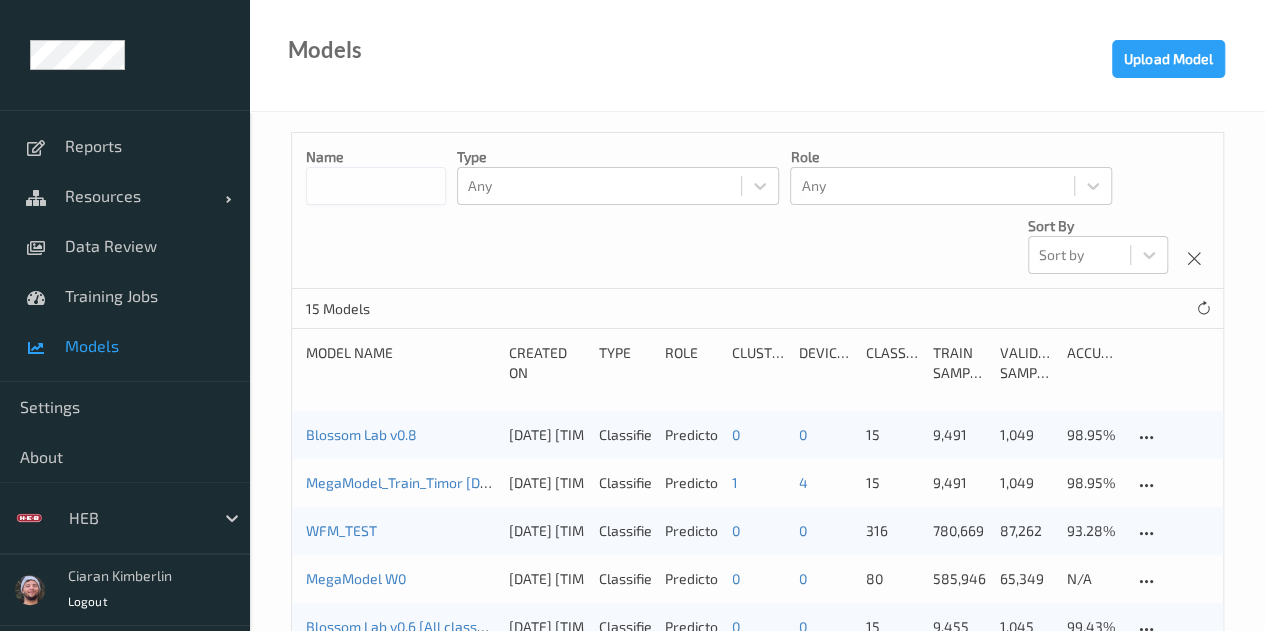 scroll, scrollTop: 251, scrollLeft: 0, axis: vertical 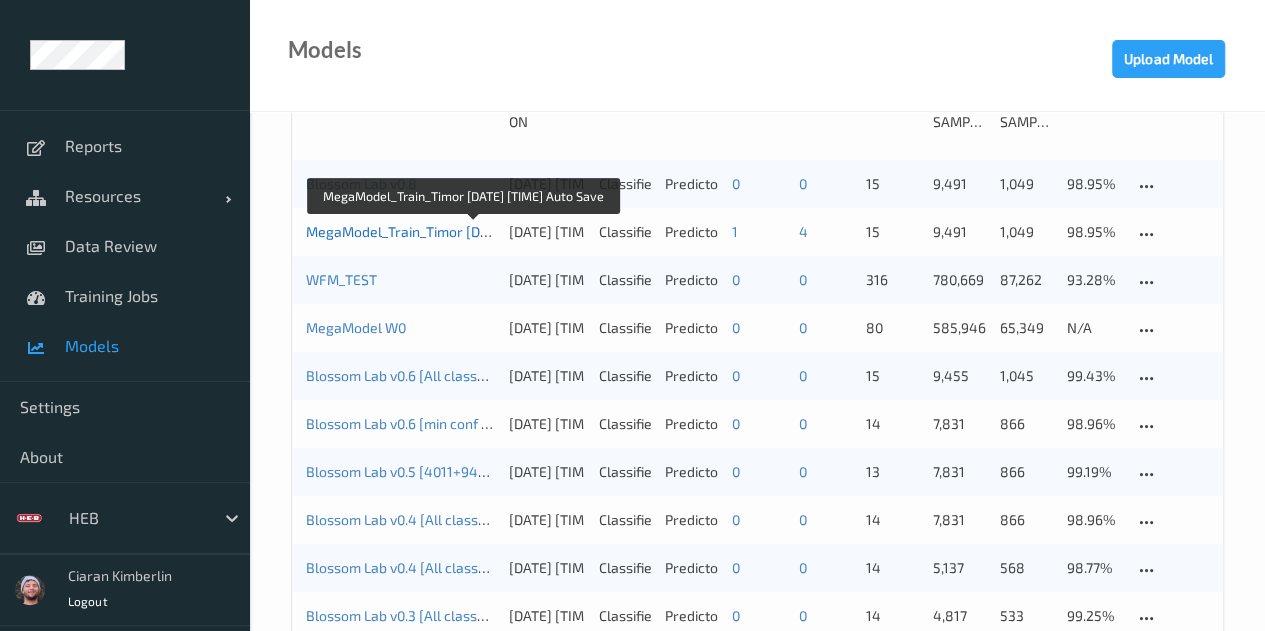 click on "MegaModel_Train_Timor [DATE] [TIME] Auto Save" at bounding box center (463, 231) 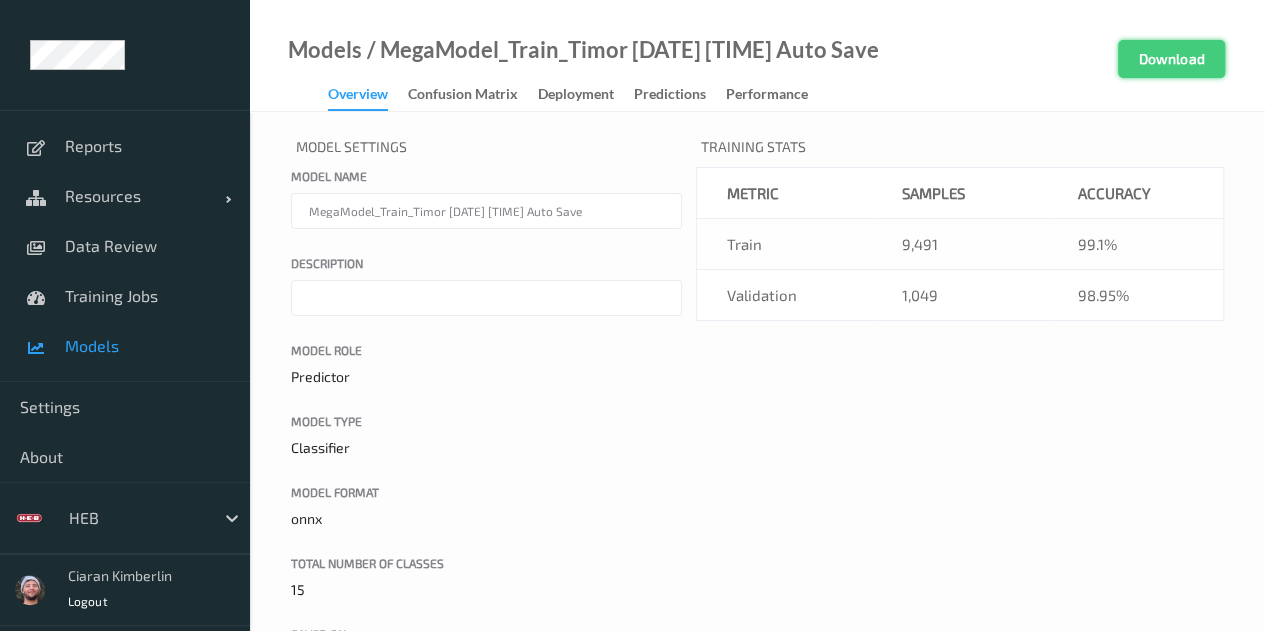 click on "Download" at bounding box center (1171, 59) 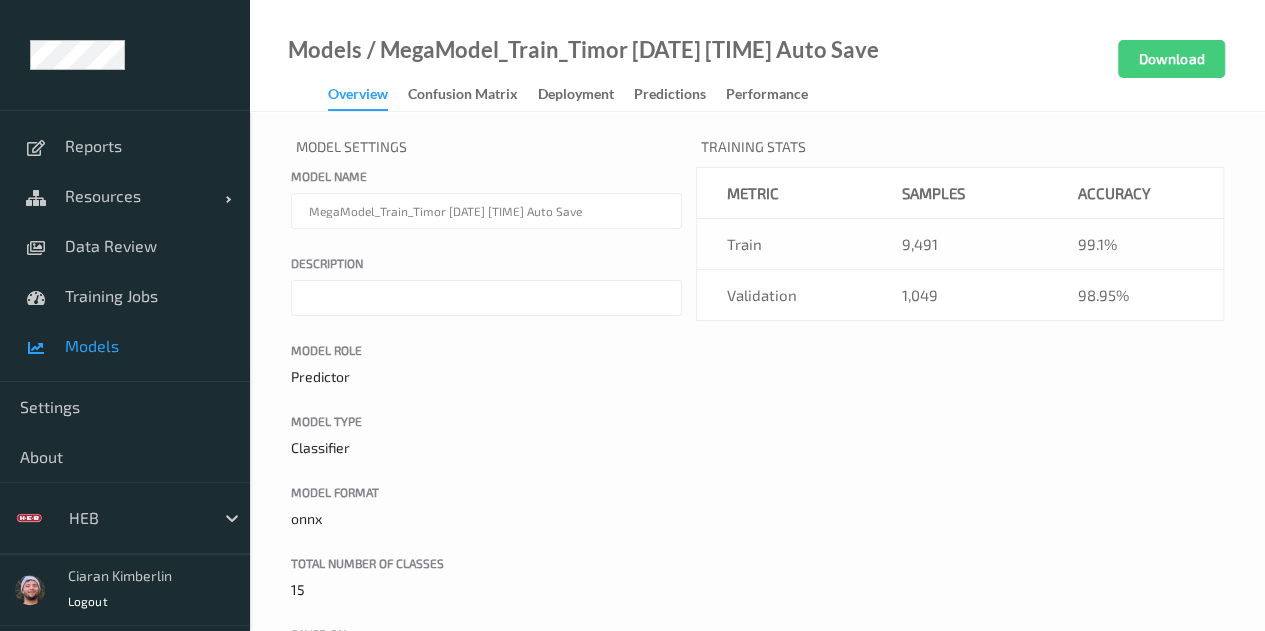 click on "Models" at bounding box center (147, 346) 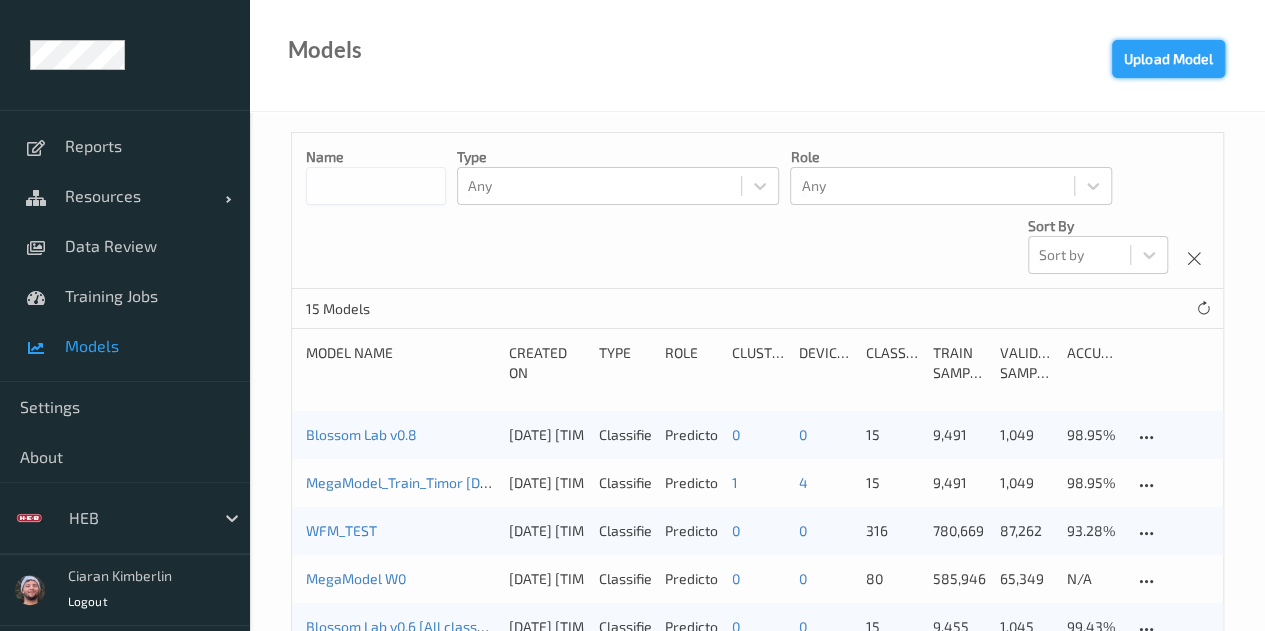 click on "Upload Model" at bounding box center (1168, 59) 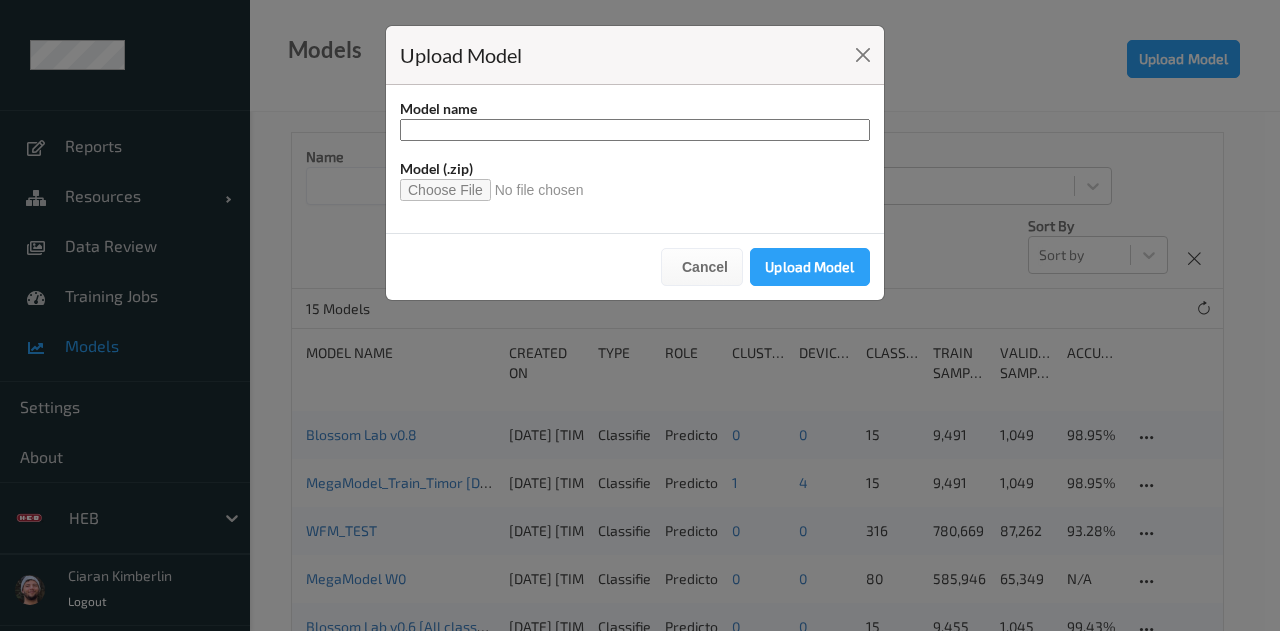 click at bounding box center (635, 130) 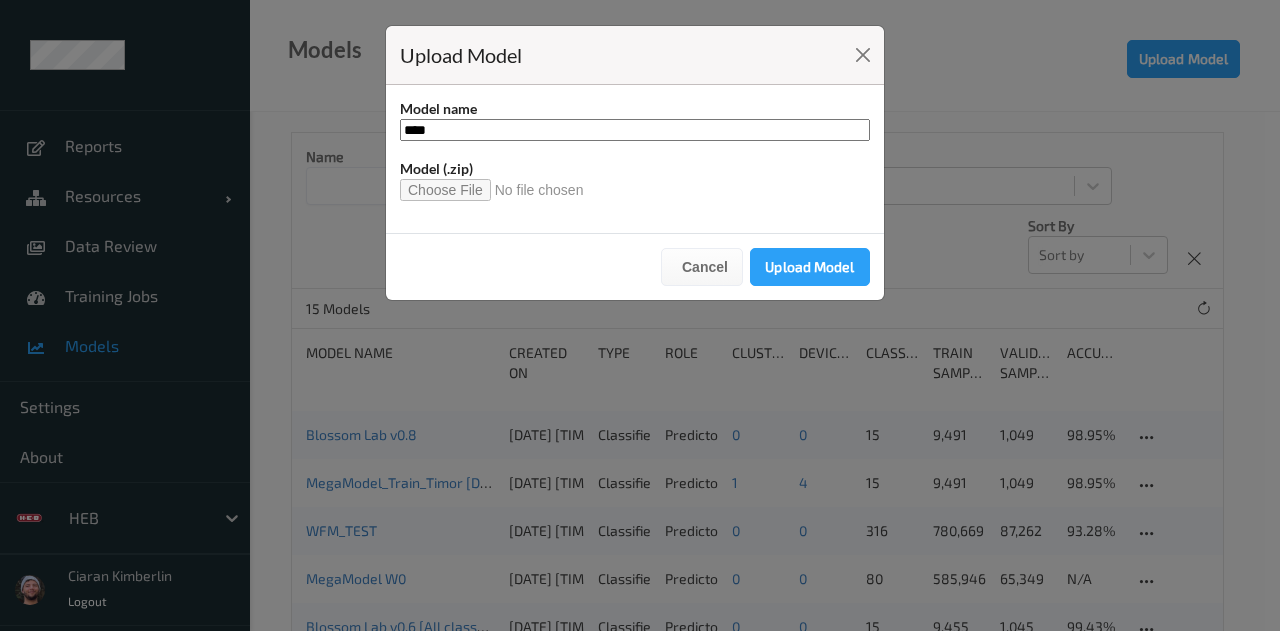 type on "****" 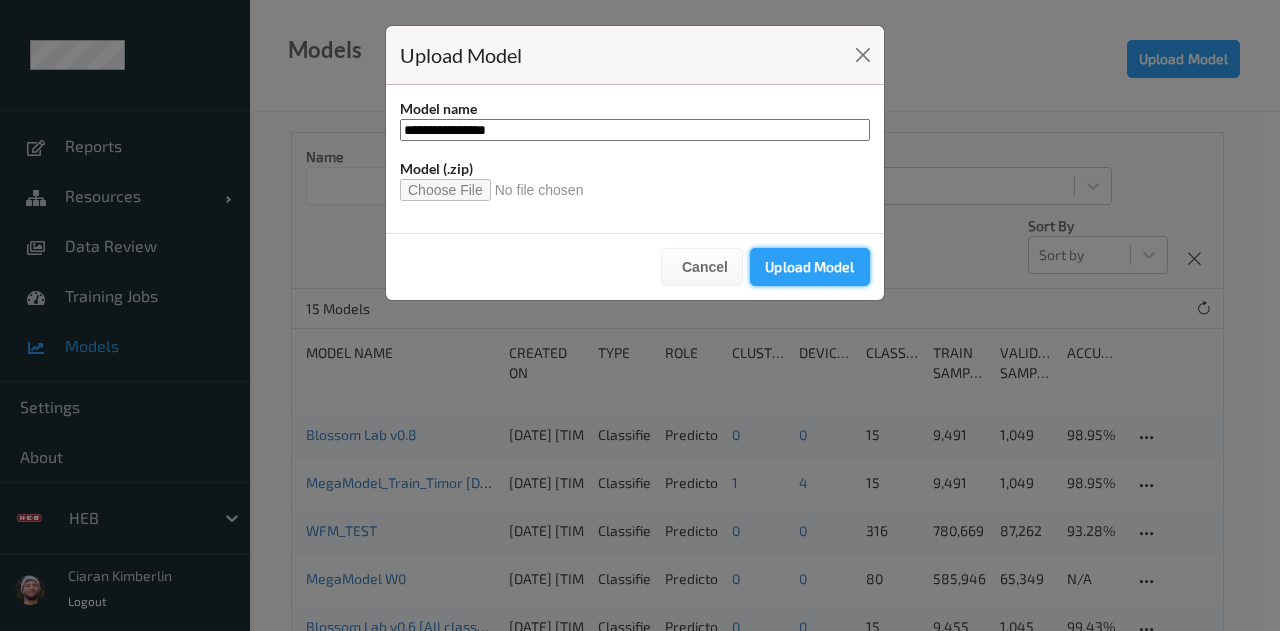 type on "**********" 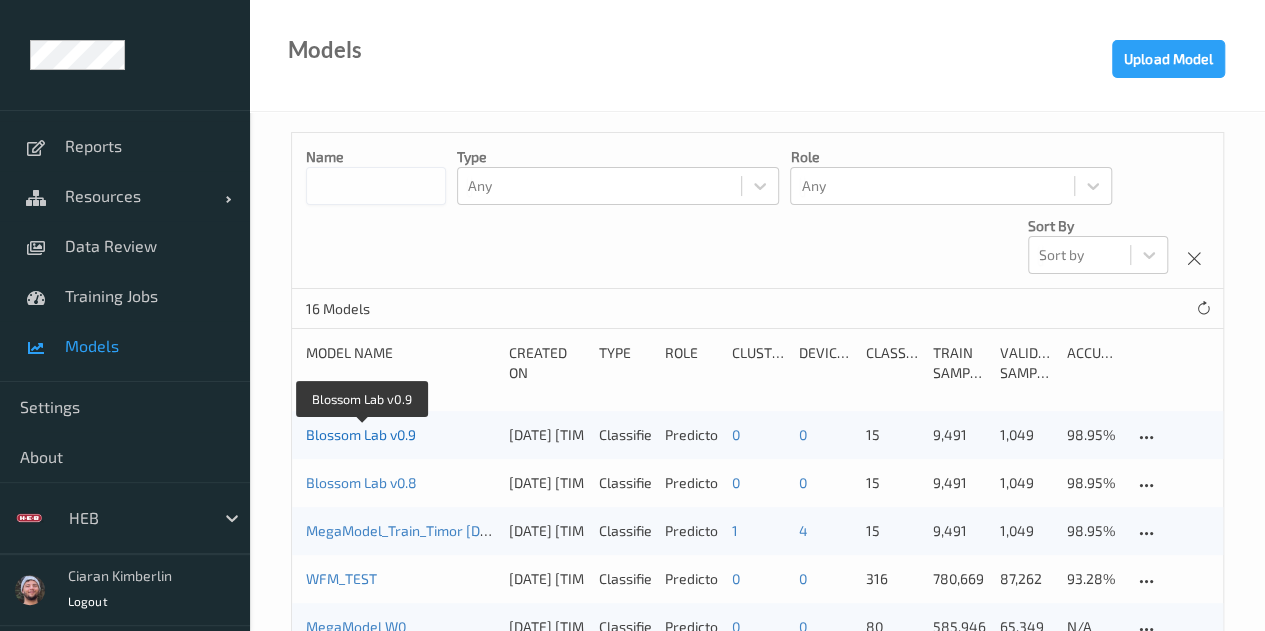 click on "Blossom Lab v0.9" at bounding box center (361, 434) 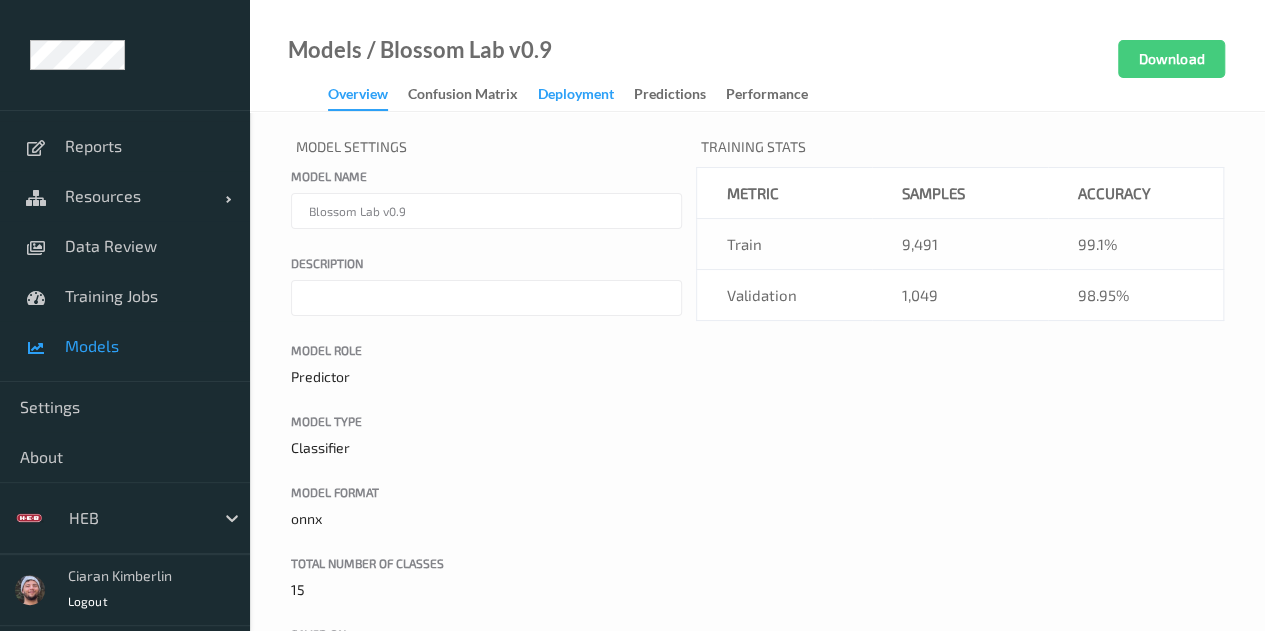 click on "Deployment" at bounding box center (576, 96) 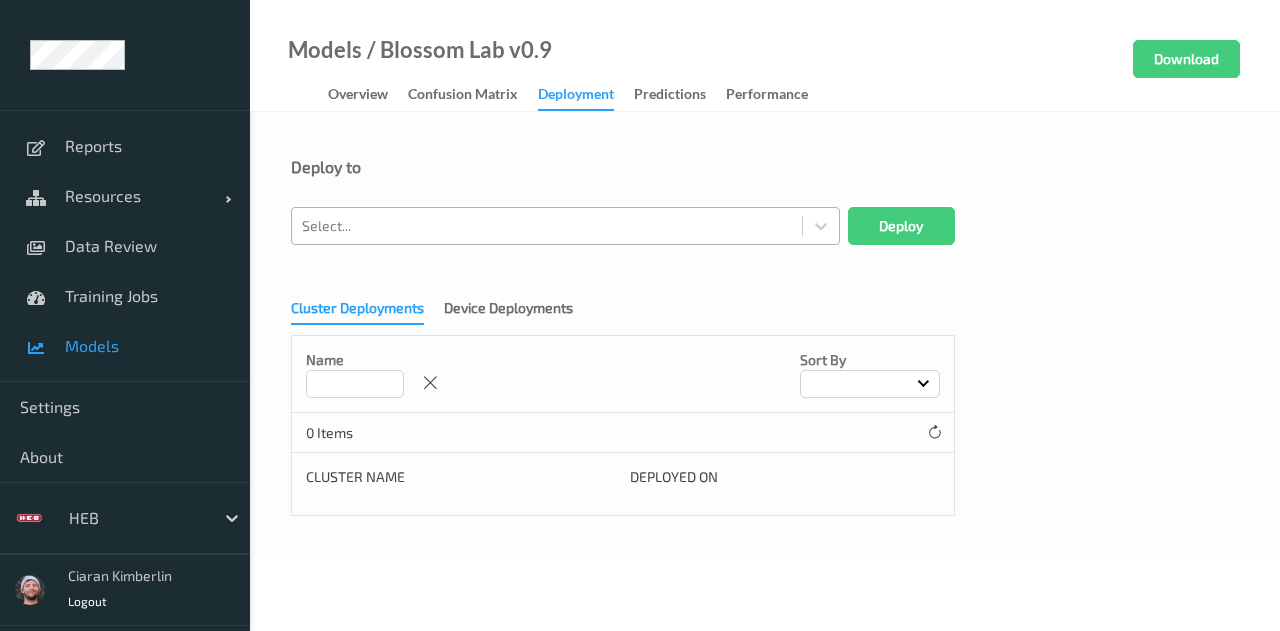 click at bounding box center [547, 226] 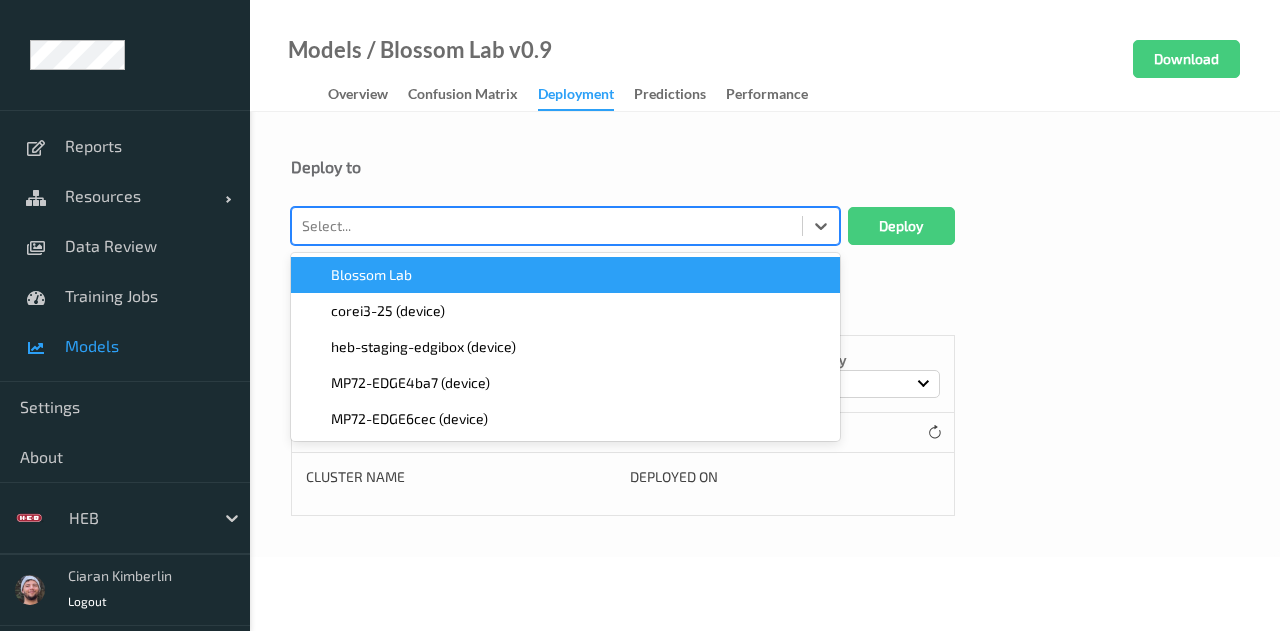 click on "Blossom Lab" at bounding box center (565, 275) 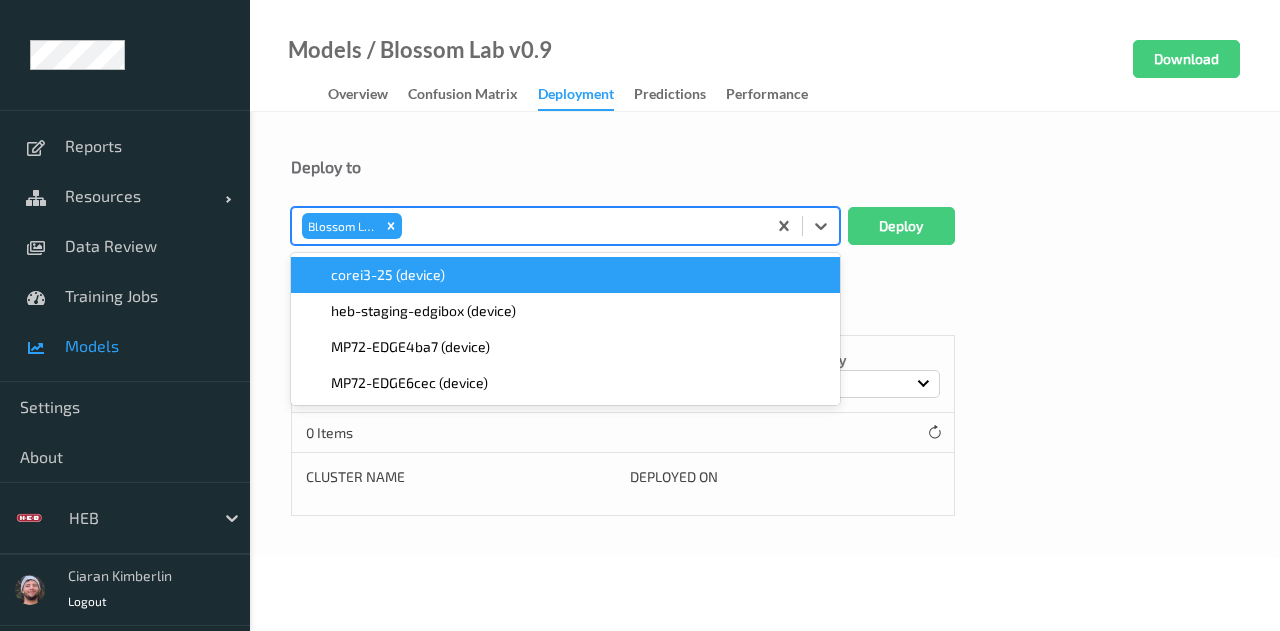 click on "corei3-25 (device)" at bounding box center [565, 275] 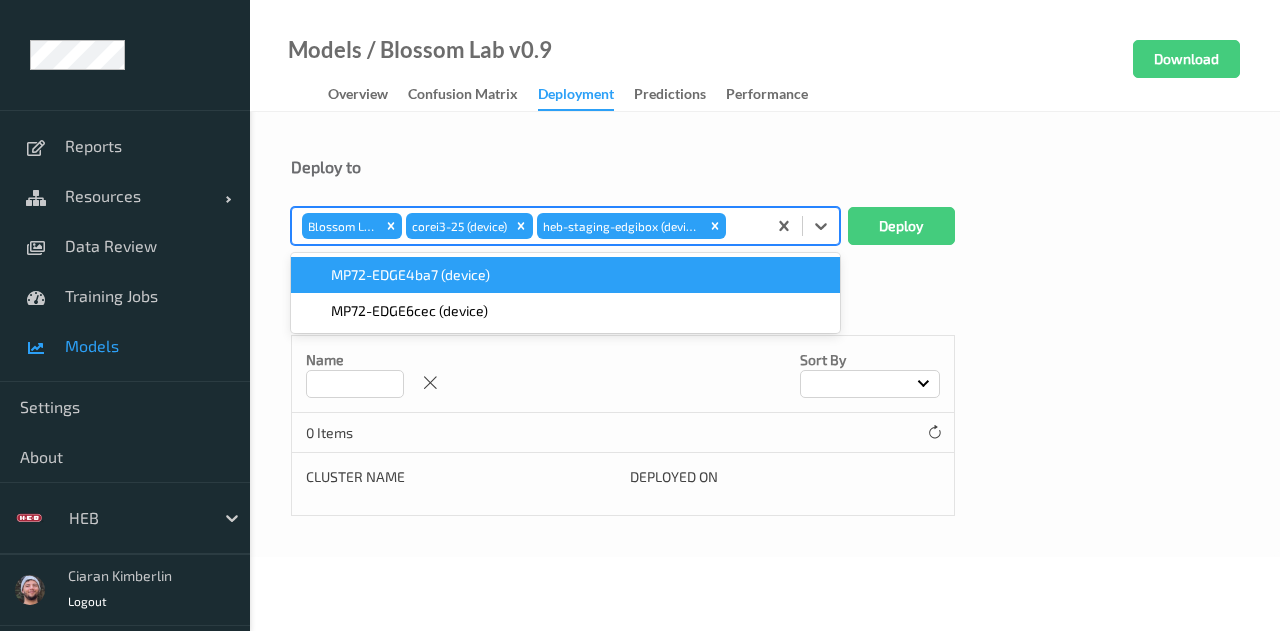 click on "MP72-EDGE4ba7 (device)" at bounding box center [410, 275] 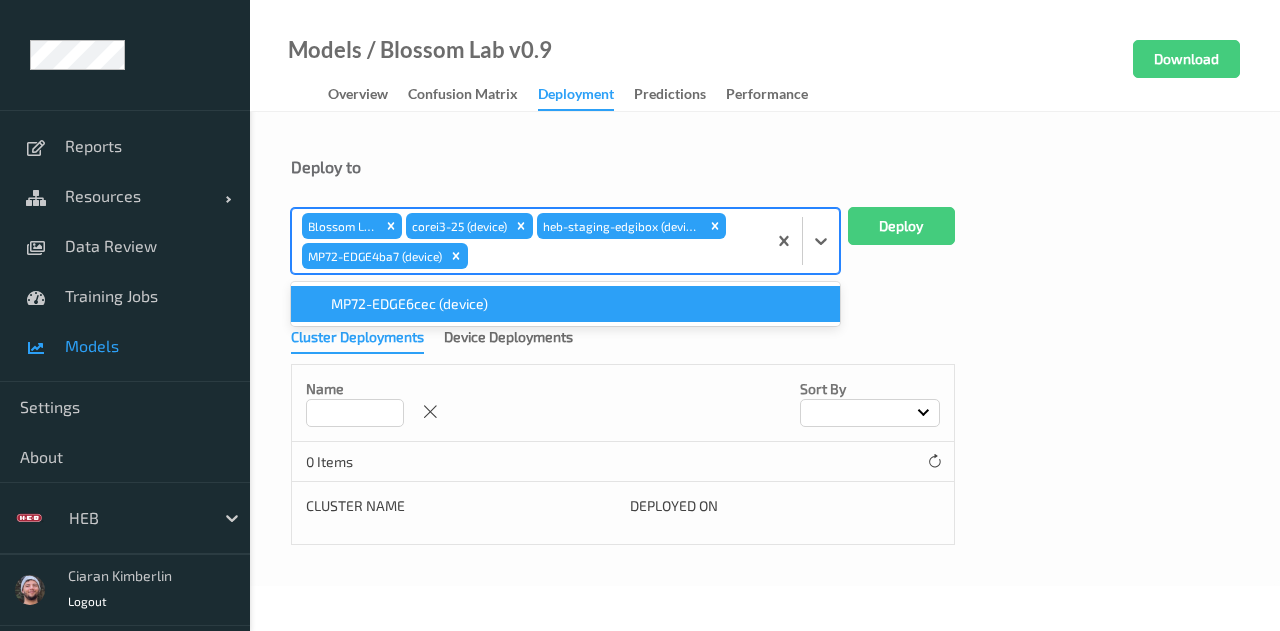 click on "Deploy to option MP72-EDGE4ba7 (device), selected. option MP72-EDGE6cec (device) focused, 1 of 1. 1 result available. Use Up and Down to choose options, press Enter to select the currently focused option, press Escape to exit the menu, press Tab to select the option and exit the menu. Blossom Lab corei3-25 (device) heb-staging-edgibox (device) MP72-EDGE4ba7 (device)    MP72-EDGE6cec (device) Deploy Cluster Deployments Device Deployments Name Sort by 0 Items Cluster Name Deployed on" at bounding box center [765, 351] 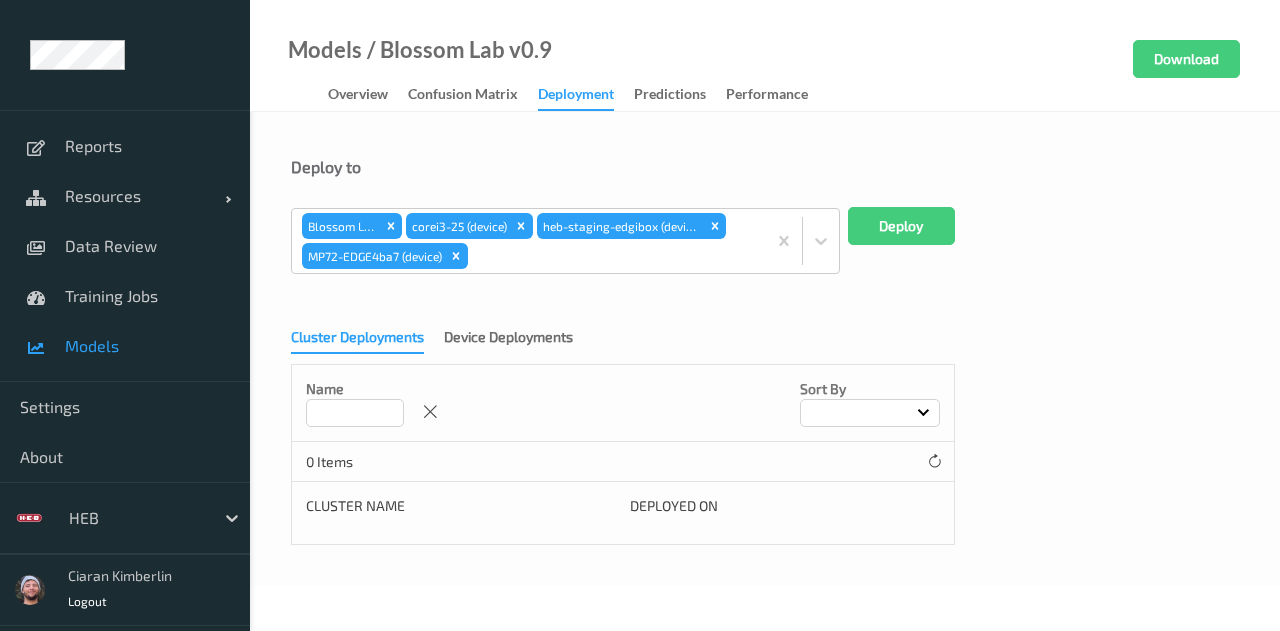 click on "Deploy to Blossom Lab corei3-25 (device) heb-staging-edgibox (device) MP72-EDGE4ba7 (device) Deploy Cluster Deployments Device Deployments Name Sort by 0 Items Cluster Name Deployed on" at bounding box center (765, 351) 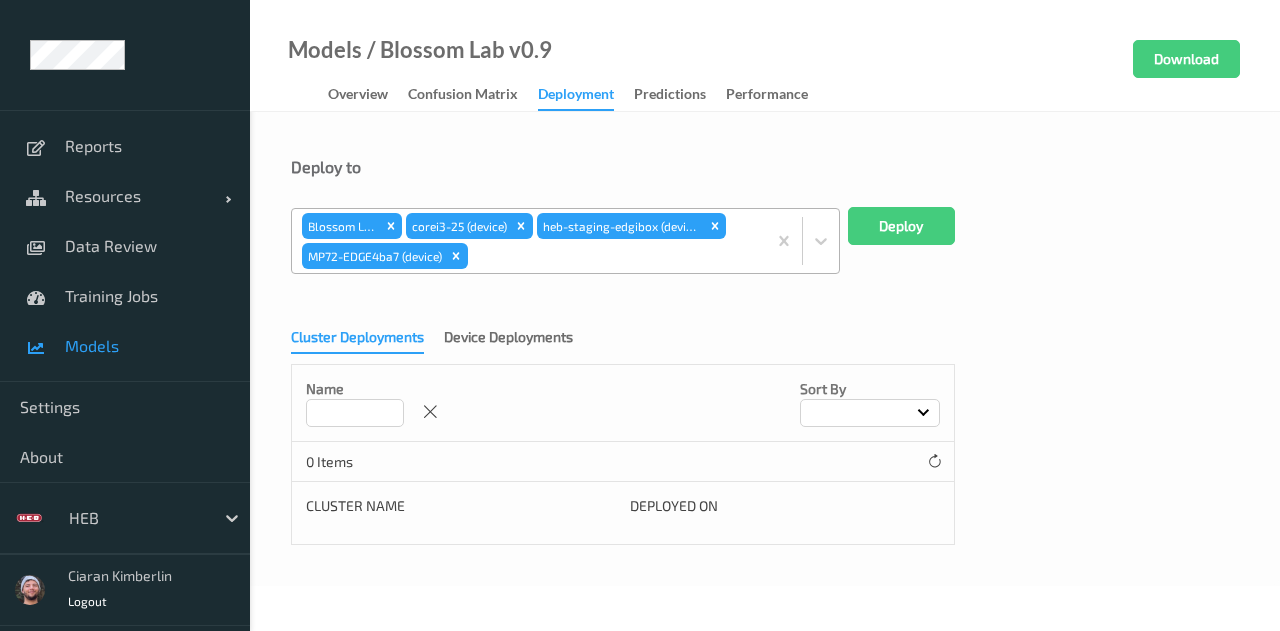 click at bounding box center (613, 256) 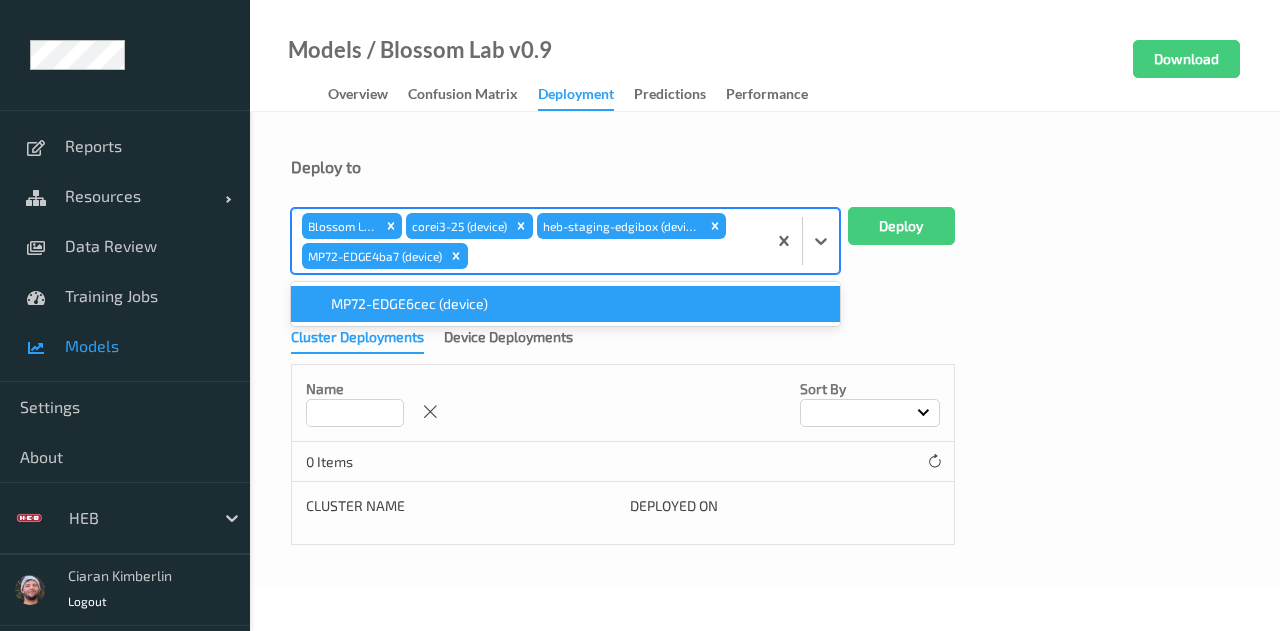 click on "MP72-EDGE6cec (device)" at bounding box center (565, 304) 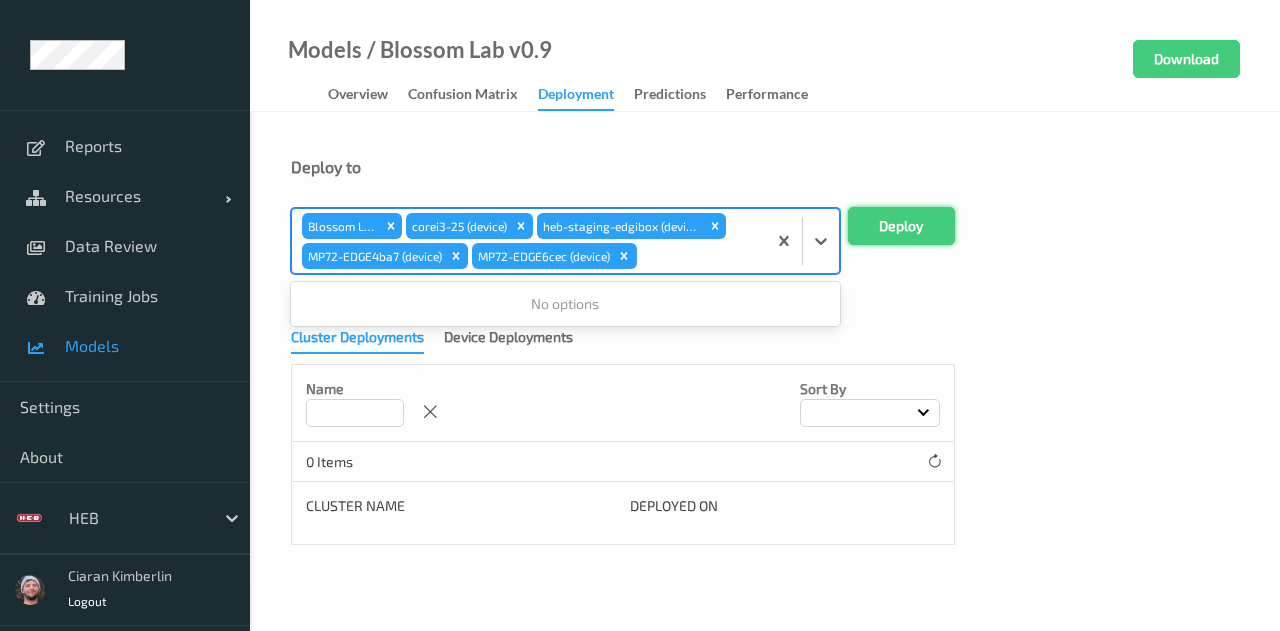 click on "Deploy" at bounding box center (901, 226) 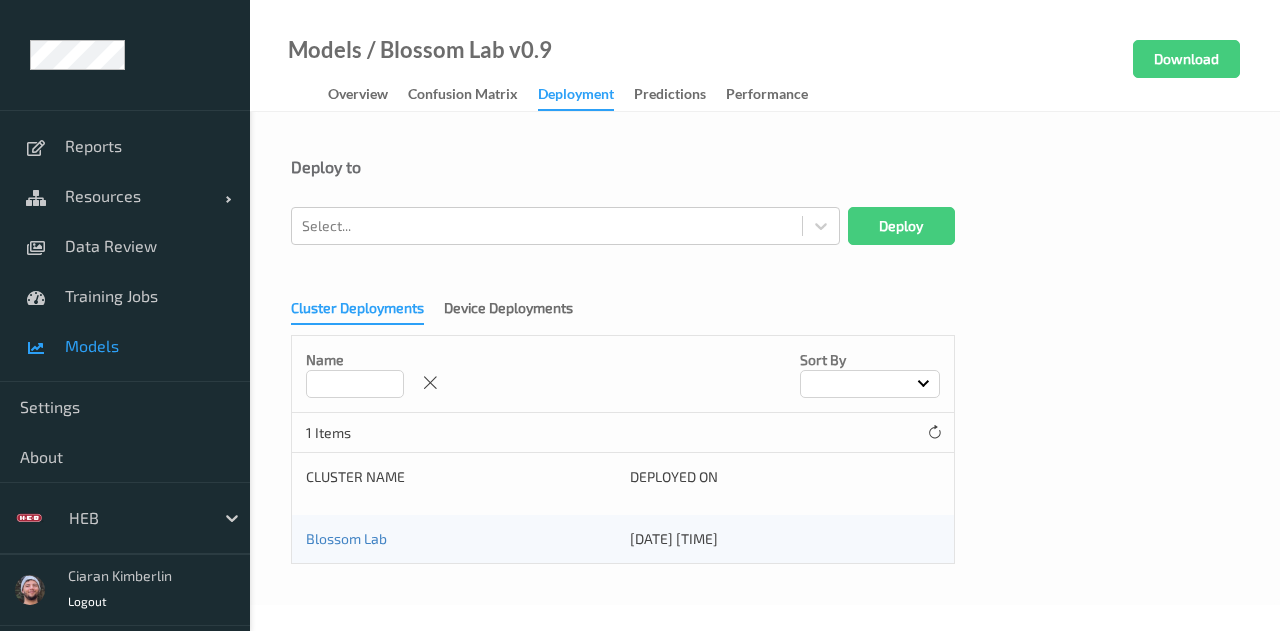 click on "Deploy to Select... Deploy Cluster Deployments Device Deployments Name Sort by 1 Items Cluster Name Deployed on Blossom Lab [DATE] [TIME]" at bounding box center (765, 358) 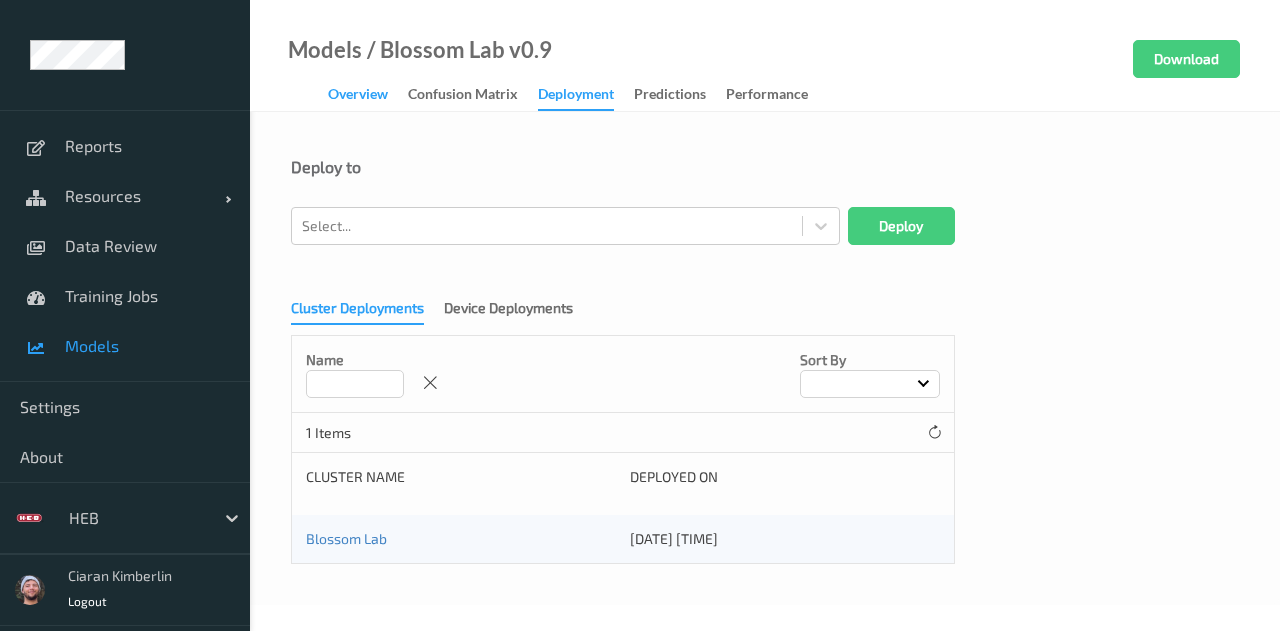 click on "Overview" at bounding box center [358, 96] 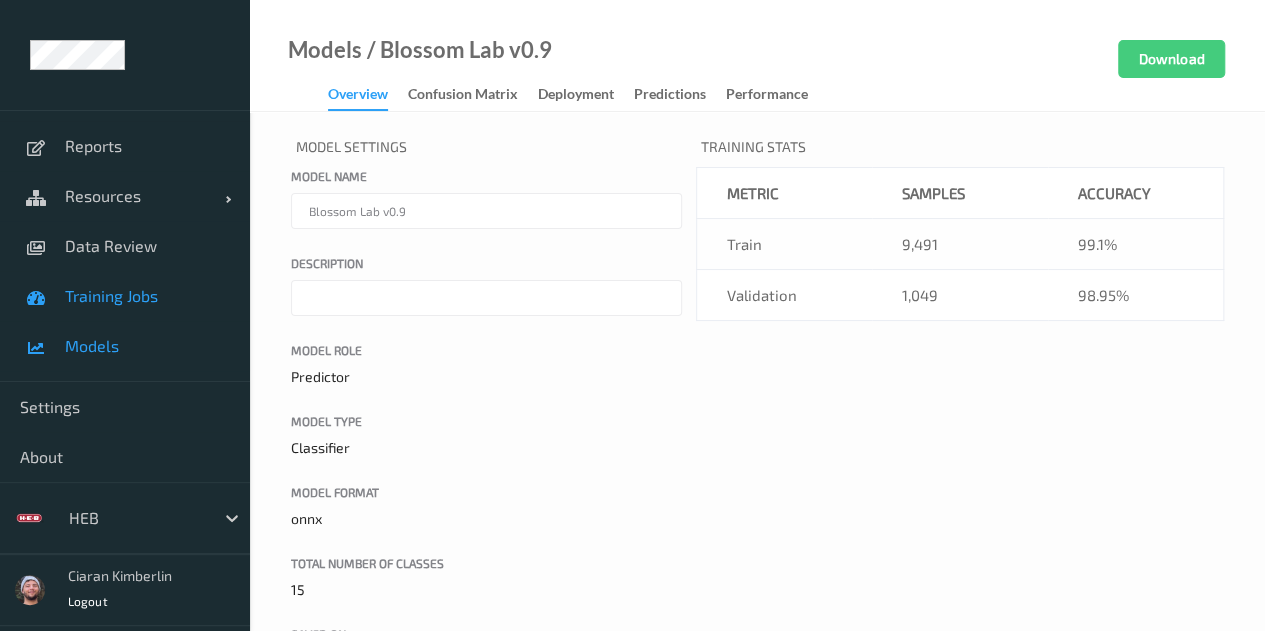 click on "Training Jobs" at bounding box center (147, 296) 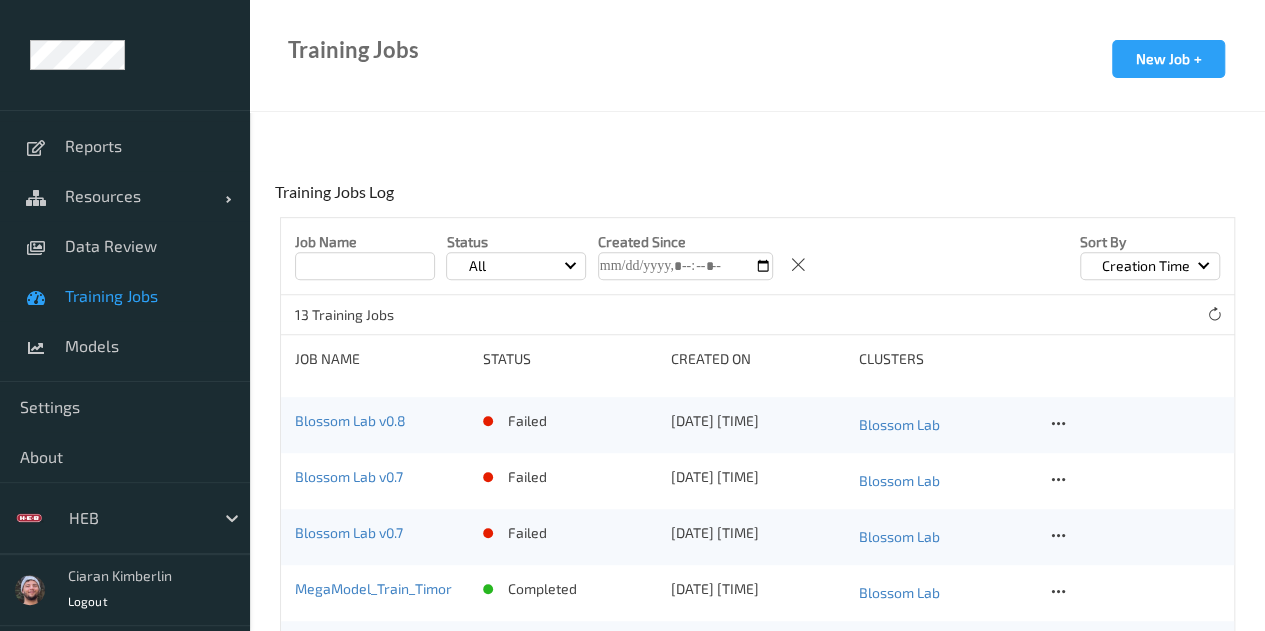 scroll, scrollTop: 364, scrollLeft: 0, axis: vertical 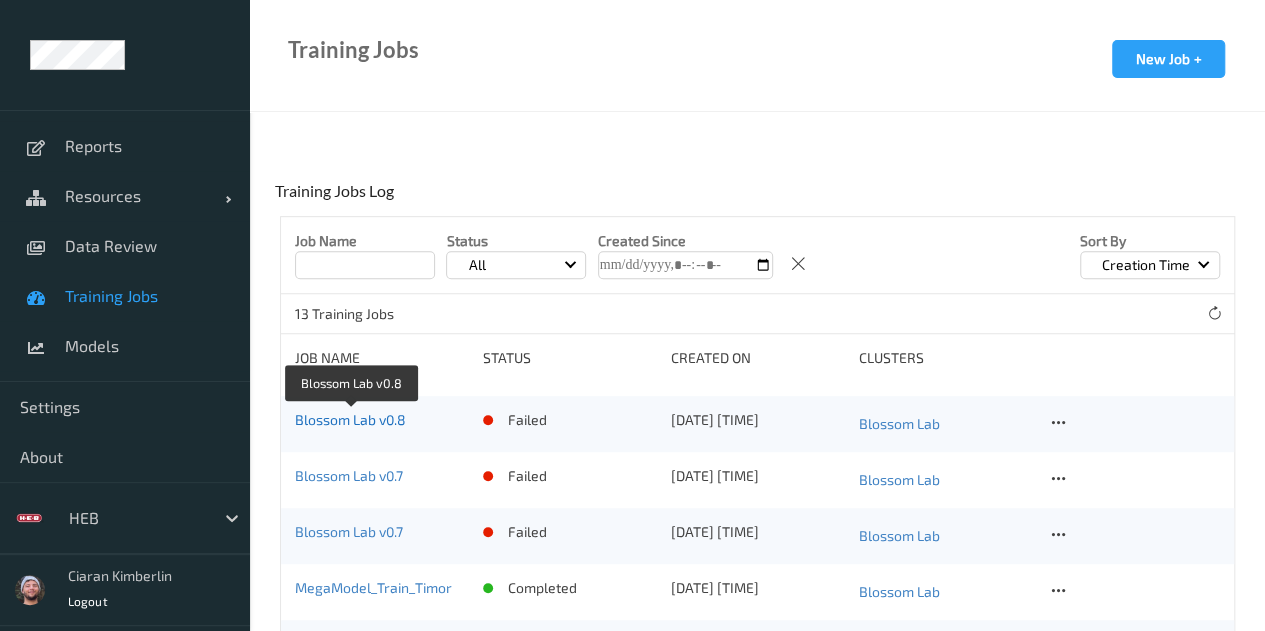 click on "Blossom Lab v0.8" at bounding box center [350, 419] 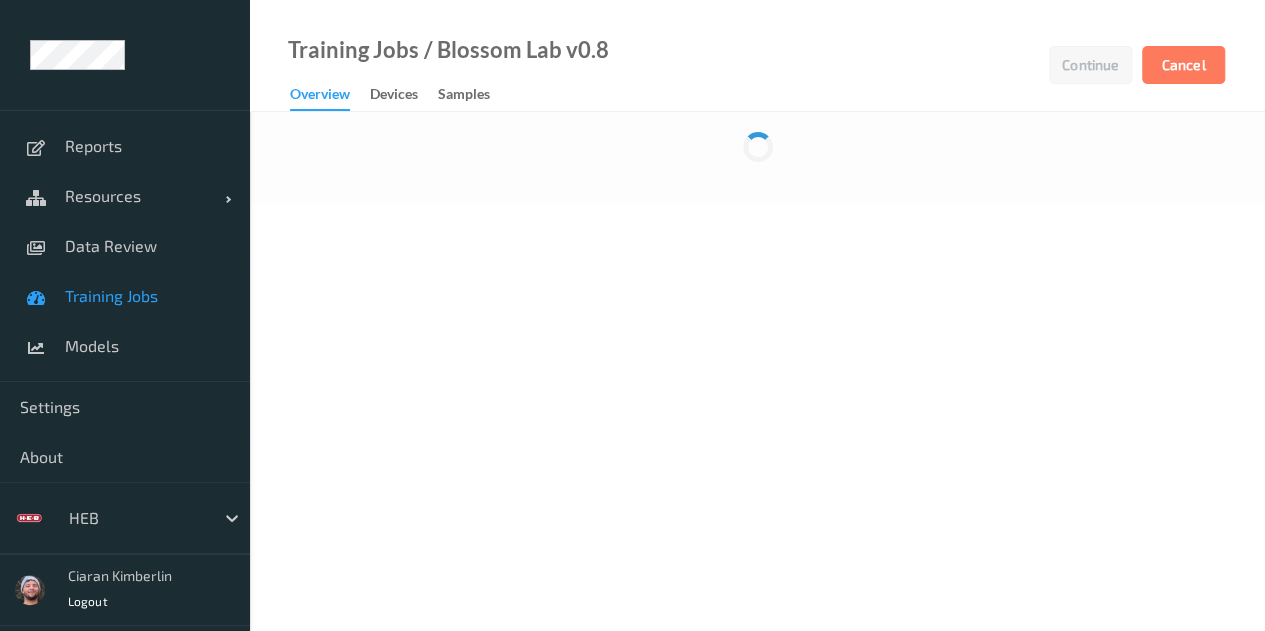 scroll, scrollTop: 0, scrollLeft: 0, axis: both 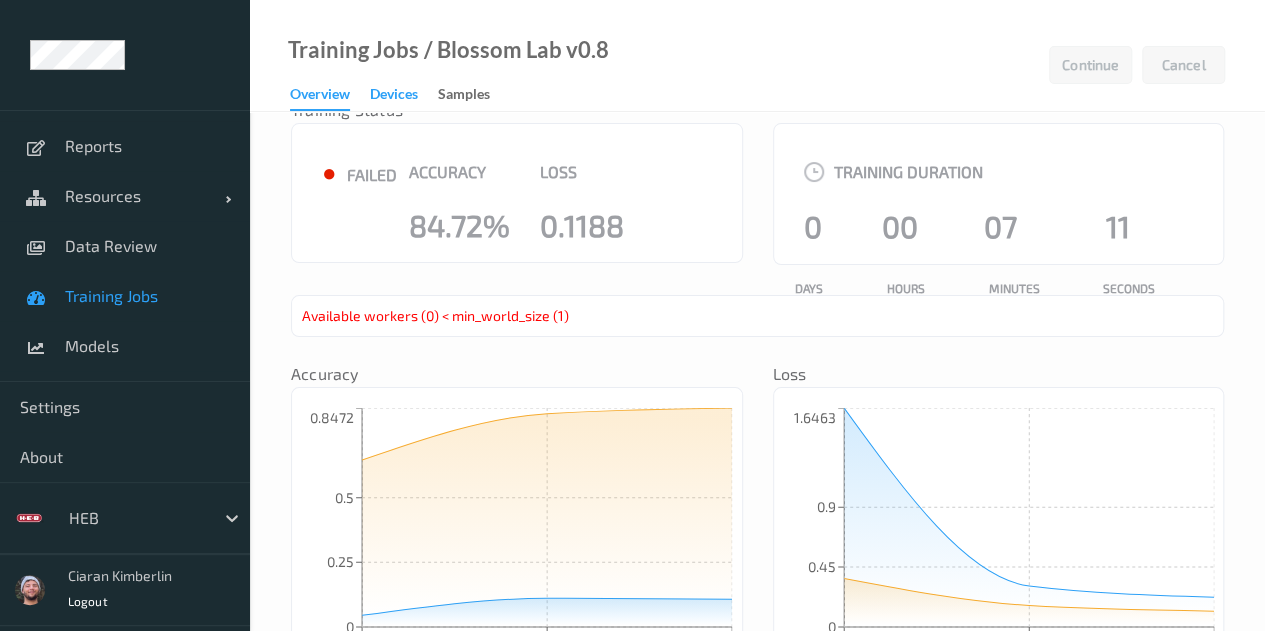 click on "Devices" at bounding box center [394, 96] 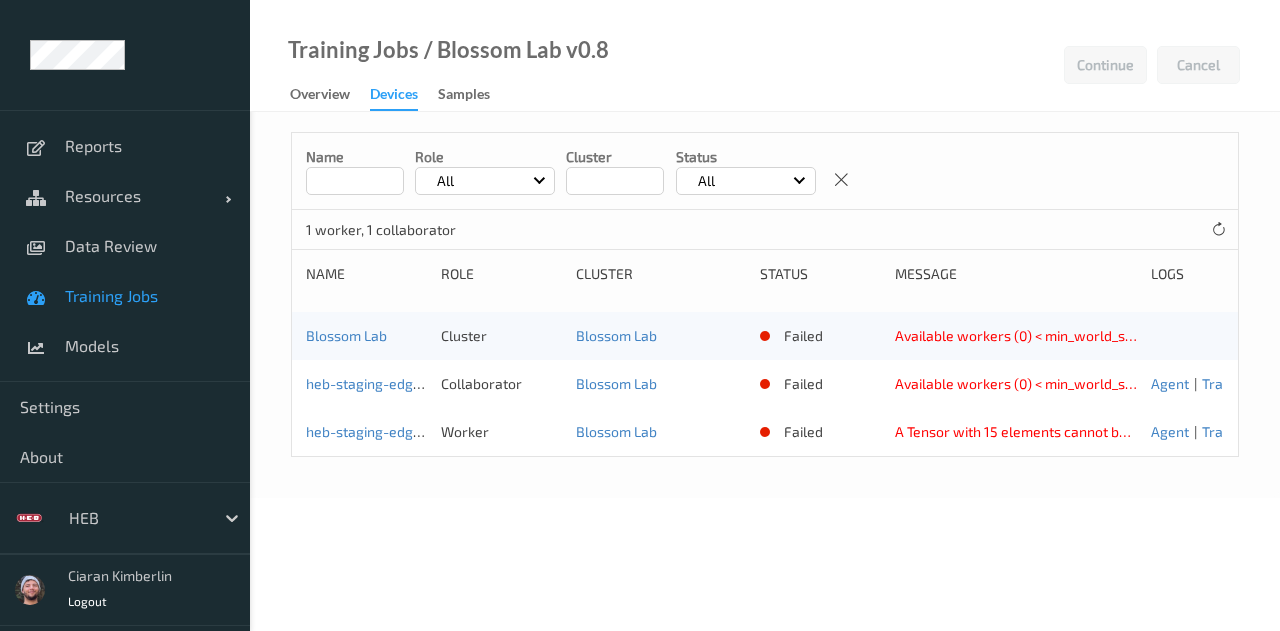 click on "Training Jobs" at bounding box center [147, 296] 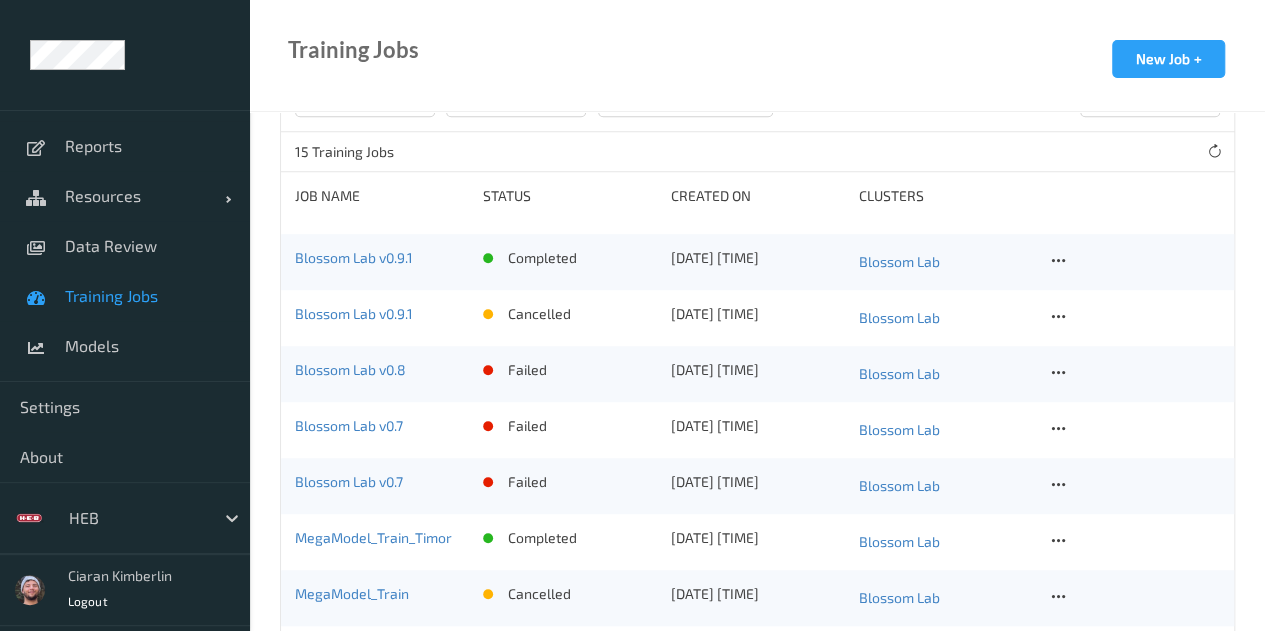 scroll, scrollTop: 524, scrollLeft: 0, axis: vertical 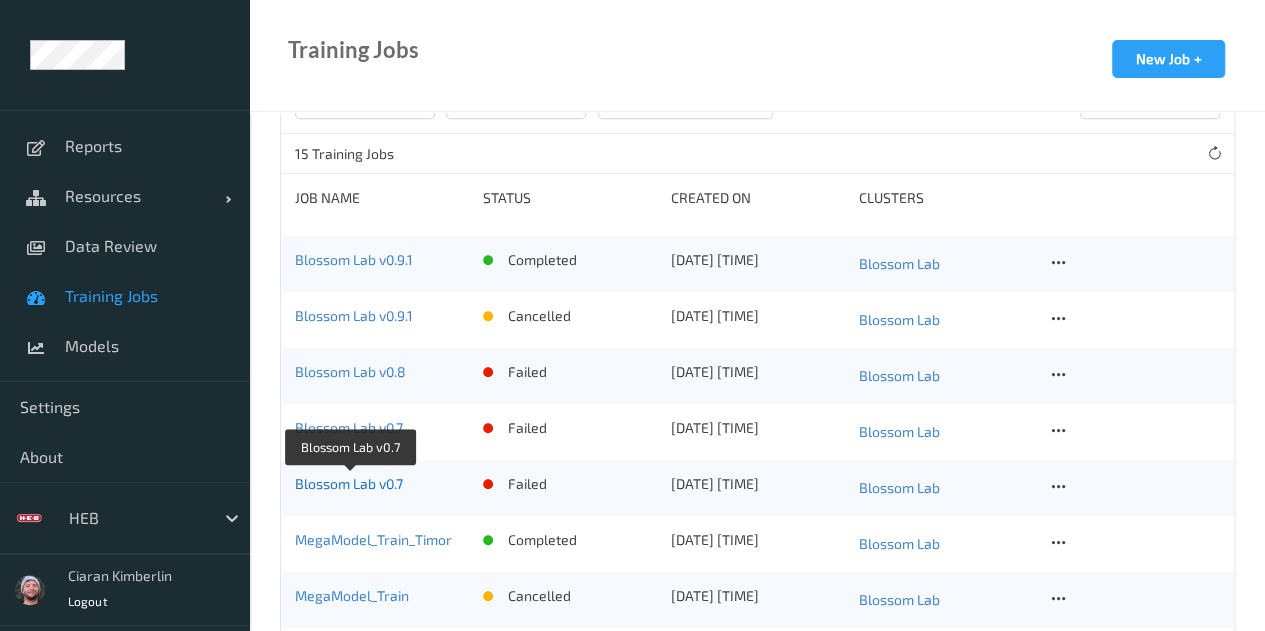 click on "Blossom Lab v0.7" at bounding box center (349, 483) 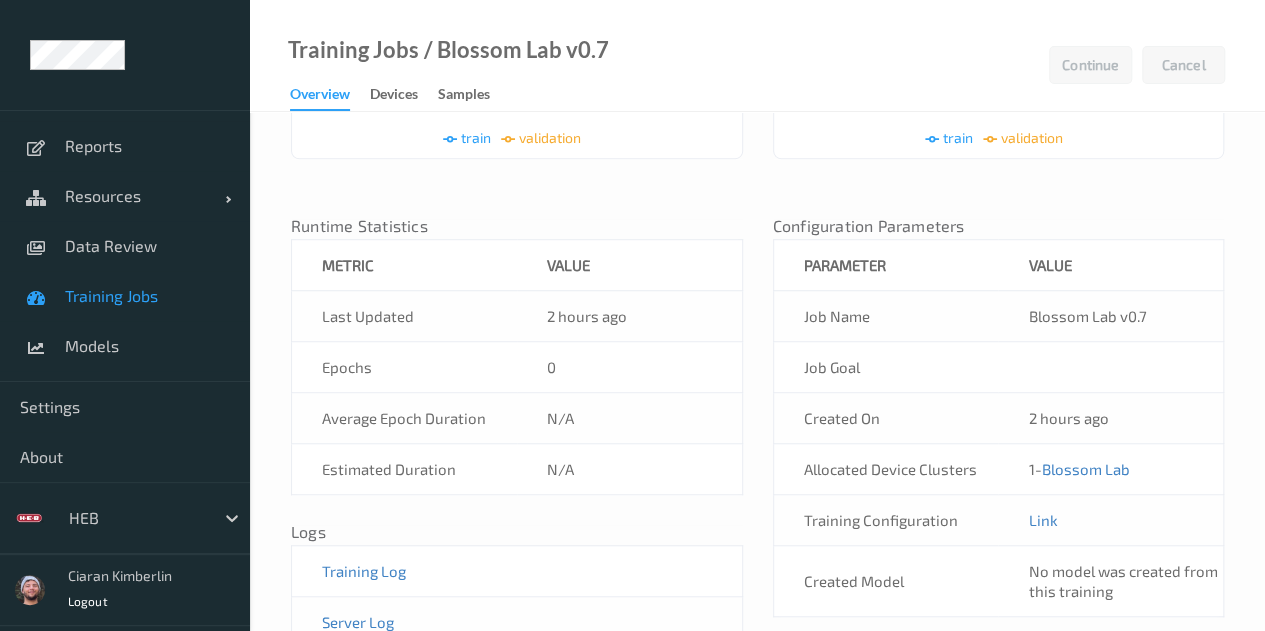 scroll, scrollTop: 592, scrollLeft: 0, axis: vertical 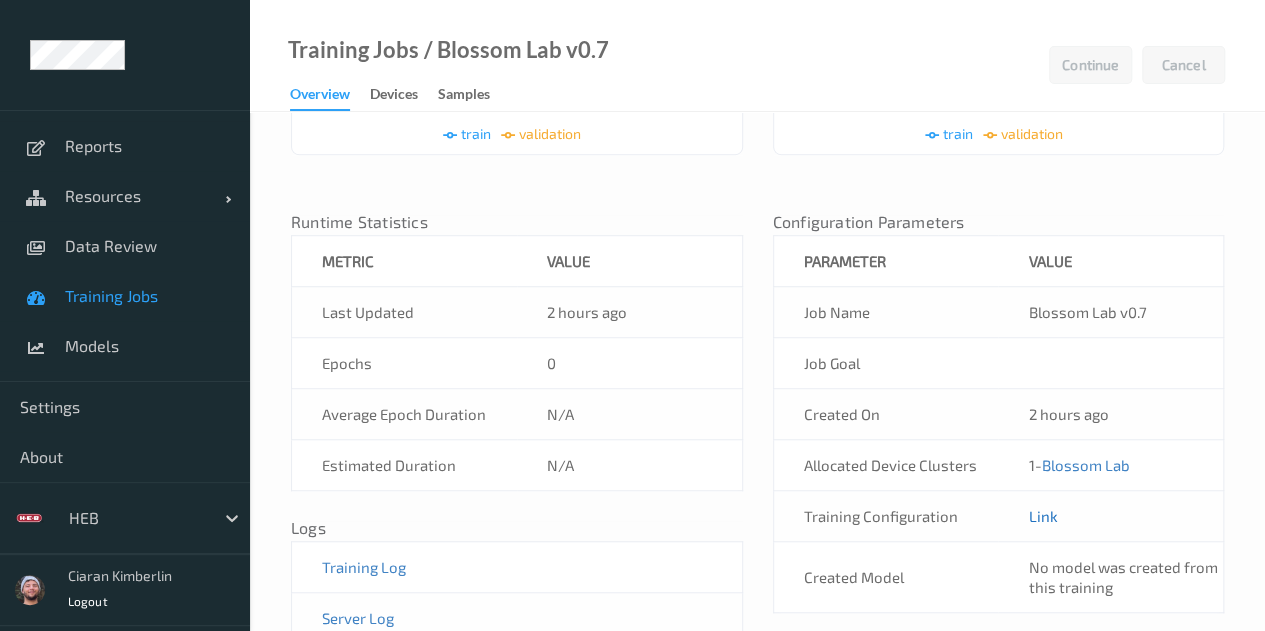 click on "Link" at bounding box center [1042, 516] 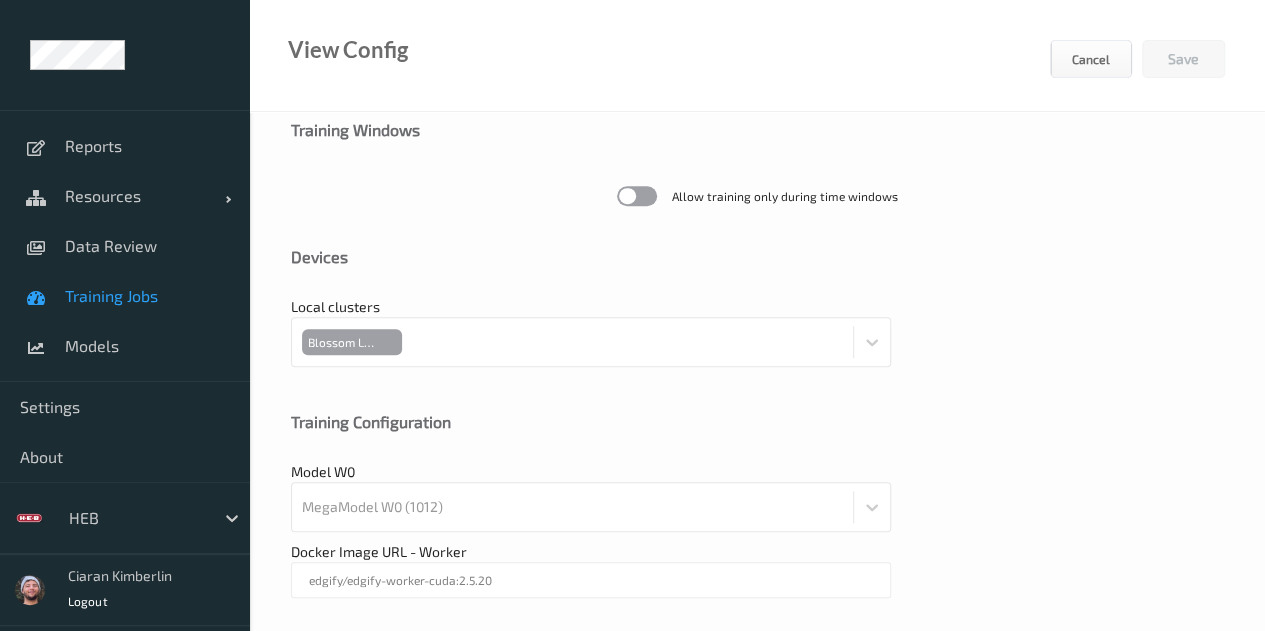 scroll, scrollTop: 743, scrollLeft: 0, axis: vertical 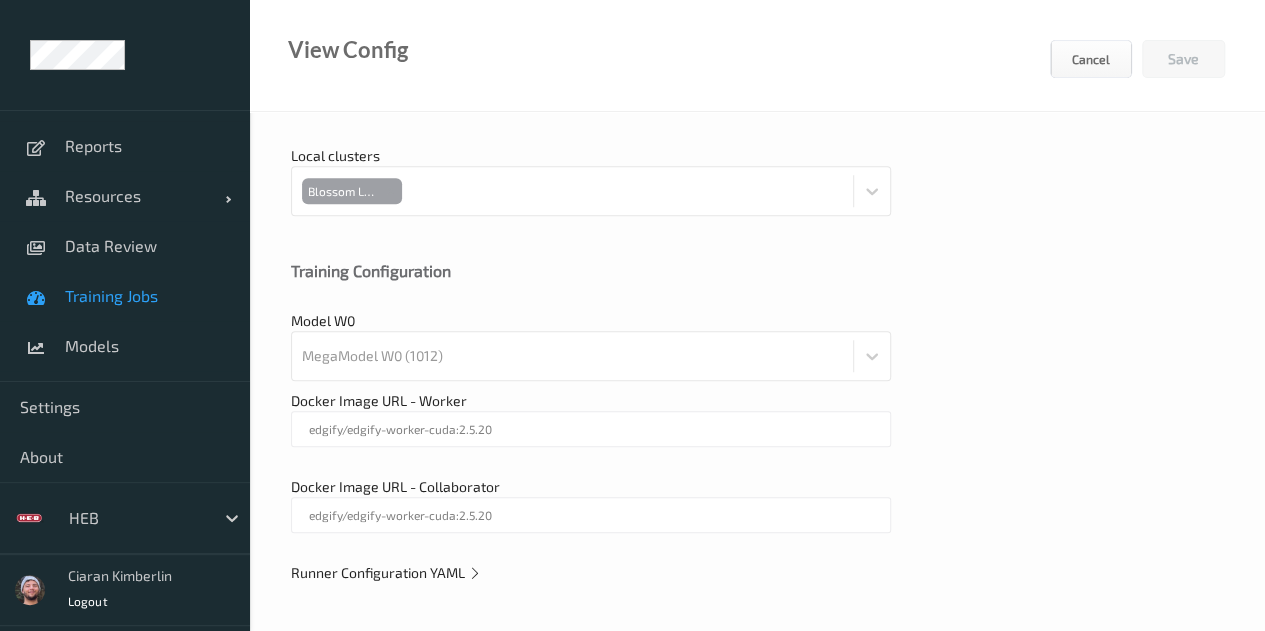 click on "Runner Configuration YAML" at bounding box center [386, 572] 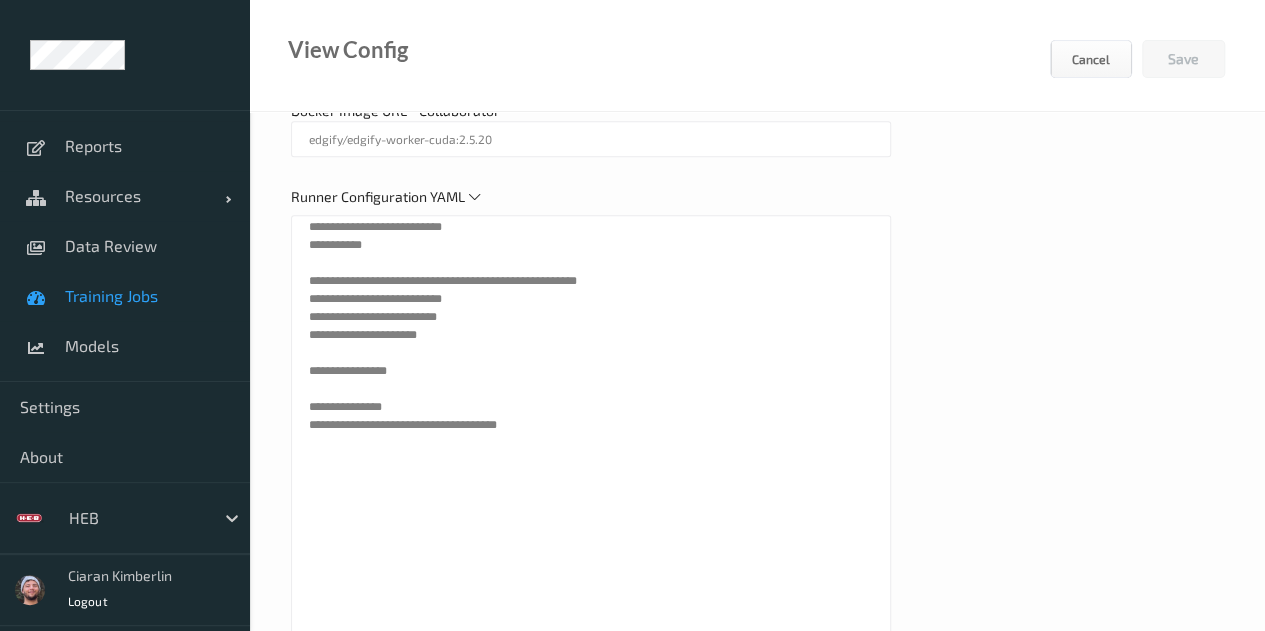 scroll, scrollTop: 1116, scrollLeft: 0, axis: vertical 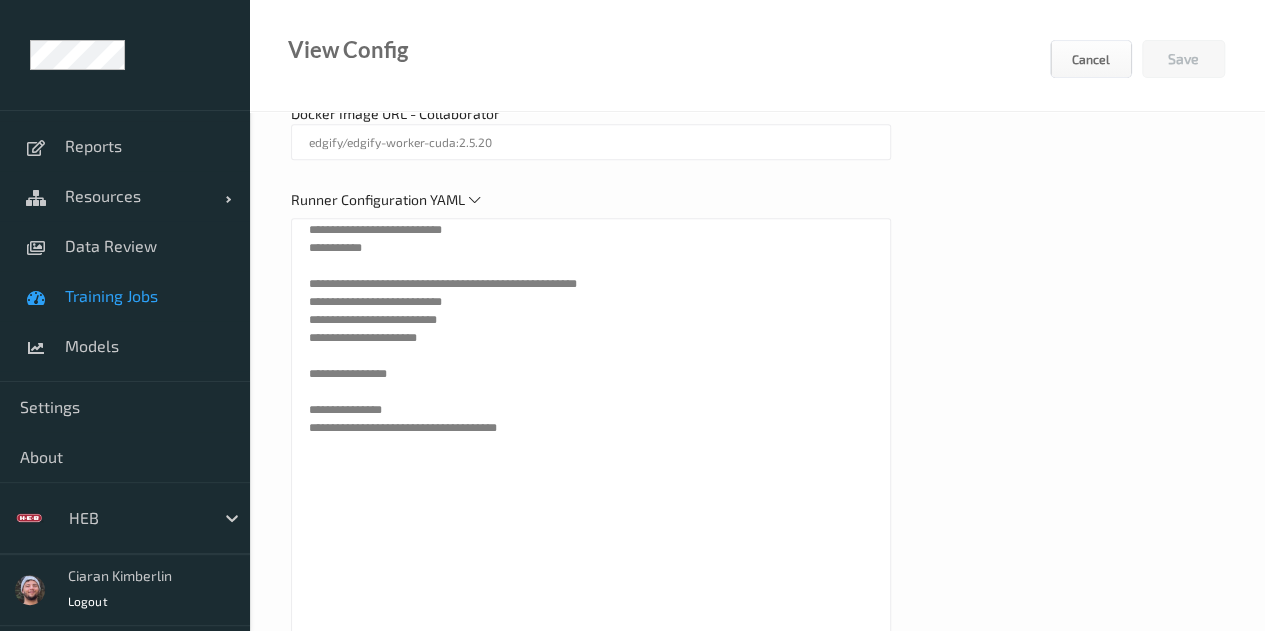 click on "Training Jobs" at bounding box center (147, 296) 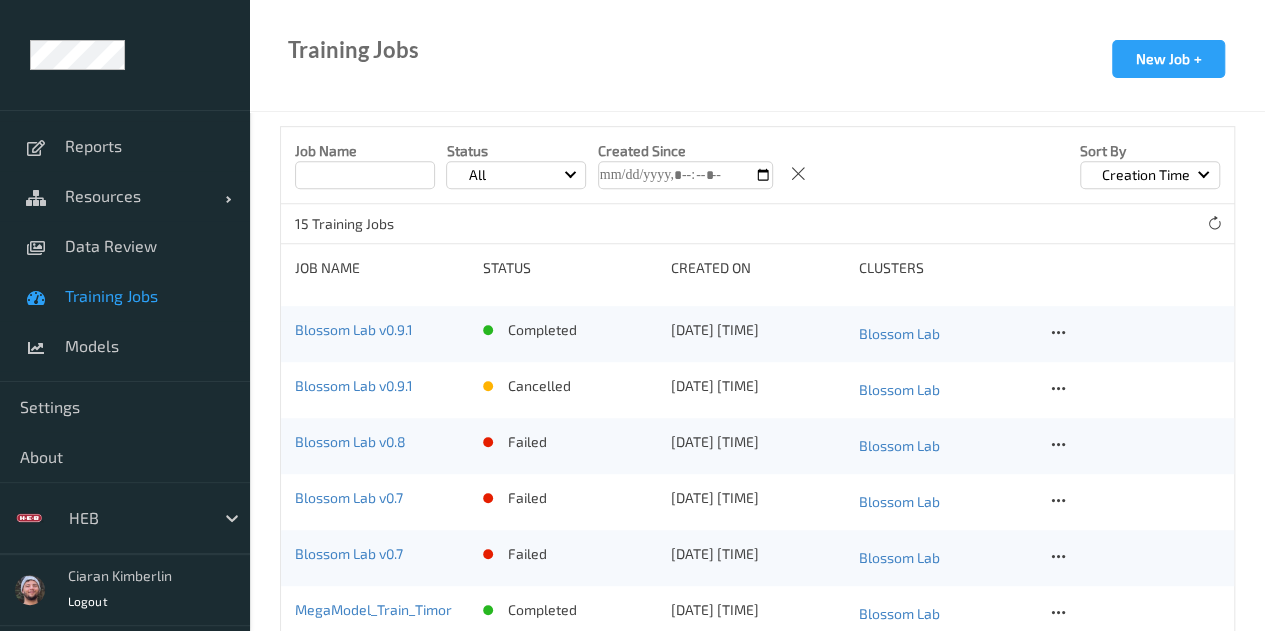 scroll, scrollTop: 557, scrollLeft: 0, axis: vertical 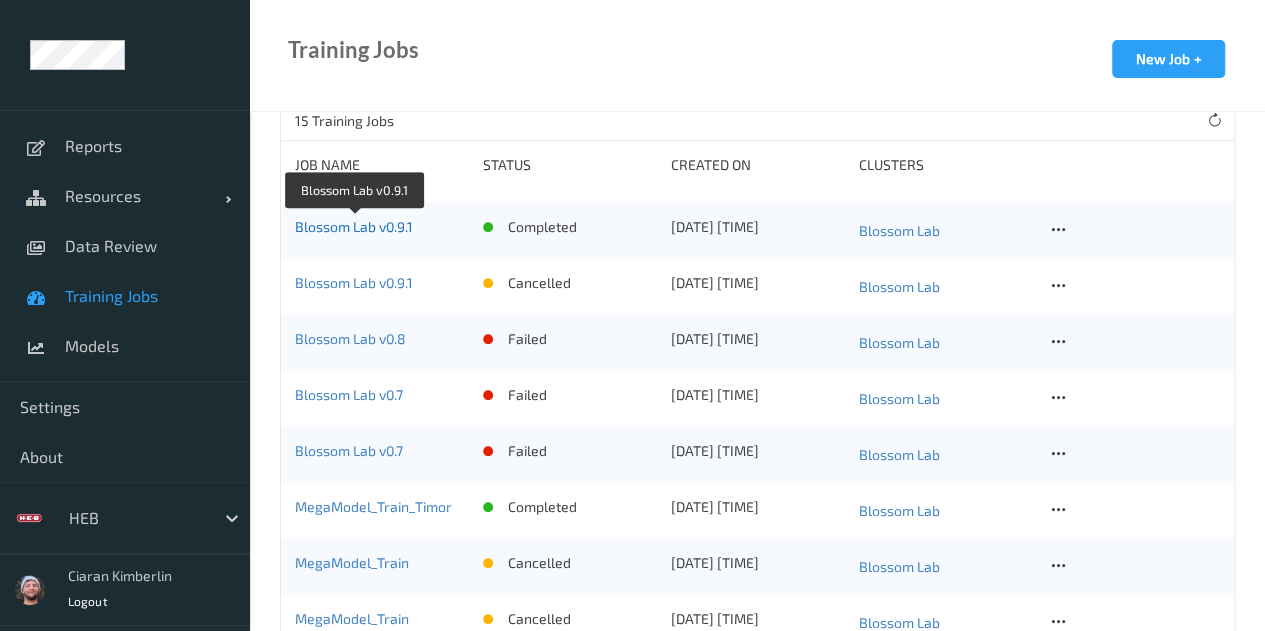 click on "Blossom Lab v0.9.1" at bounding box center (354, 226) 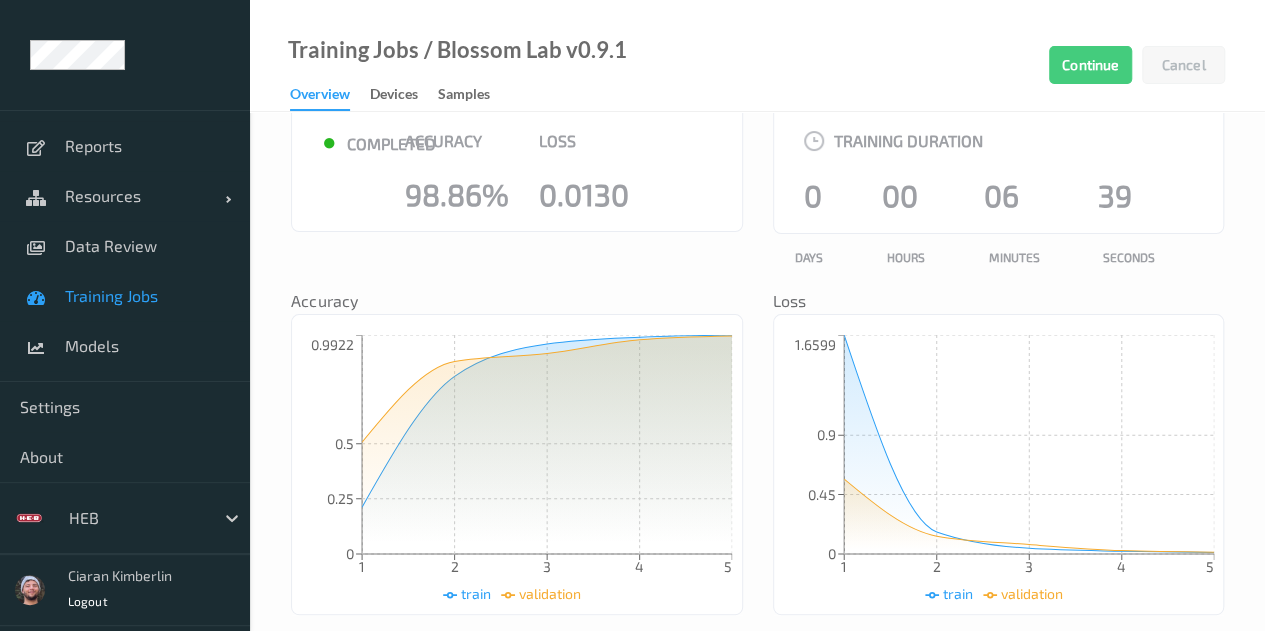 scroll, scrollTop: 92, scrollLeft: 0, axis: vertical 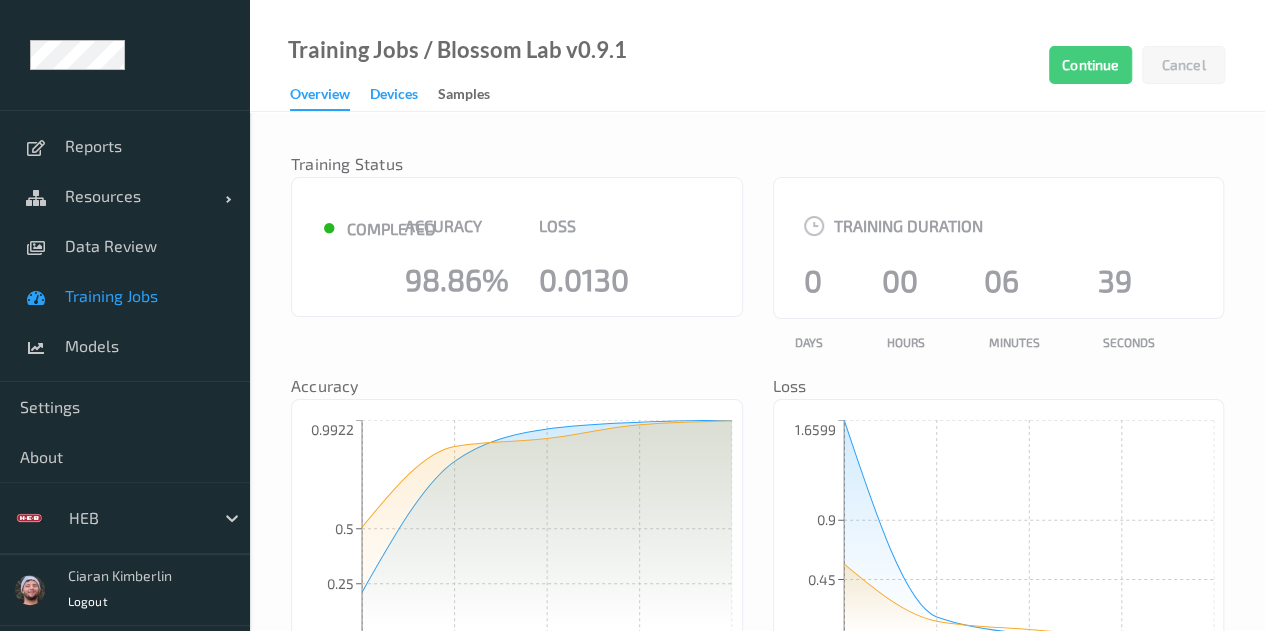 click on "Devices" at bounding box center (394, 96) 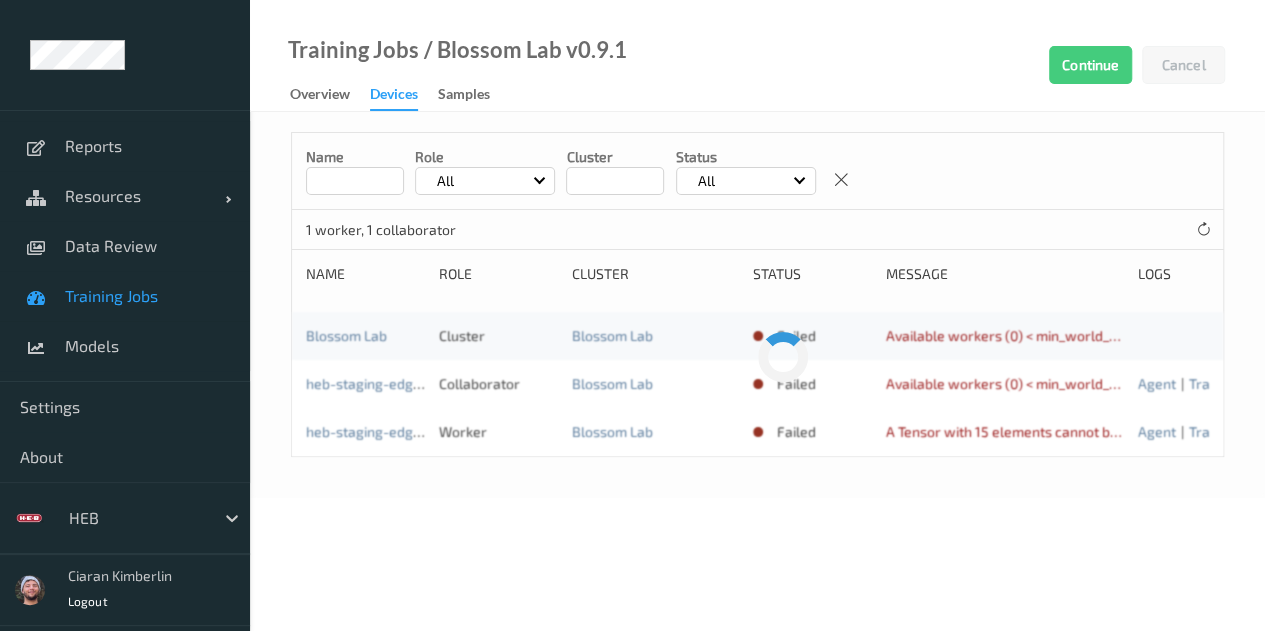 scroll, scrollTop: 0, scrollLeft: 0, axis: both 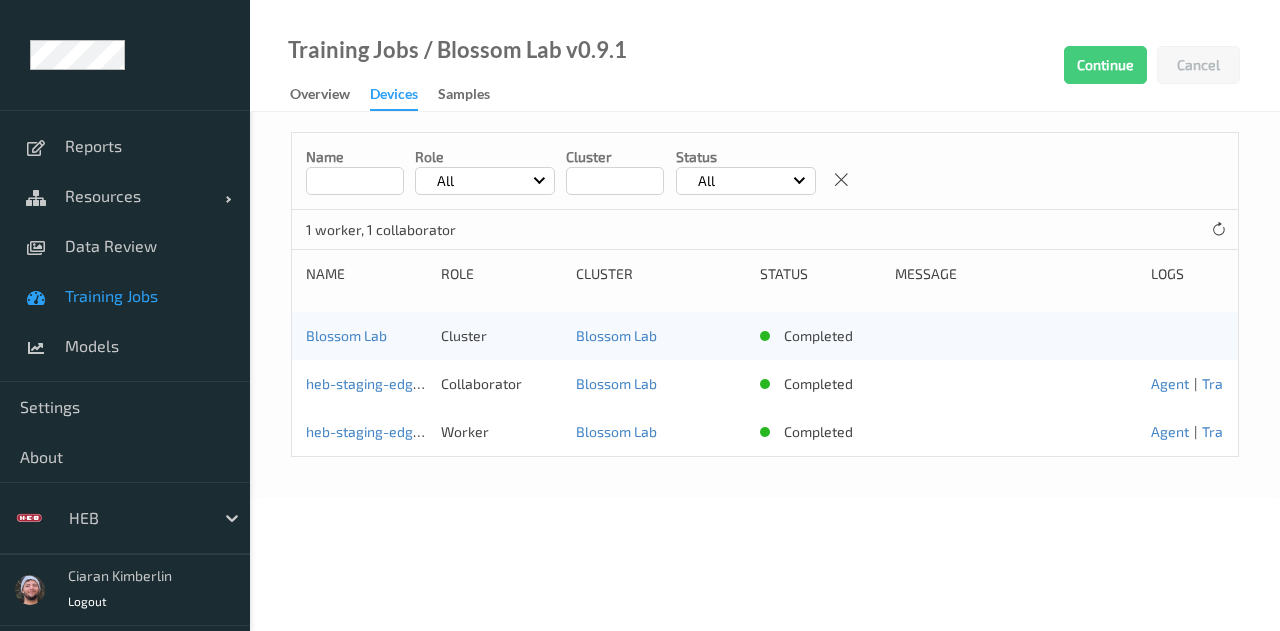 click on "Overview" at bounding box center (330, 95) 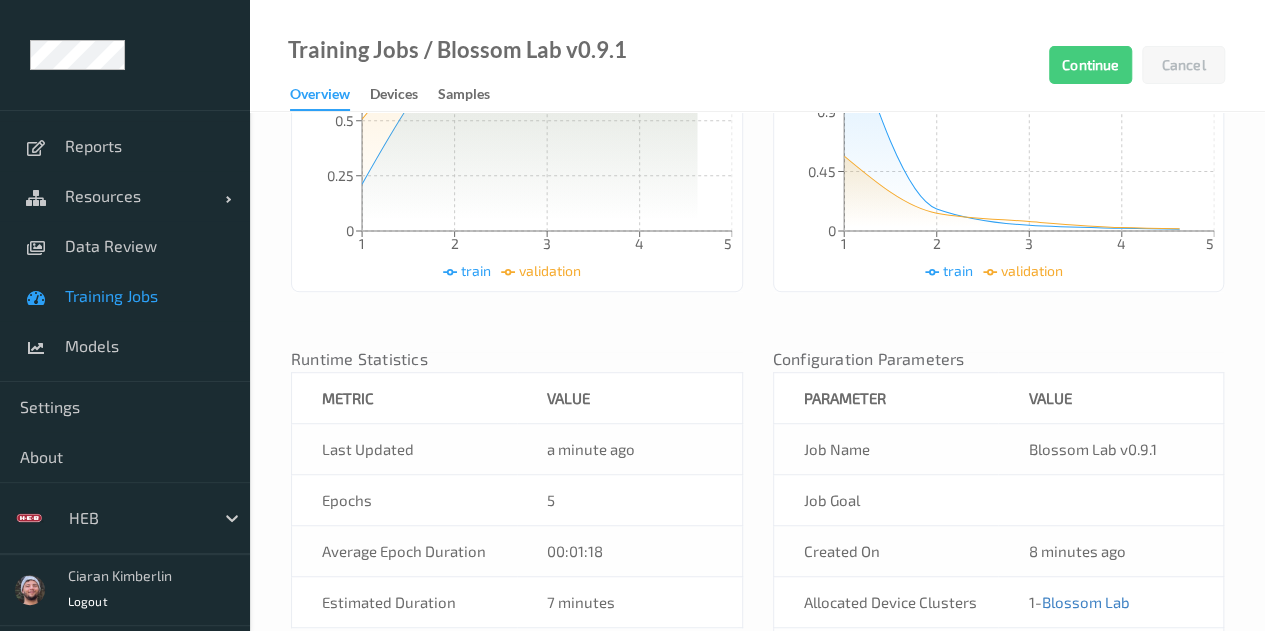 scroll, scrollTop: 617, scrollLeft: 0, axis: vertical 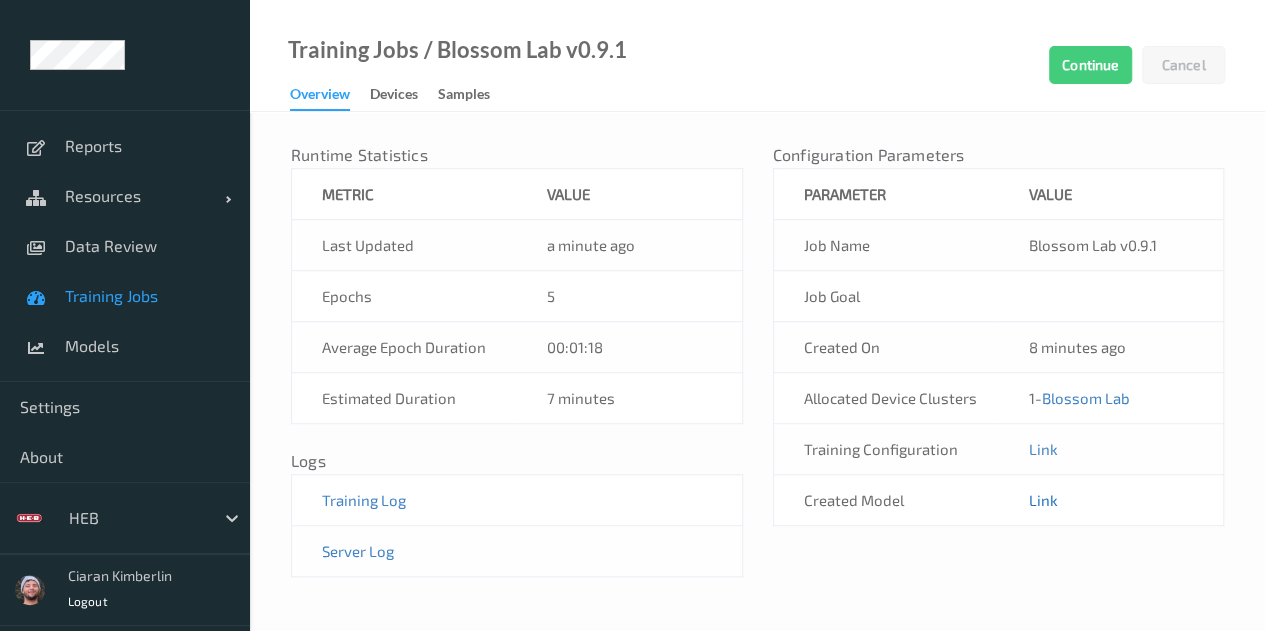 click on "Link" at bounding box center [1042, 500] 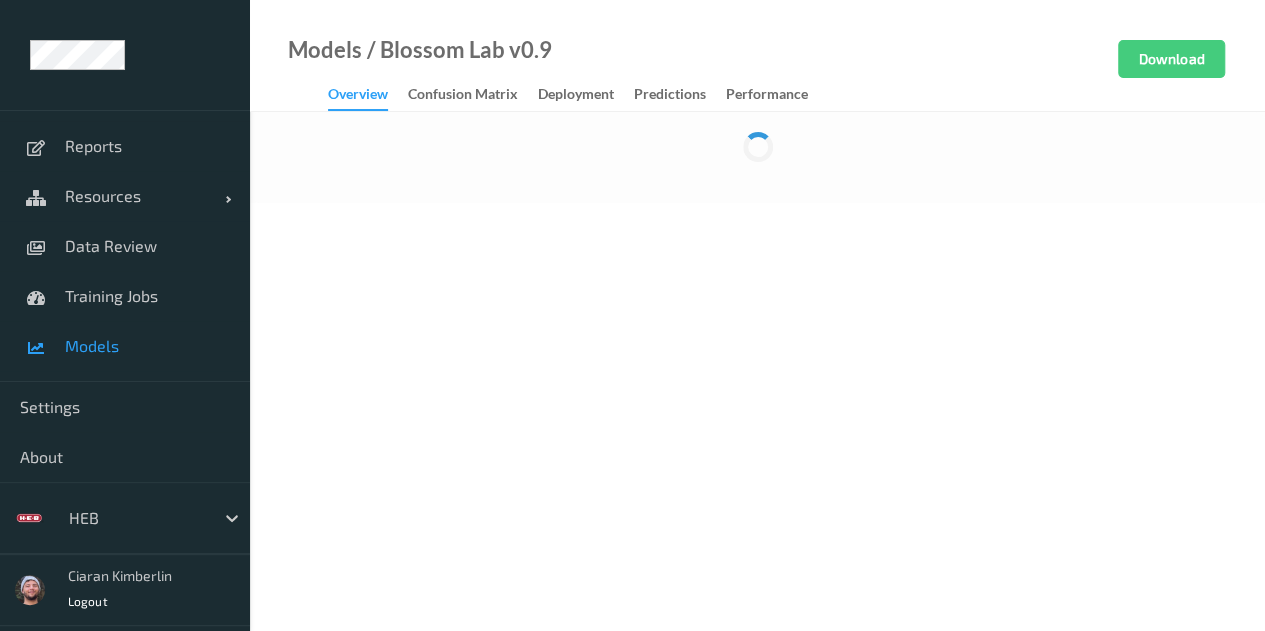 scroll, scrollTop: 0, scrollLeft: 0, axis: both 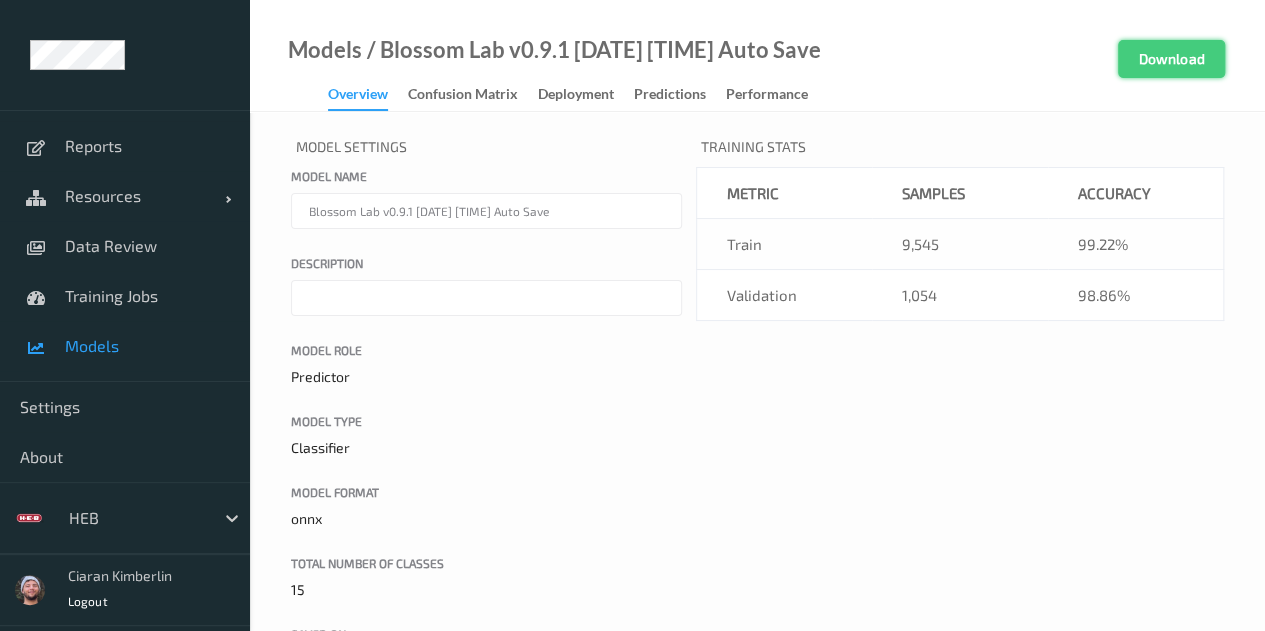 click on "Download" at bounding box center [1171, 59] 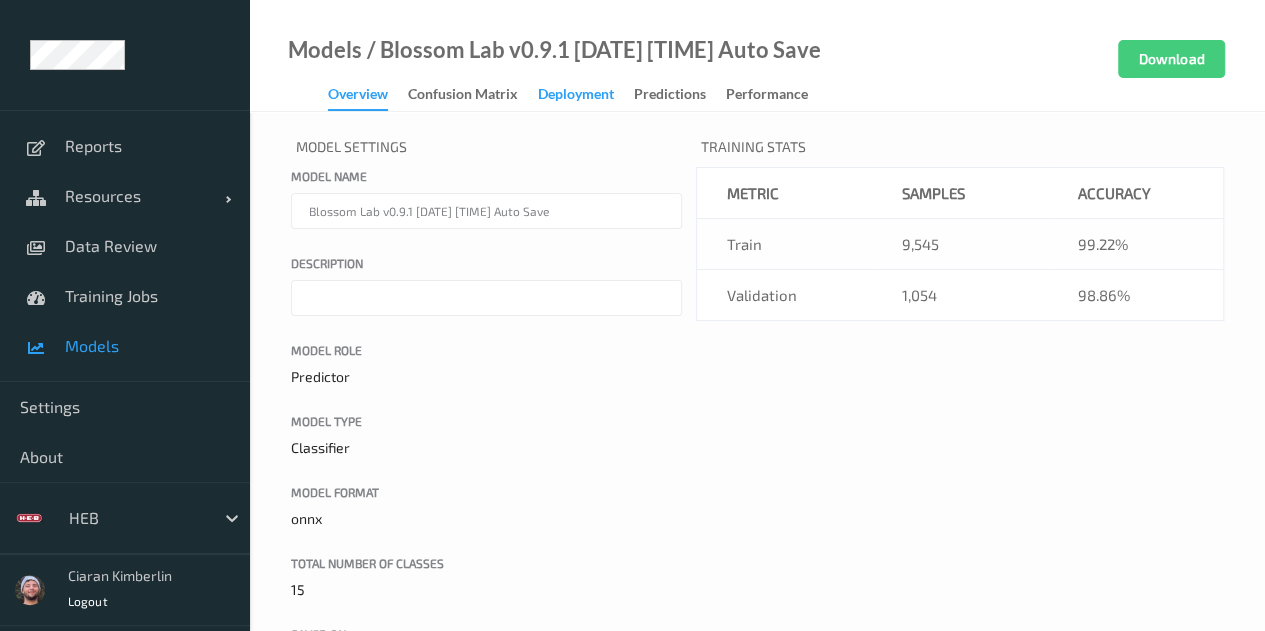 click on "Deployment" at bounding box center (576, 96) 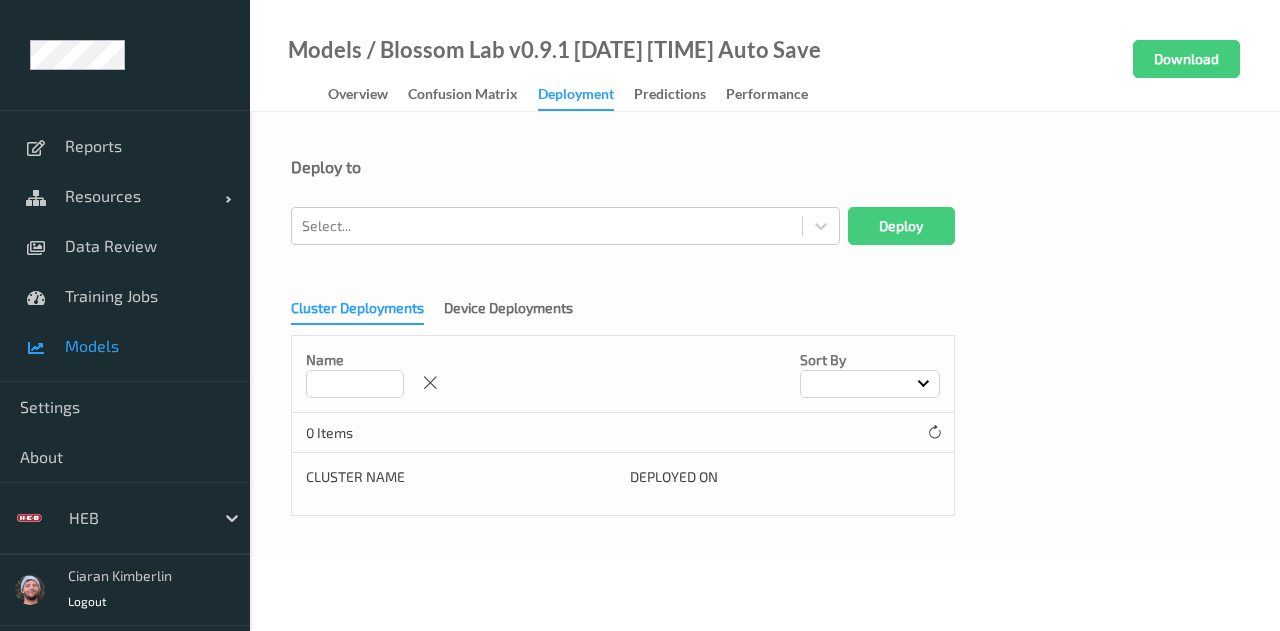 click on "Models" at bounding box center [125, 346] 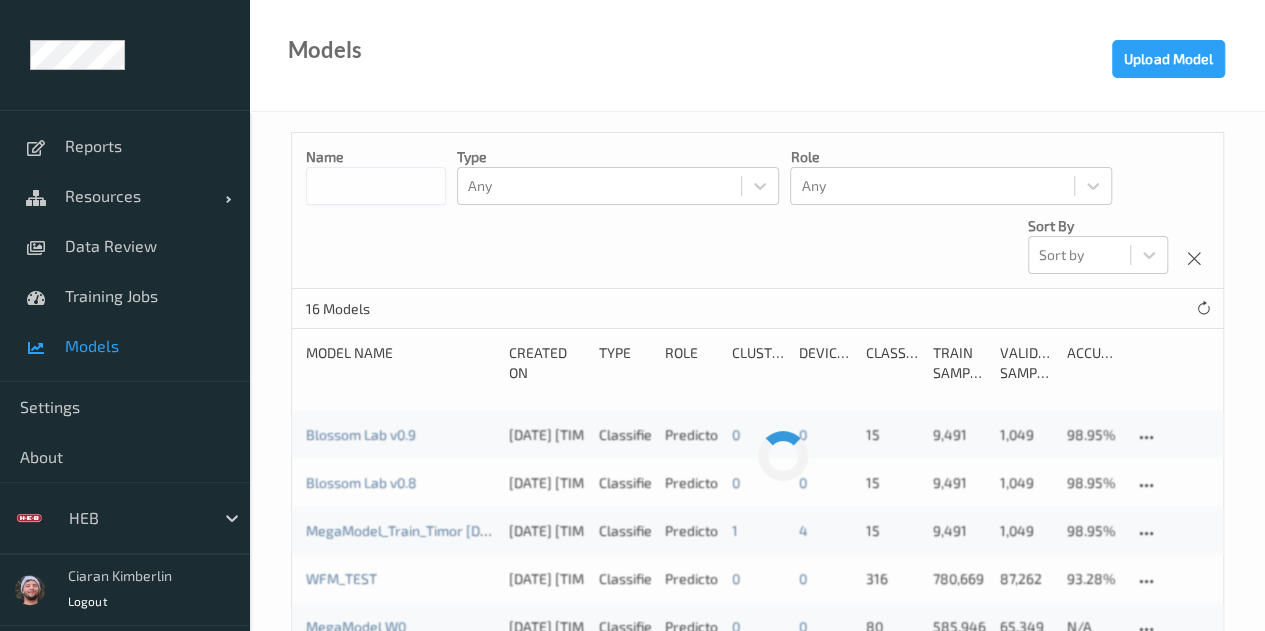 click on "Models" at bounding box center [147, 346] 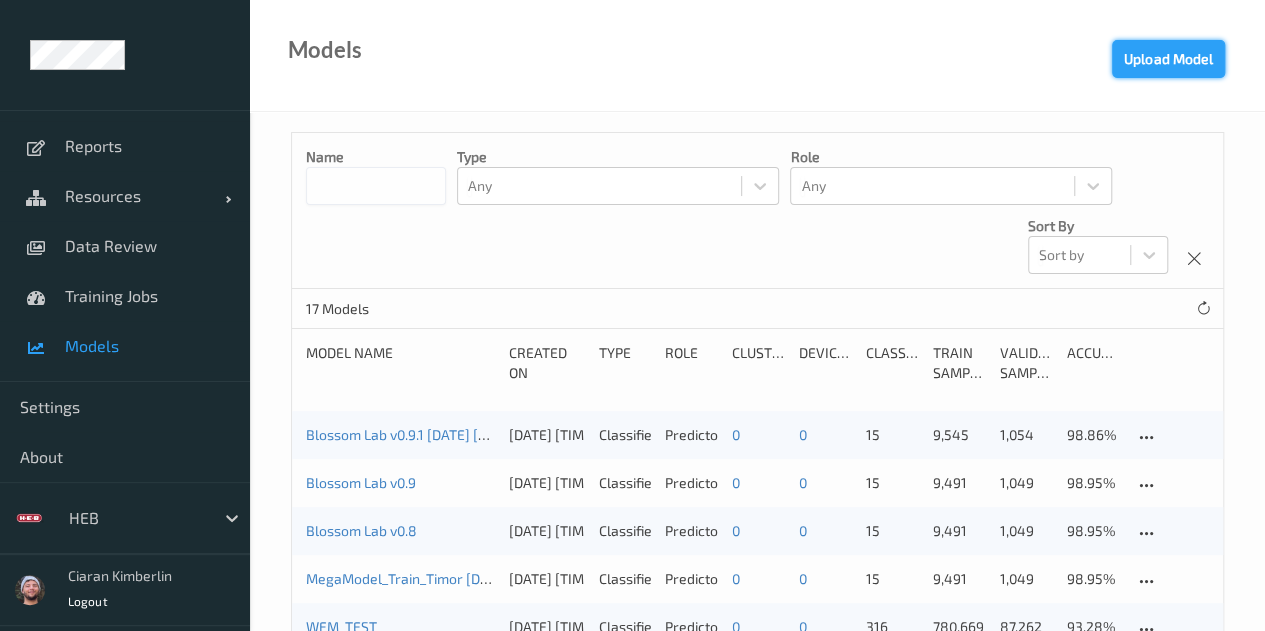 click on "Upload Model" at bounding box center [1168, 59] 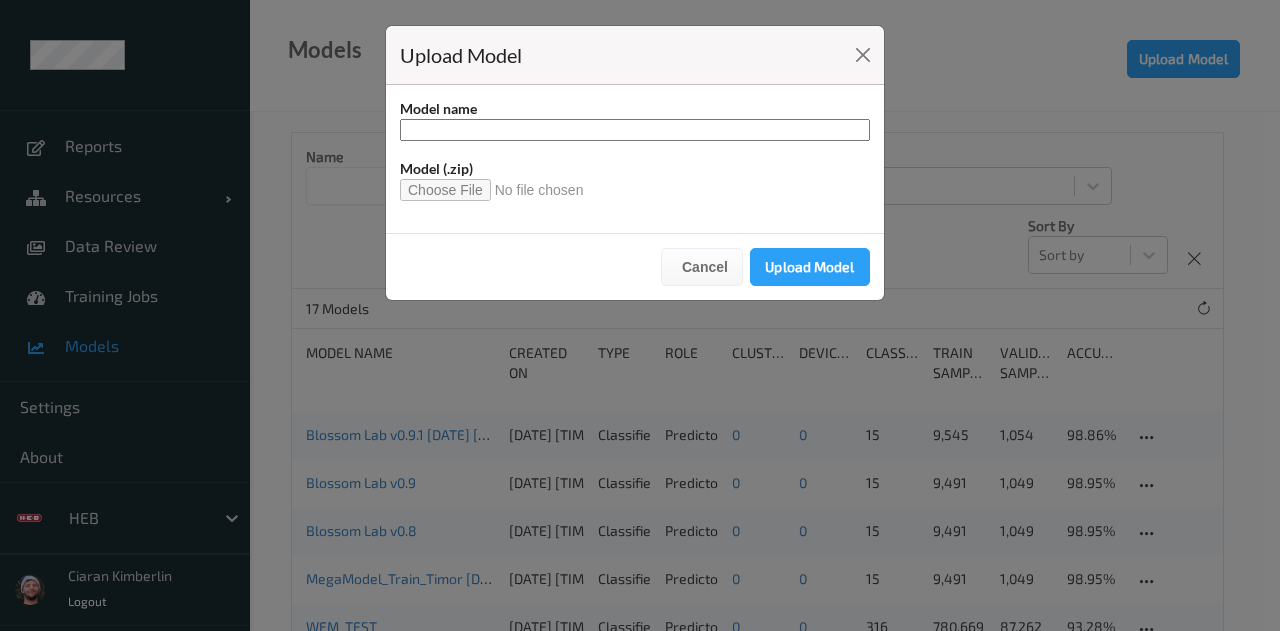 click at bounding box center [635, 130] 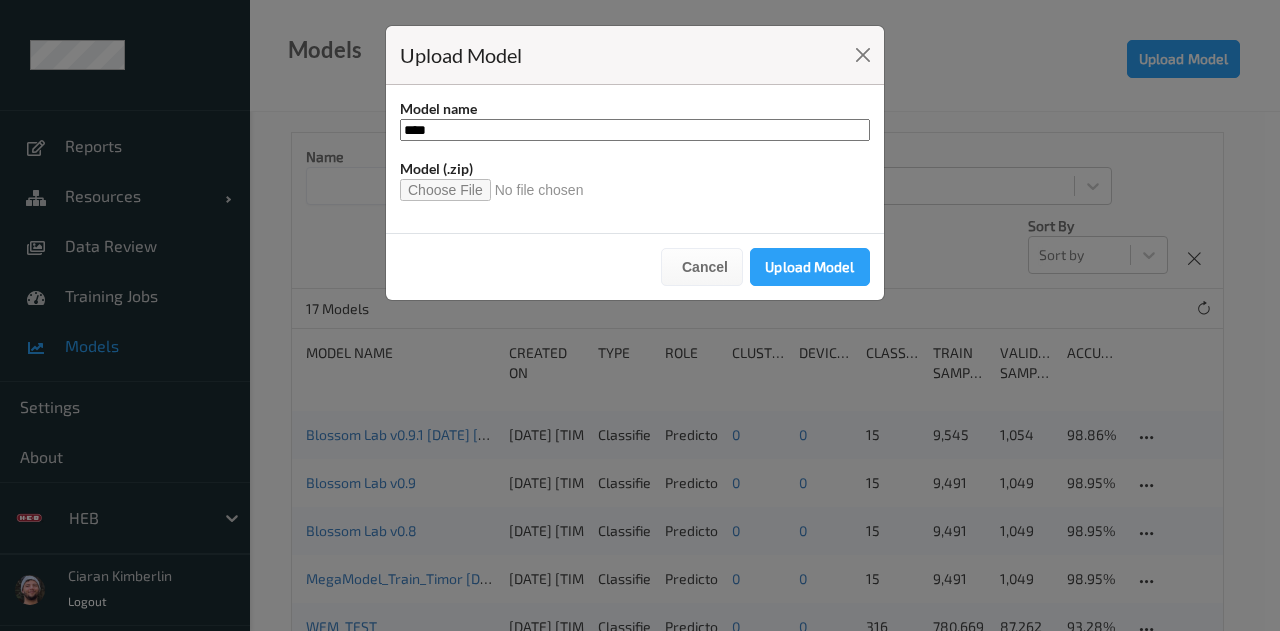 type on "****" 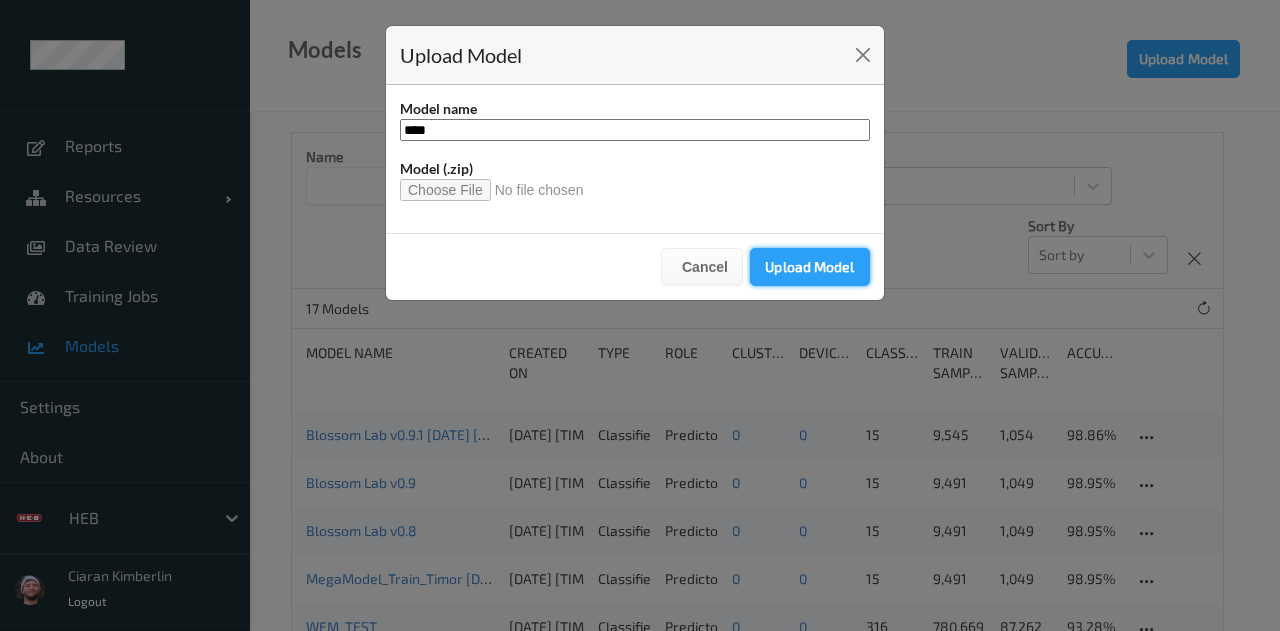 click on "Upload Model" at bounding box center (810, 267) 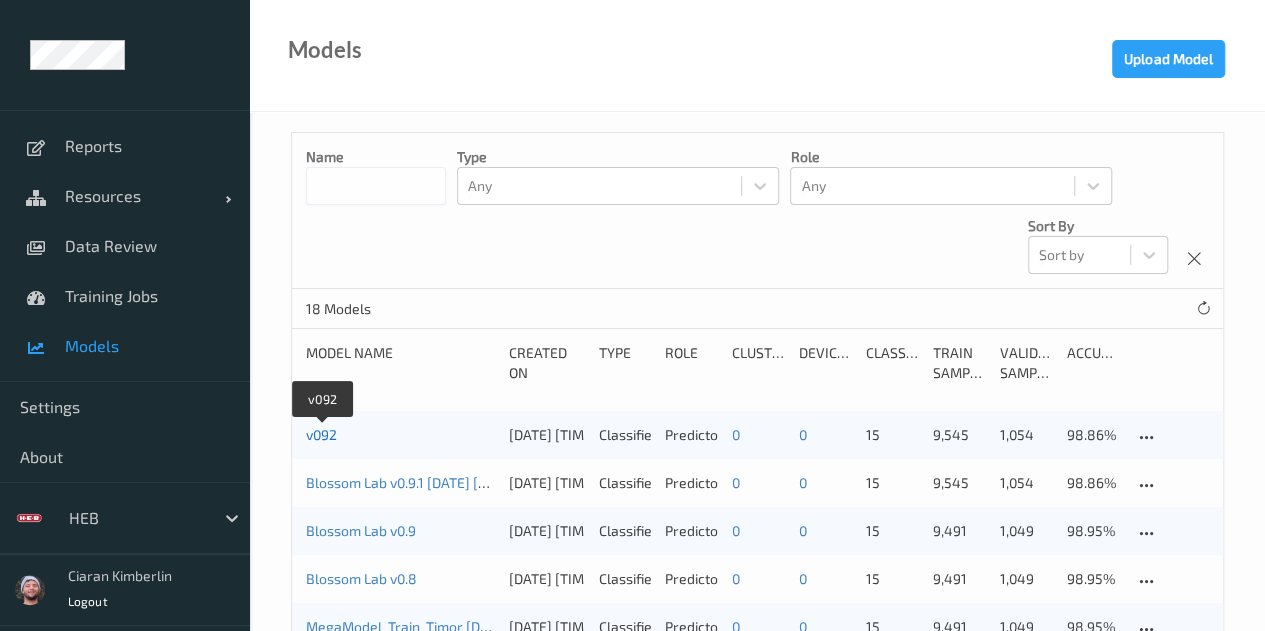 click on "v092" at bounding box center [321, 434] 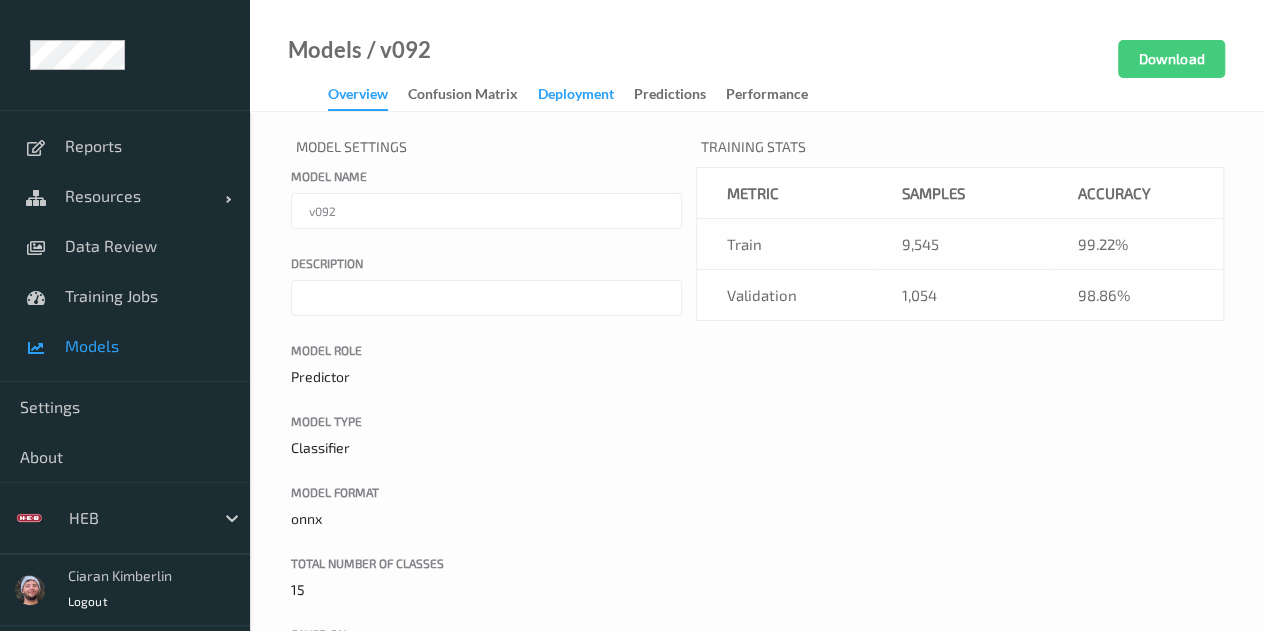 click on "Deployment" at bounding box center [576, 96] 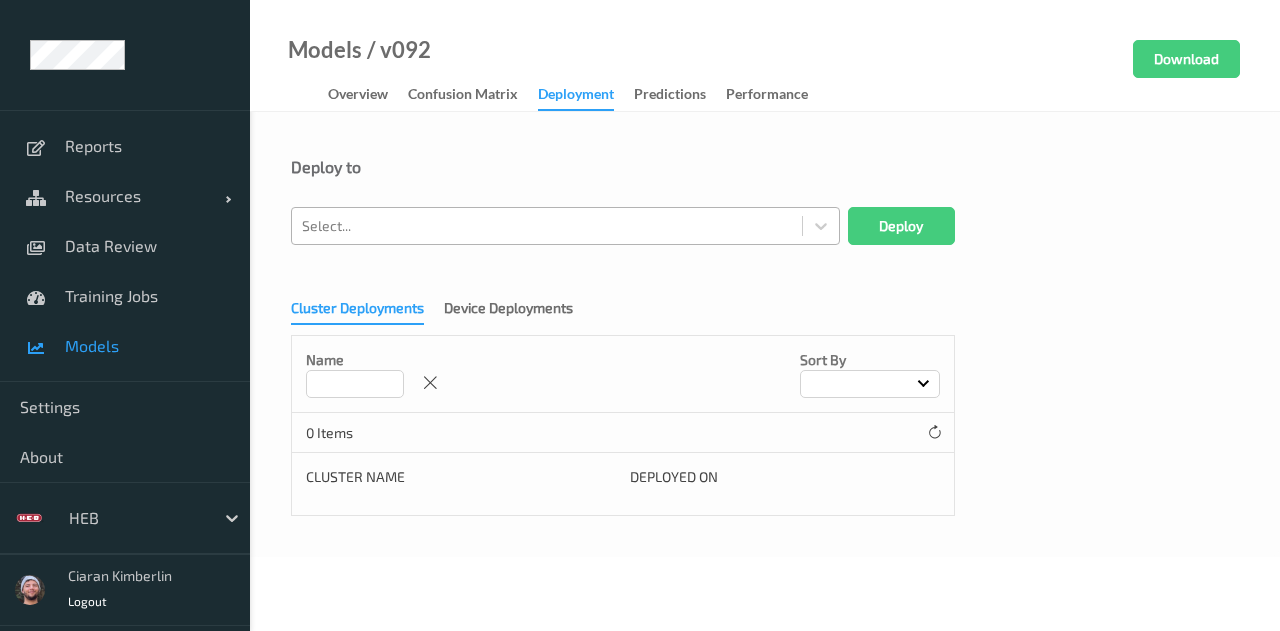 click at bounding box center (547, 226) 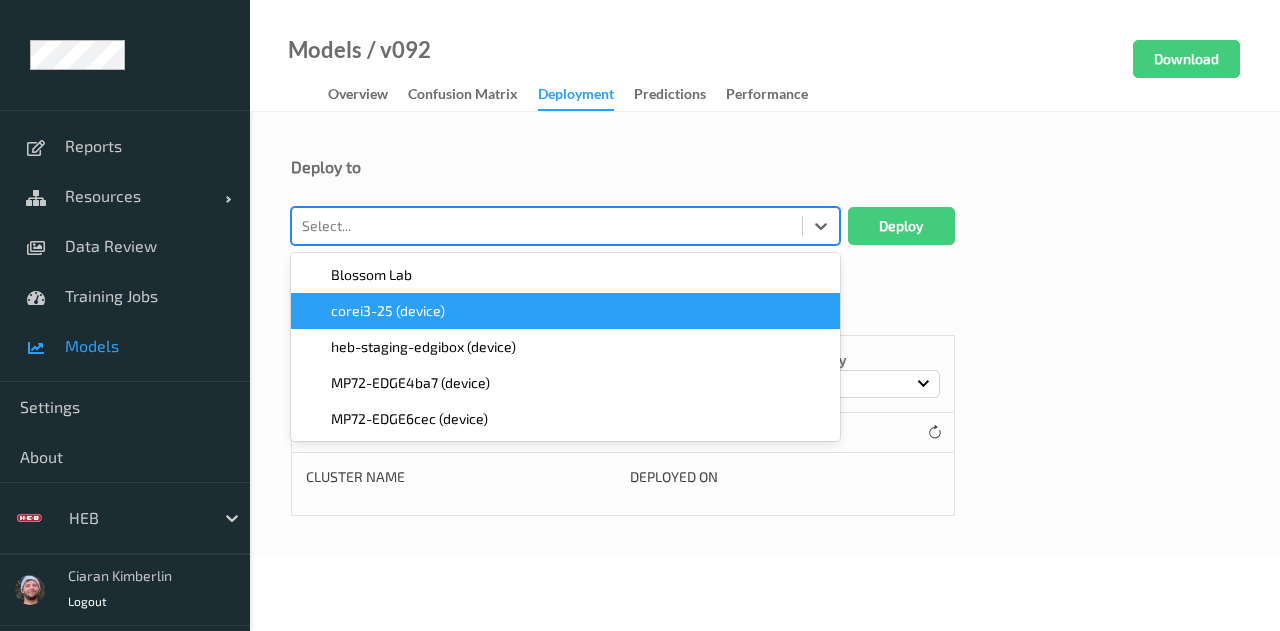 click on "Blossom Lab" at bounding box center (565, 275) 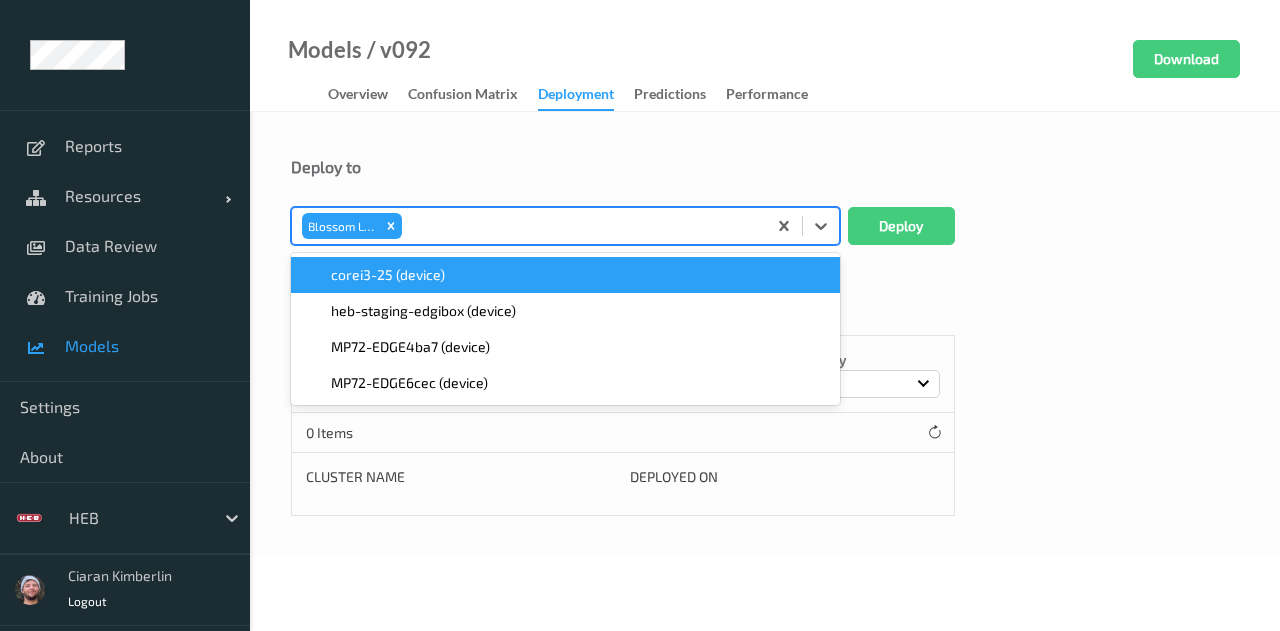 click on "corei3-25 (device)" at bounding box center [565, 275] 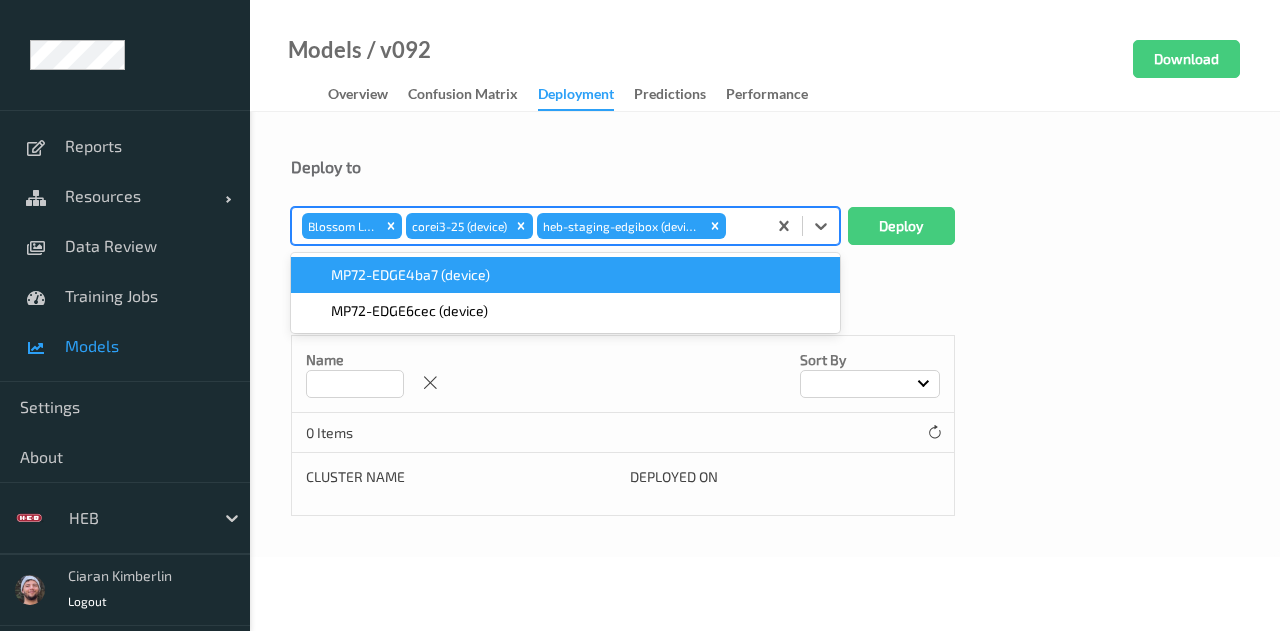 click on "MP72-EDGE4ba7 (device)" at bounding box center (565, 275) 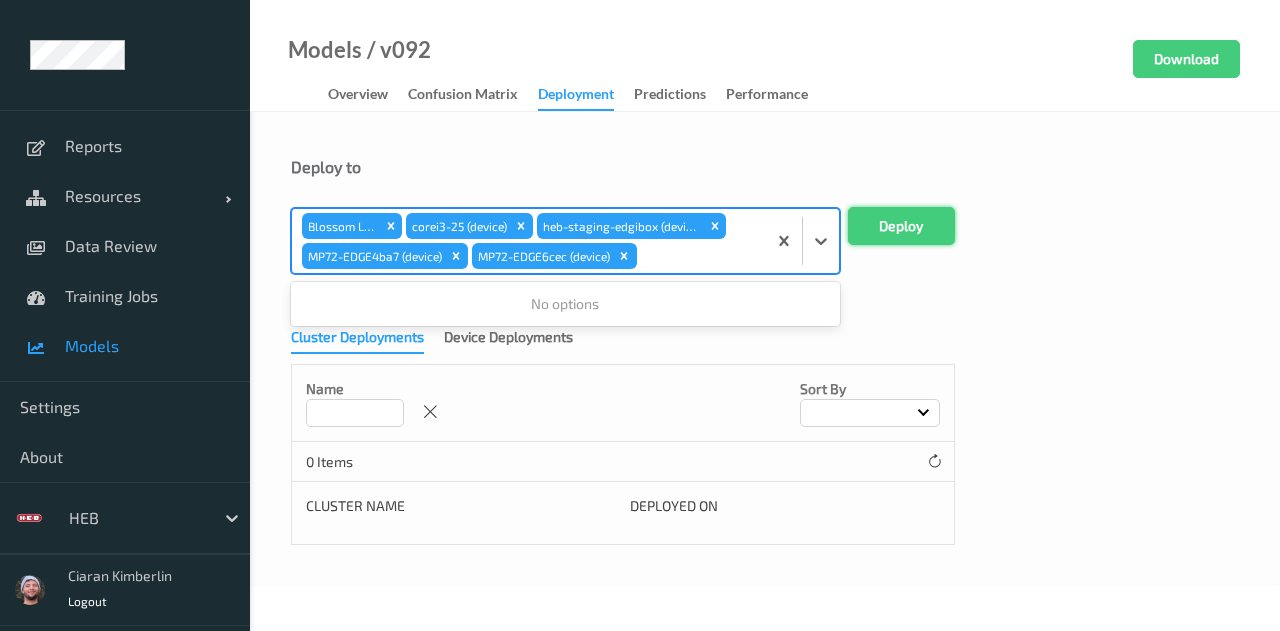 click on "Deploy" at bounding box center [901, 226] 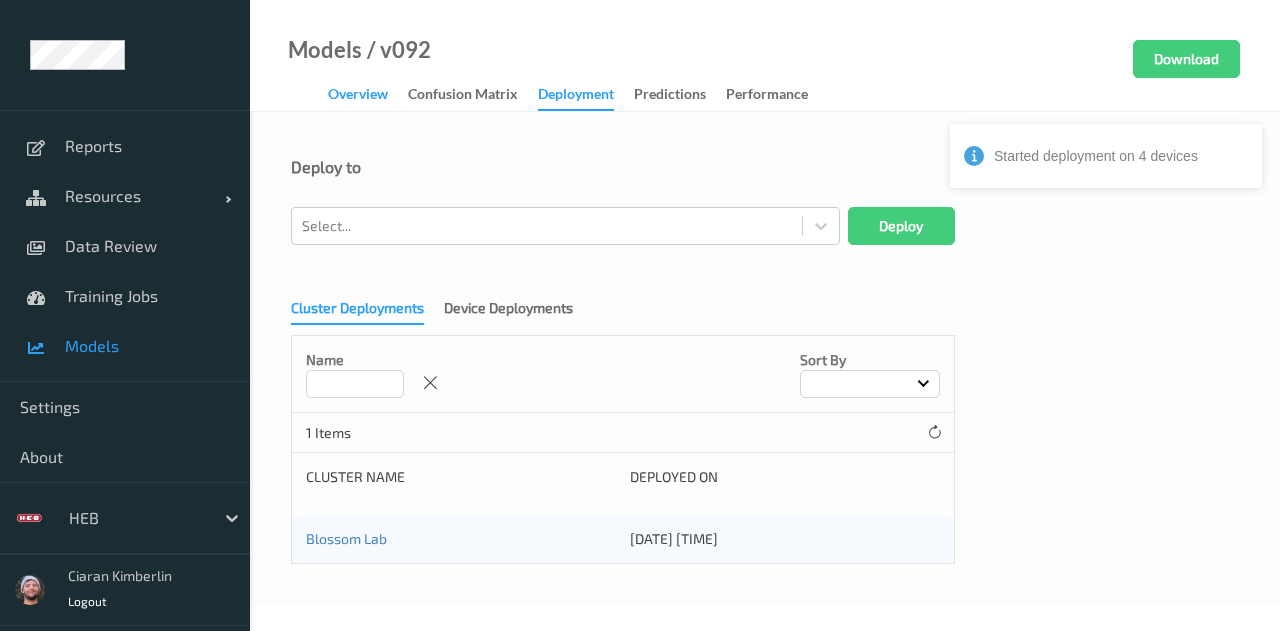 click on "Overview" at bounding box center (358, 96) 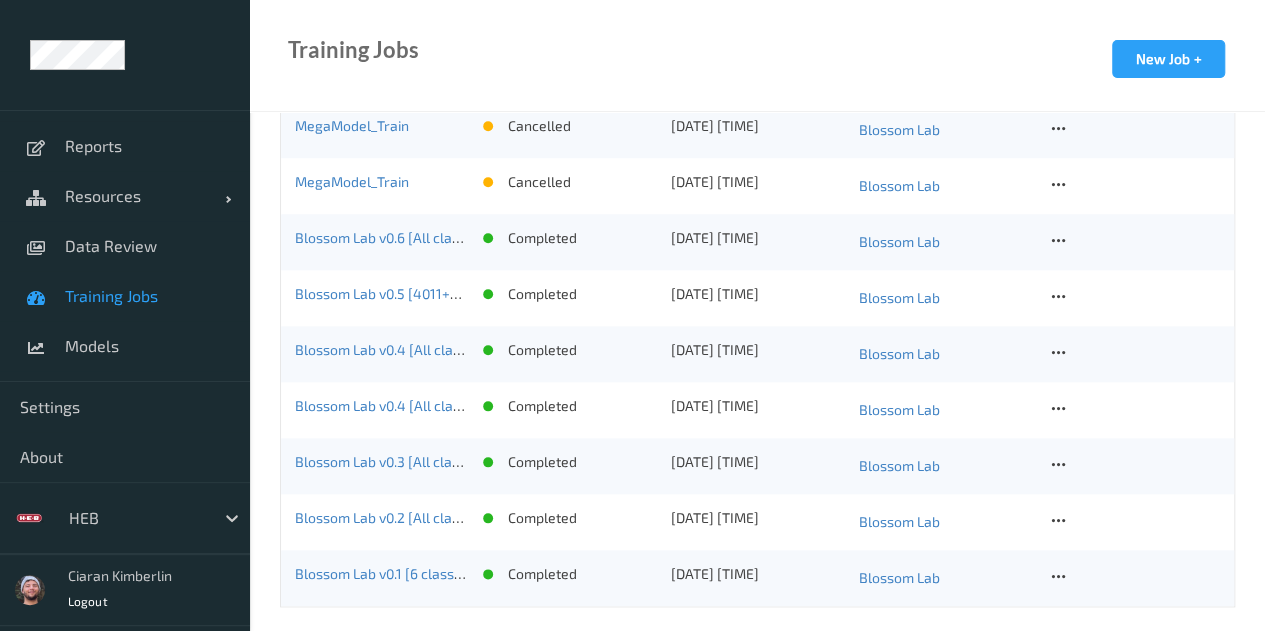 scroll, scrollTop: 881, scrollLeft: 0, axis: vertical 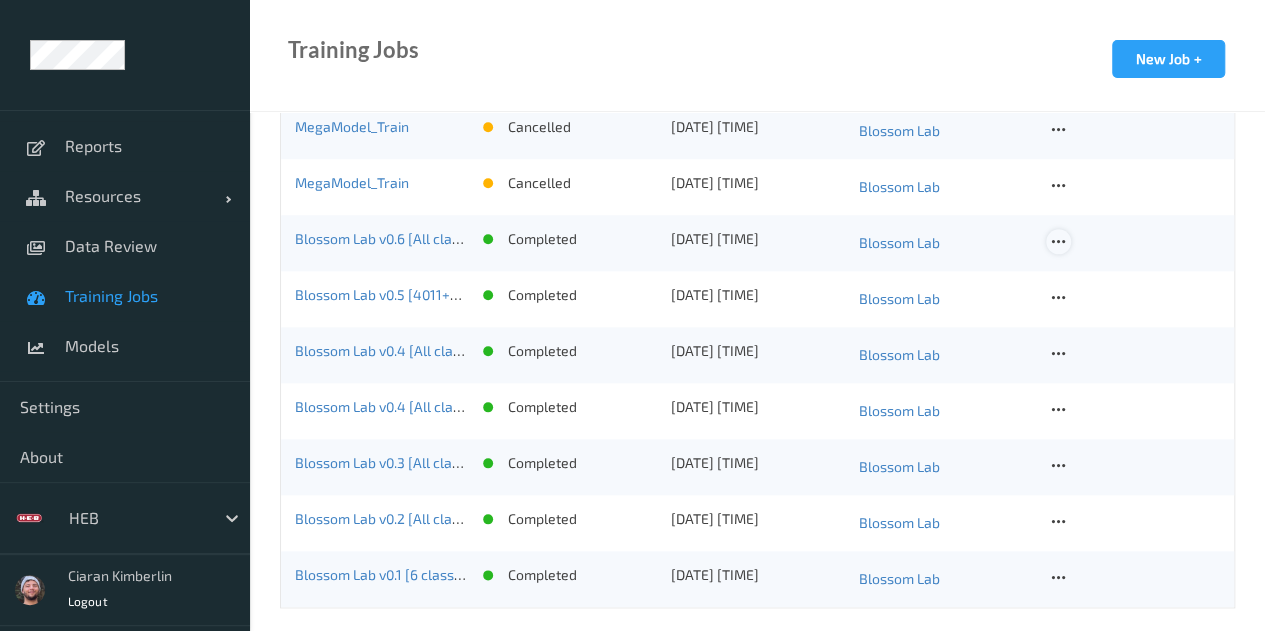 click at bounding box center (1058, 242) 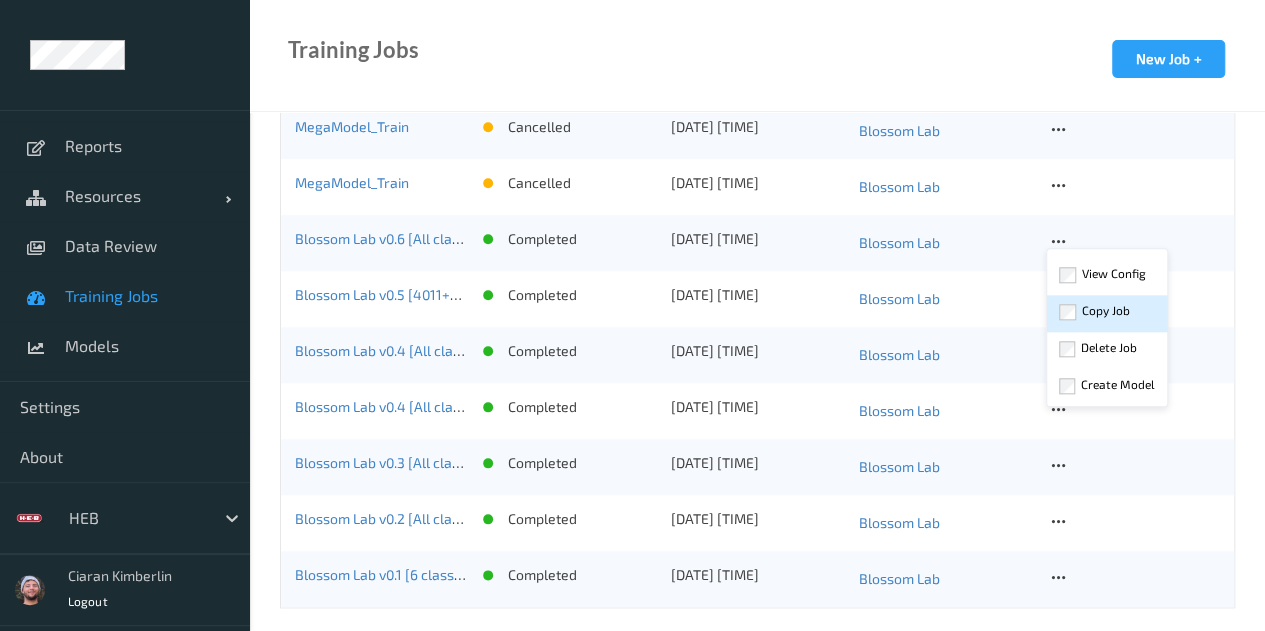 click on "Copy Job" at bounding box center (1106, 310) 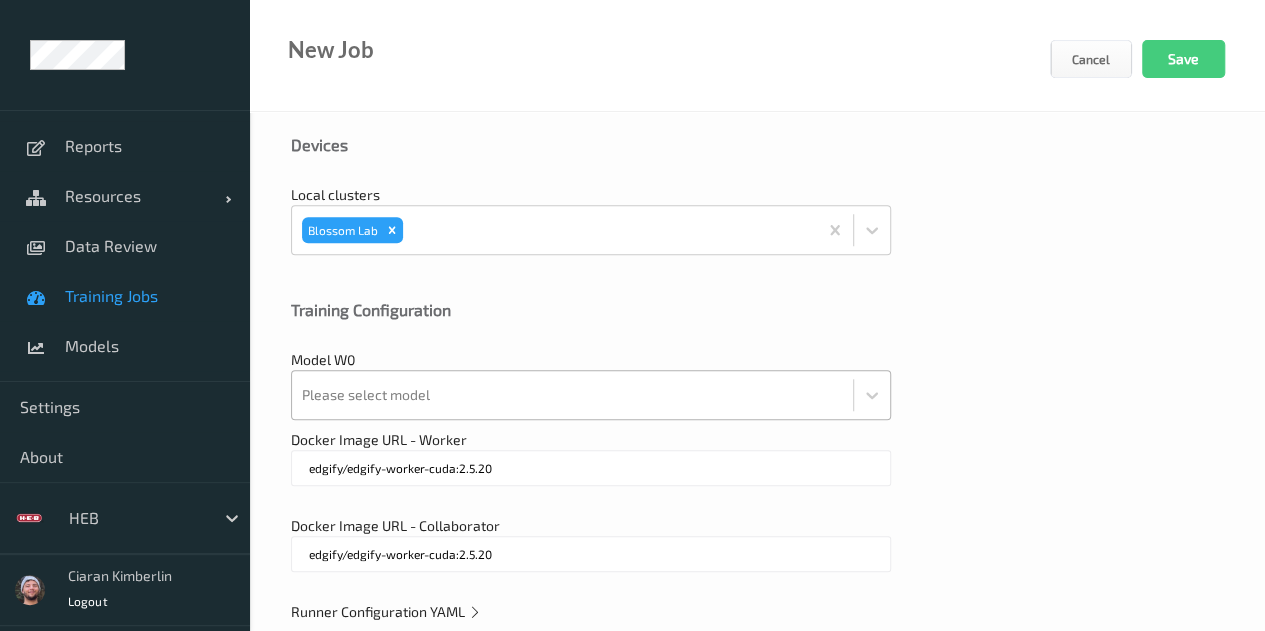 scroll, scrollTop: 743, scrollLeft: 0, axis: vertical 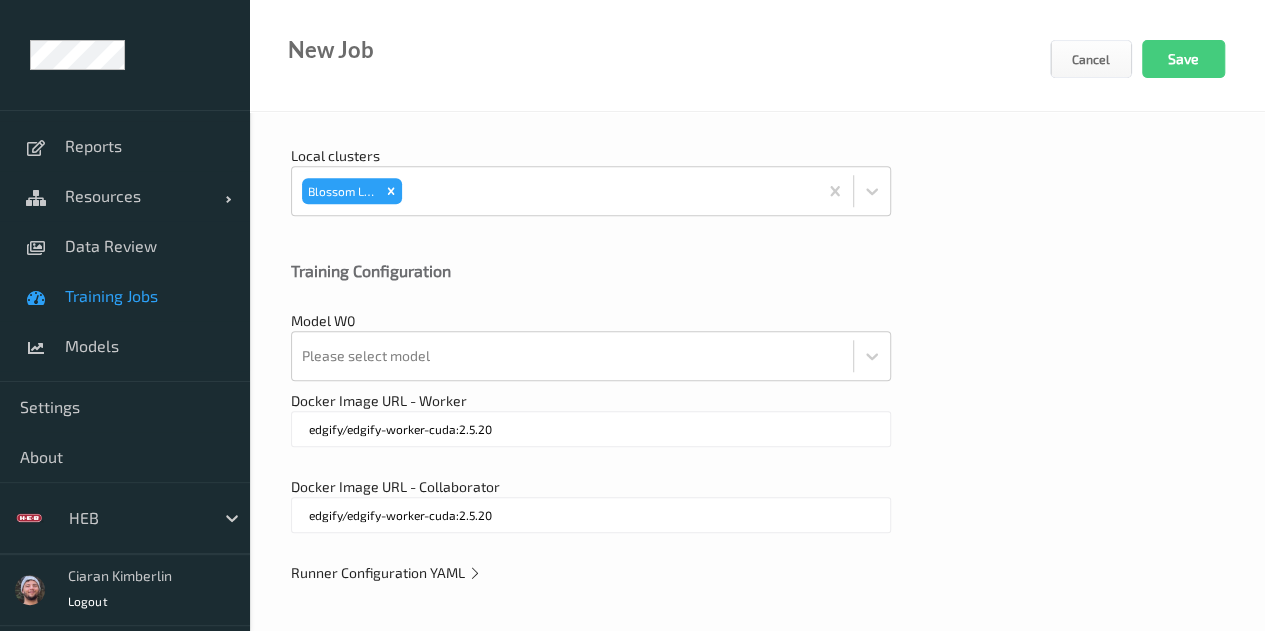 click on "Runner Configuration YAML" at bounding box center (386, 572) 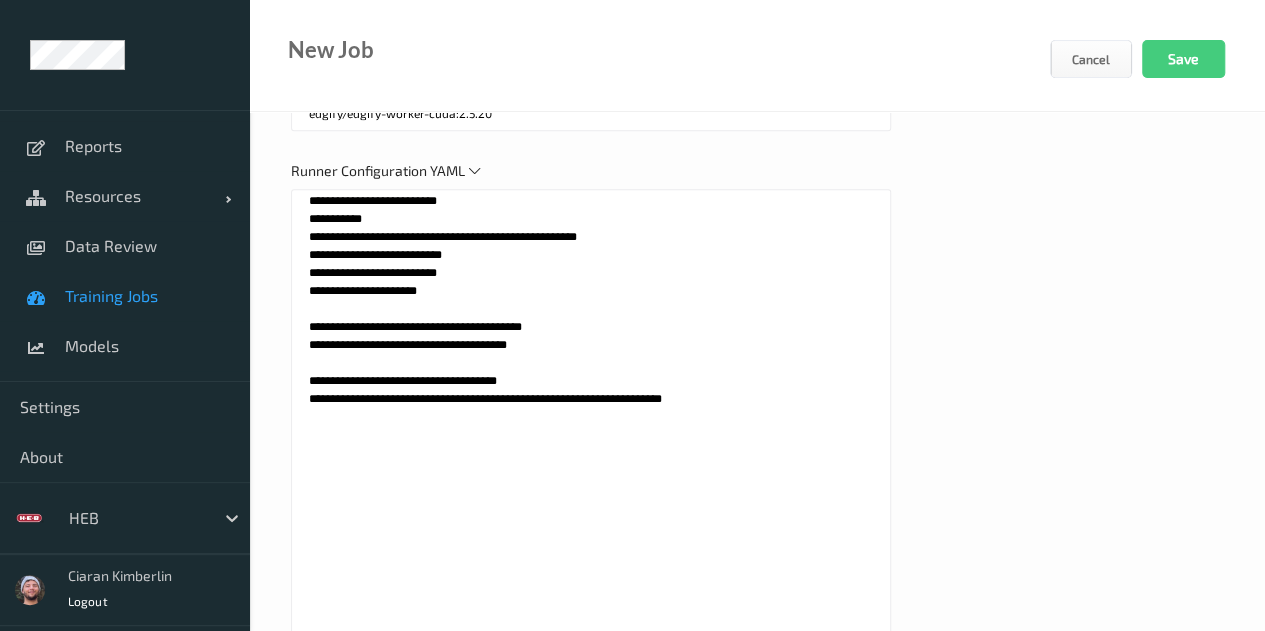 scroll, scrollTop: 1110, scrollLeft: 0, axis: vertical 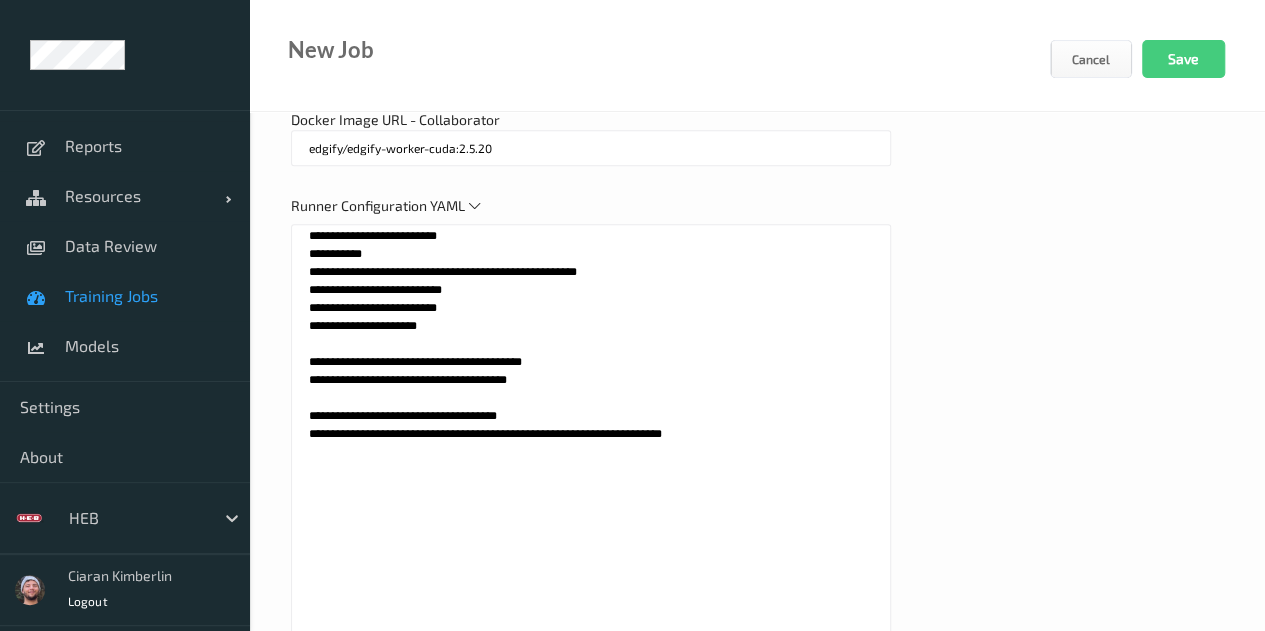click on "**********" at bounding box center (591, 474) 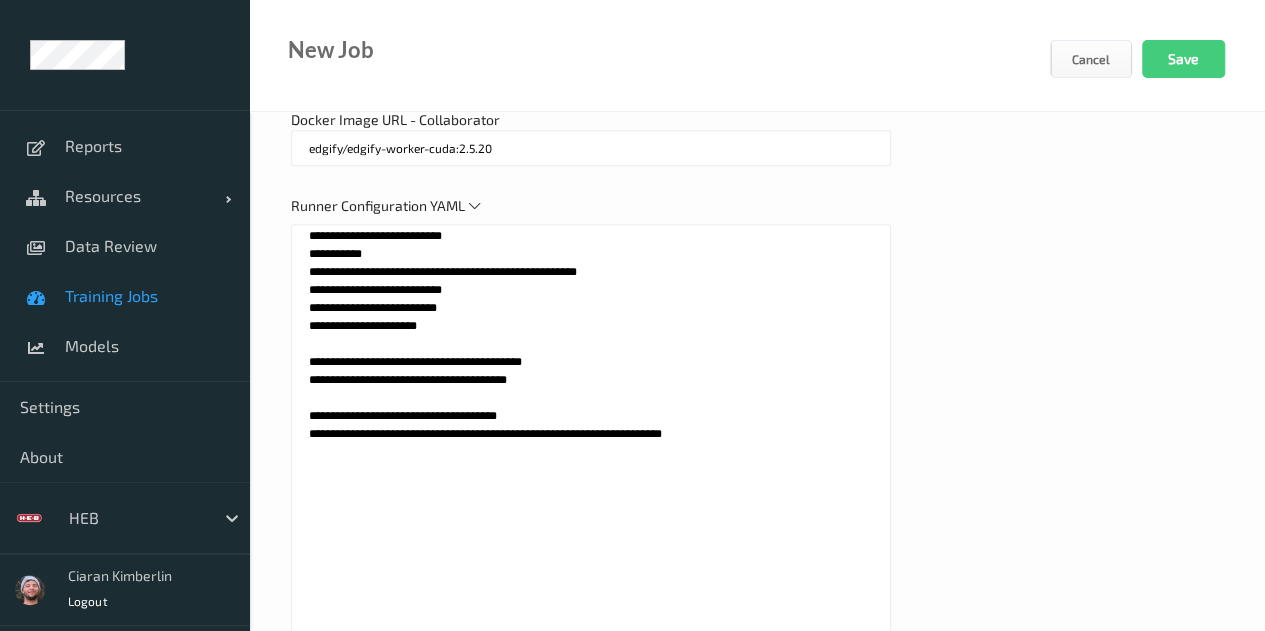 drag, startPoint x: 552, startPoint y: 373, endPoint x: 593, endPoint y: 323, distance: 64.66065 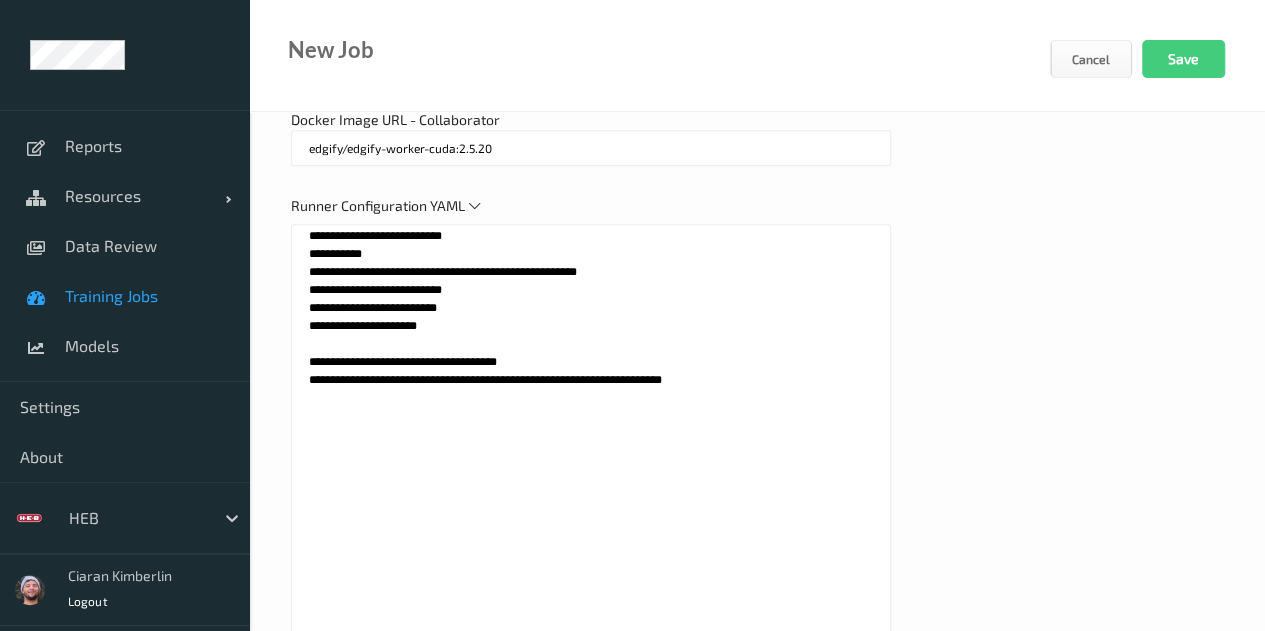 click on "**********" at bounding box center [591, 474] 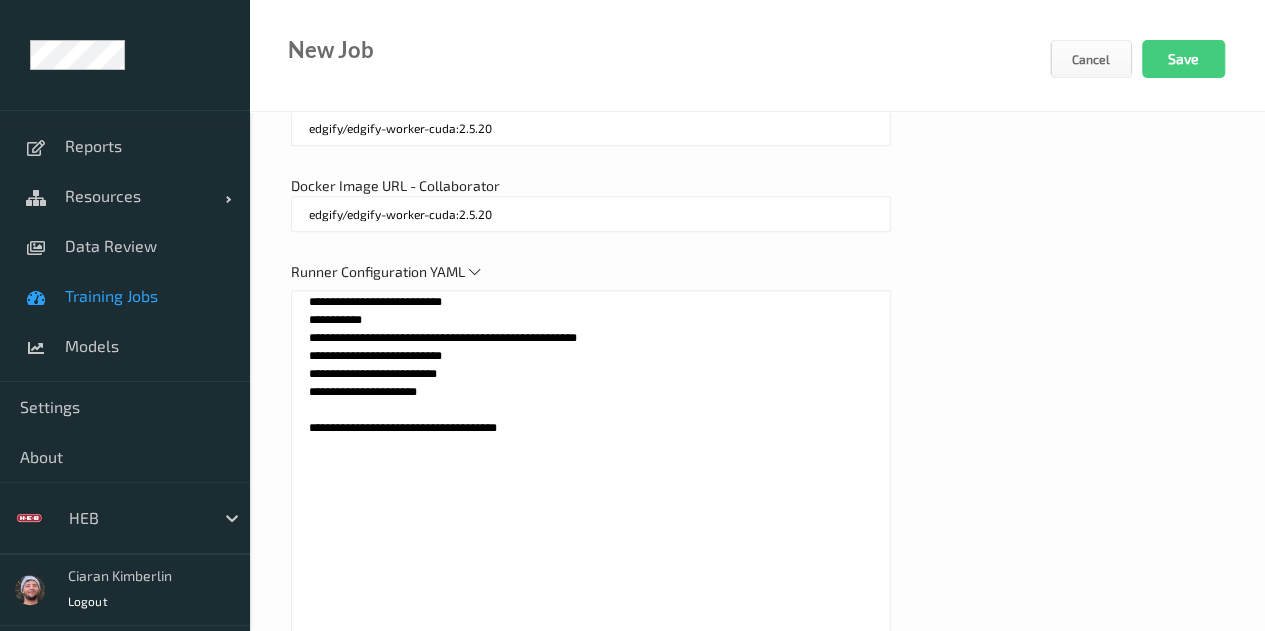 scroll, scrollTop: 1022, scrollLeft: 0, axis: vertical 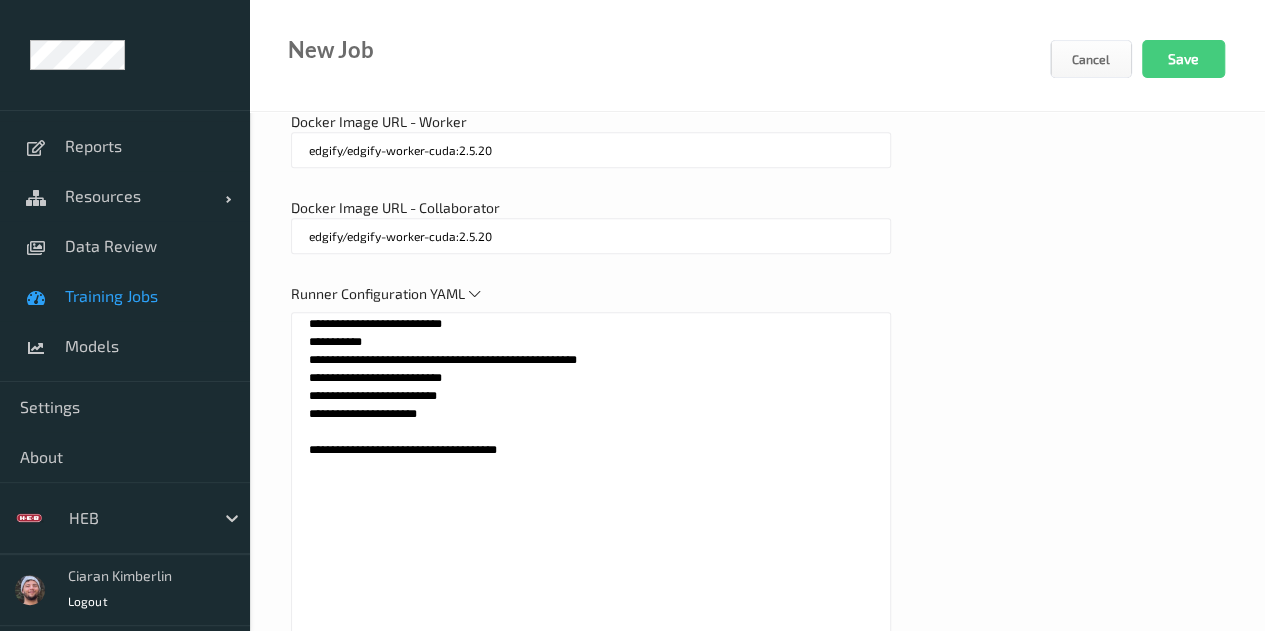 click on "**********" at bounding box center [591, 562] 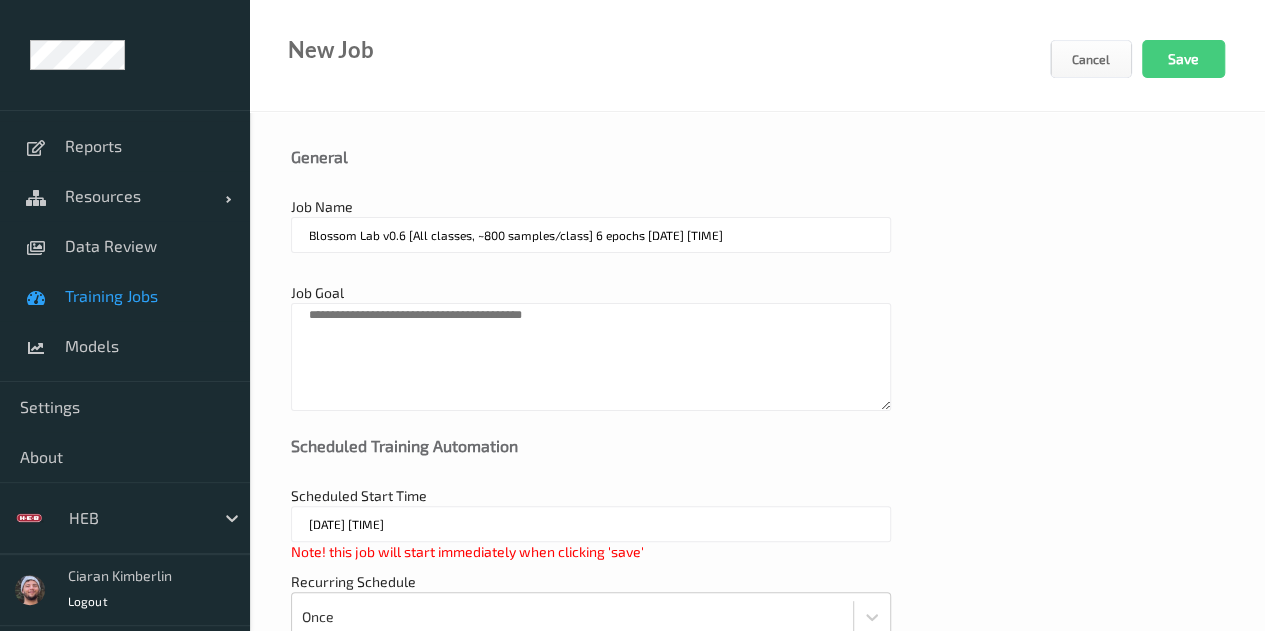 scroll, scrollTop: 0, scrollLeft: 0, axis: both 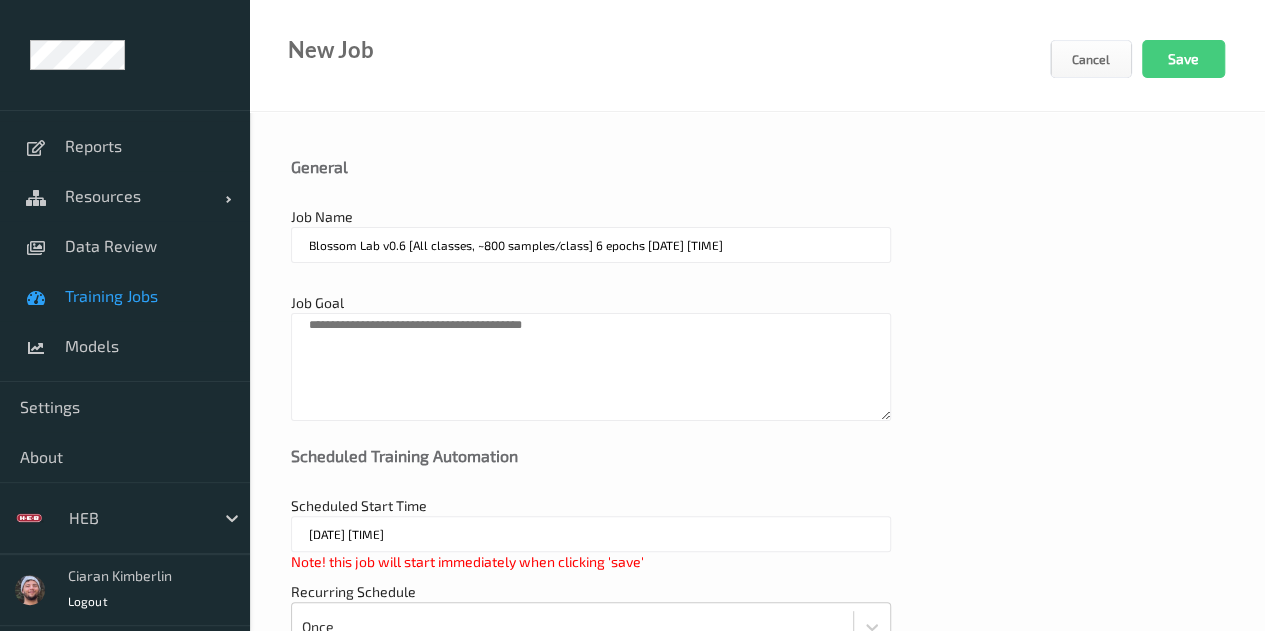 type on "**********" 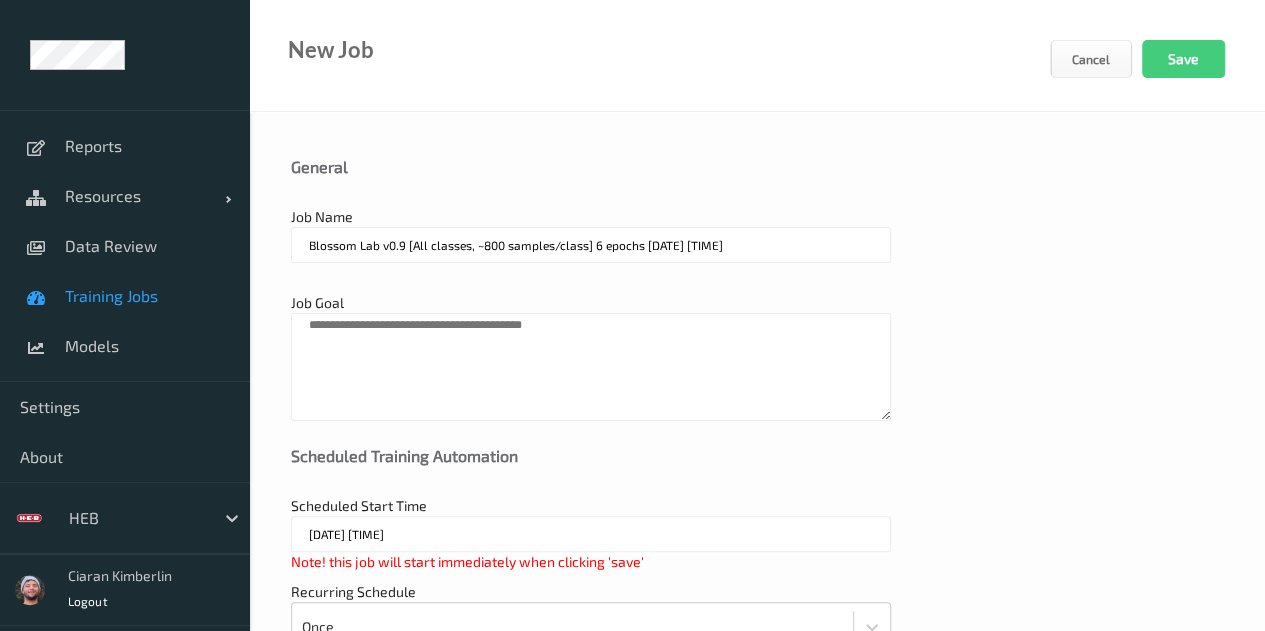 drag, startPoint x: 402, startPoint y: 248, endPoint x: 1098, endPoint y: 245, distance: 696.0065 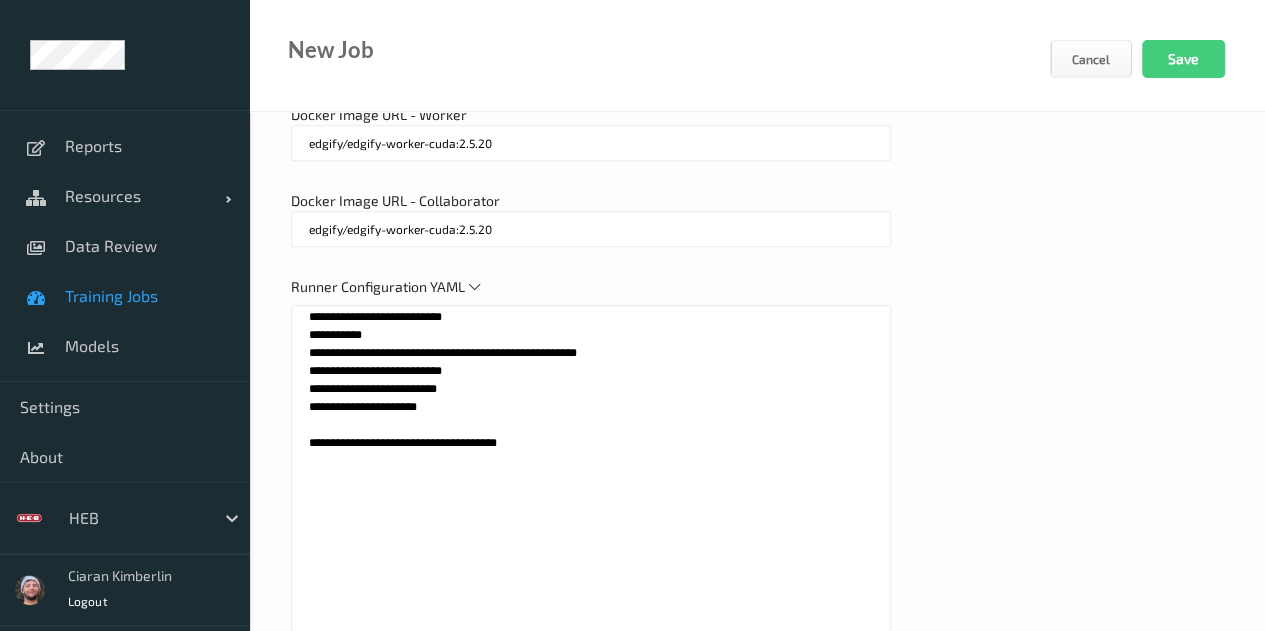 scroll, scrollTop: 1031, scrollLeft: 0, axis: vertical 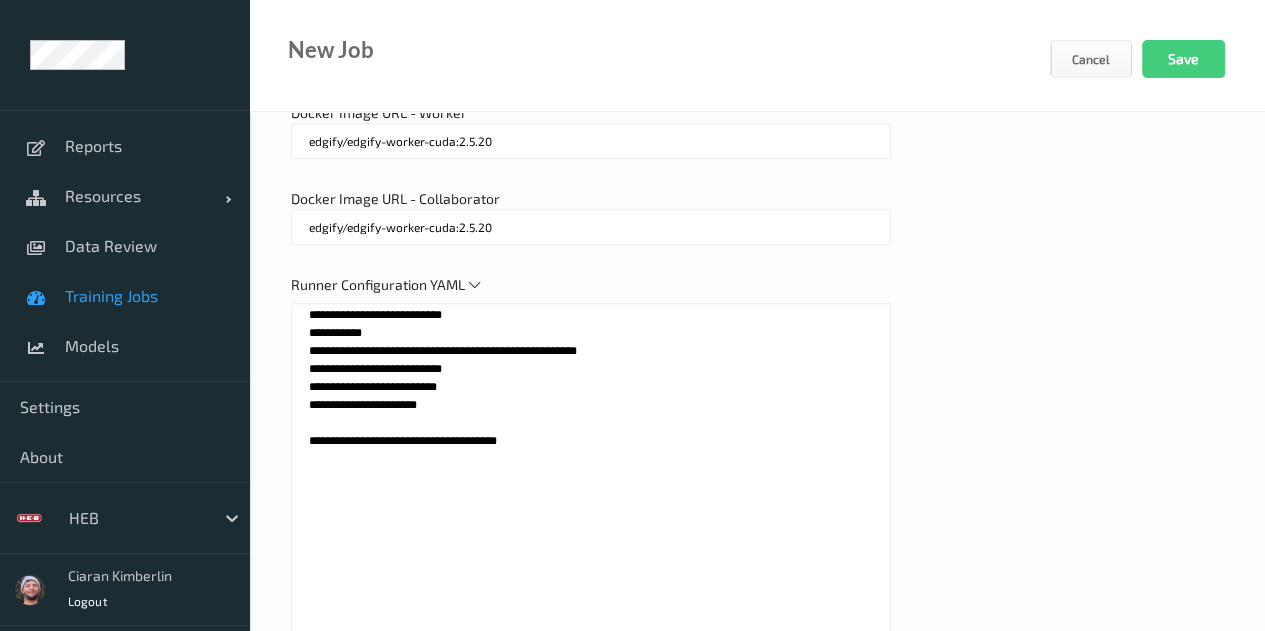 type on "Blossom Lab v0.9.1" 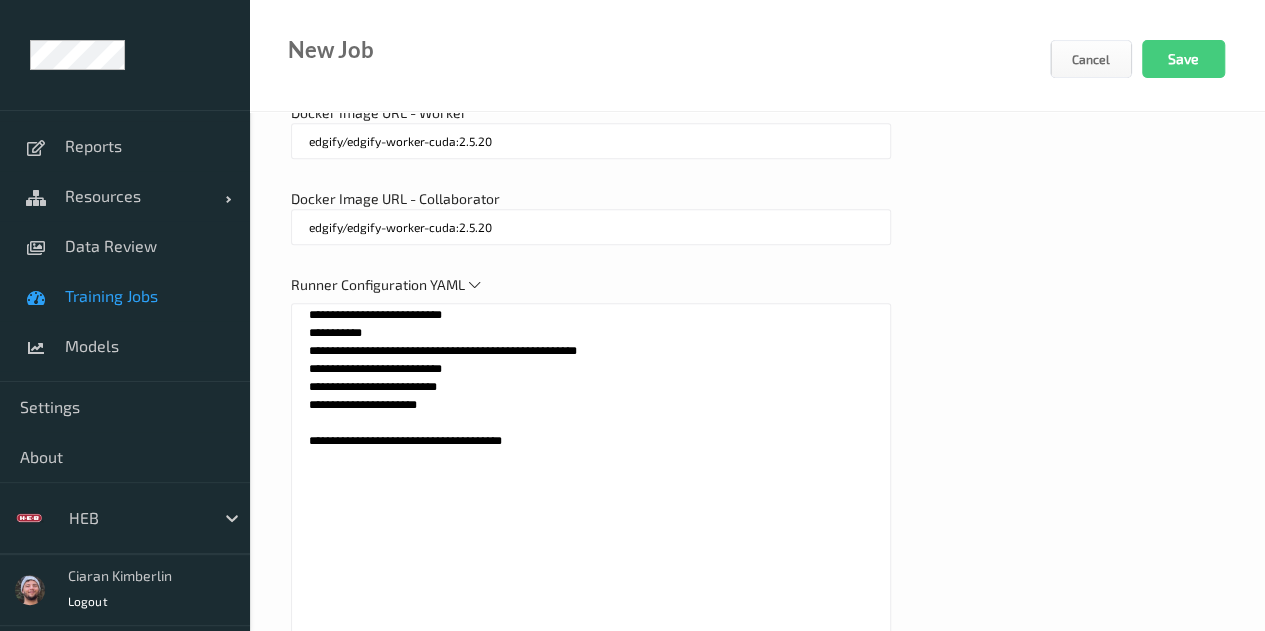 paste on "**********" 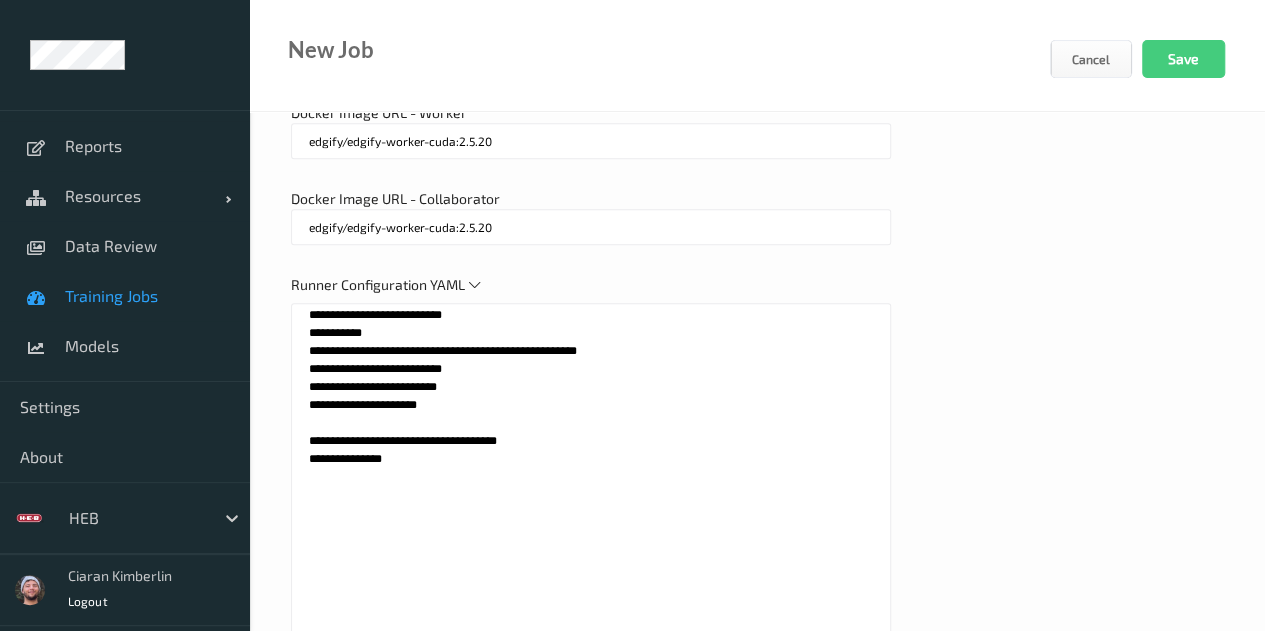 click on "**********" at bounding box center [591, 553] 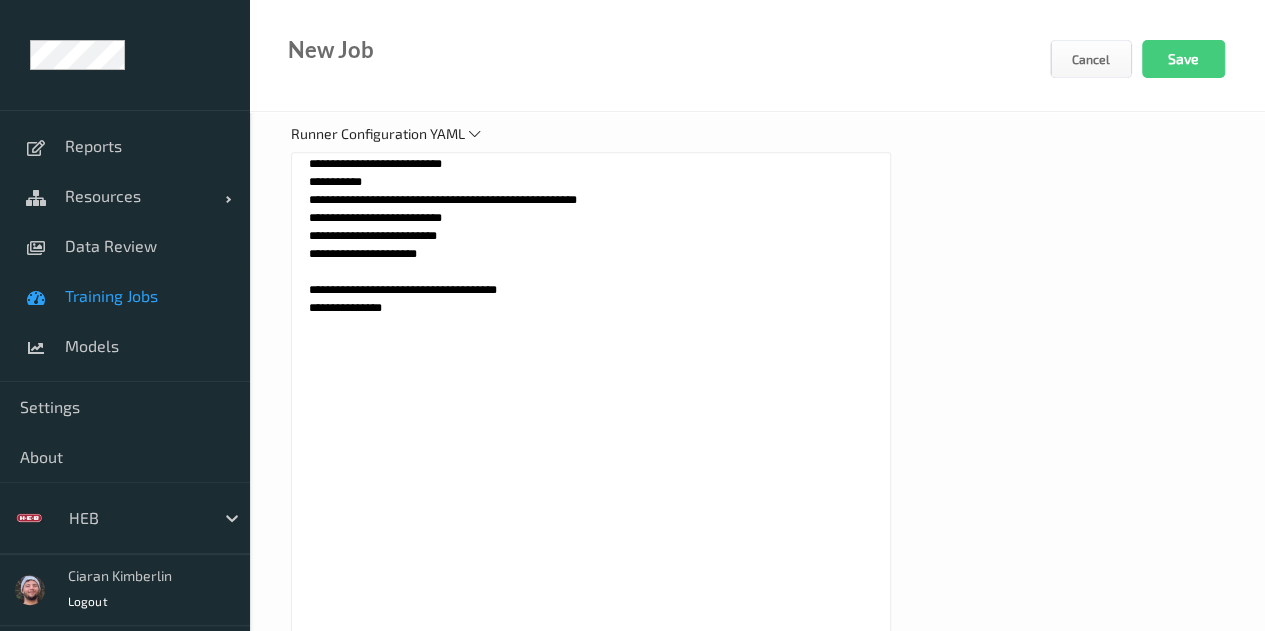 scroll, scrollTop: 1183, scrollLeft: 0, axis: vertical 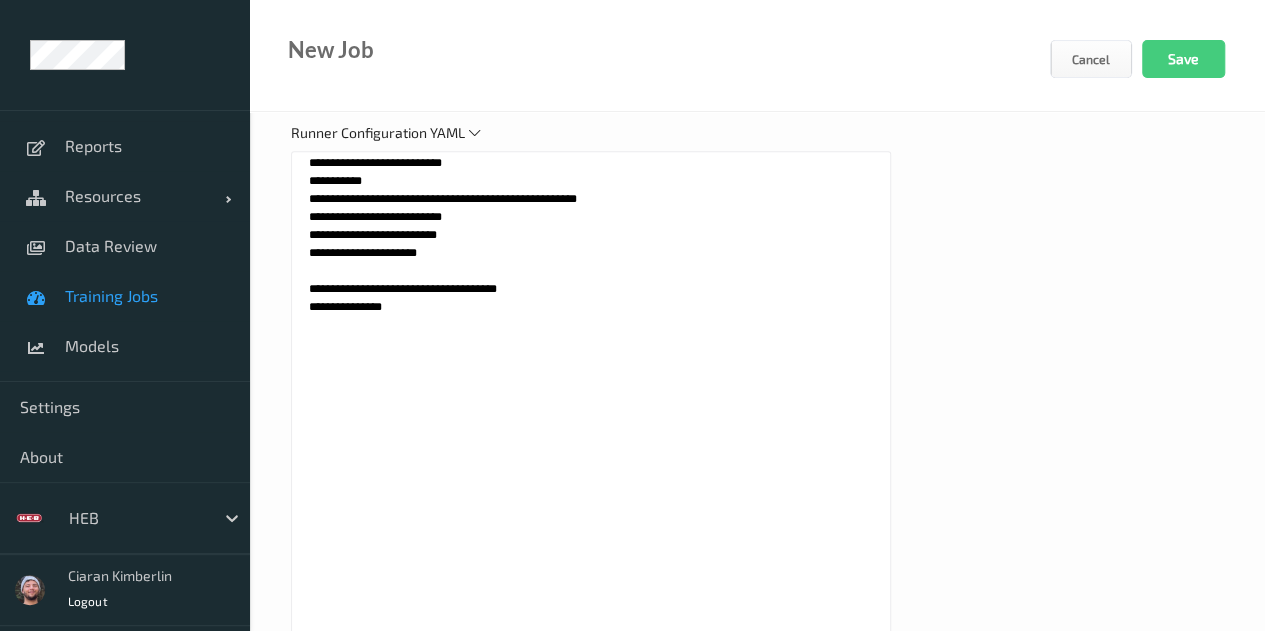 type on "**********" 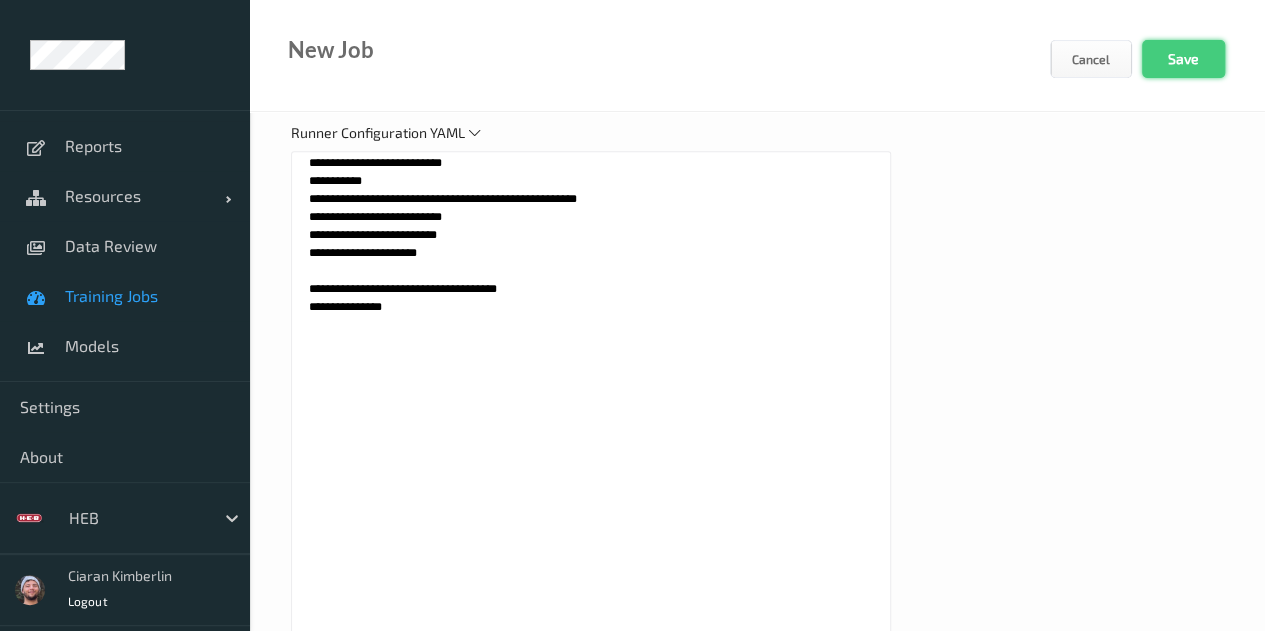 click on "Save" at bounding box center [1183, 59] 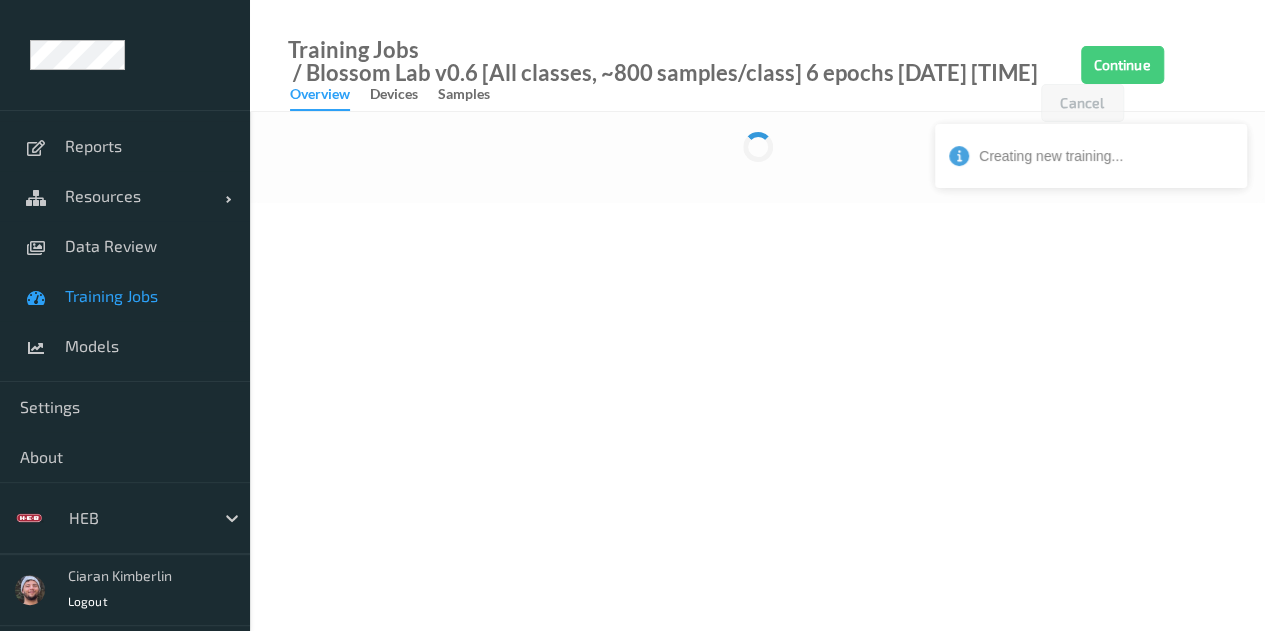 scroll, scrollTop: 0, scrollLeft: 0, axis: both 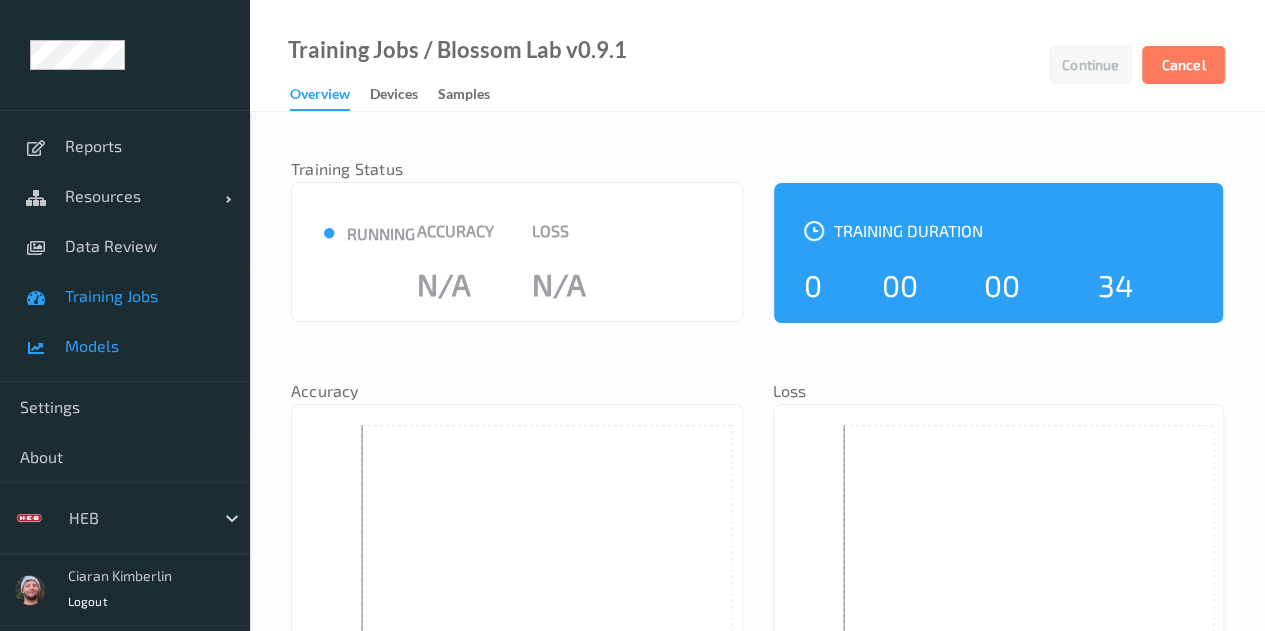 click on "Models" at bounding box center (125, 346) 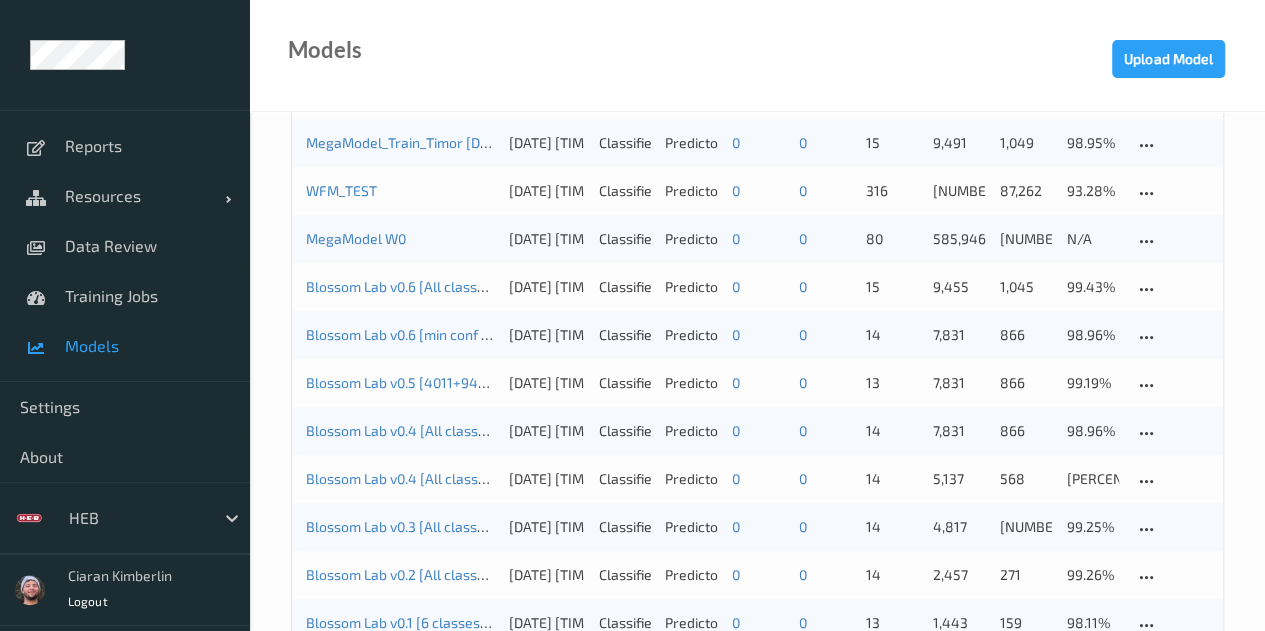 scroll, scrollTop: 378, scrollLeft: 0, axis: vertical 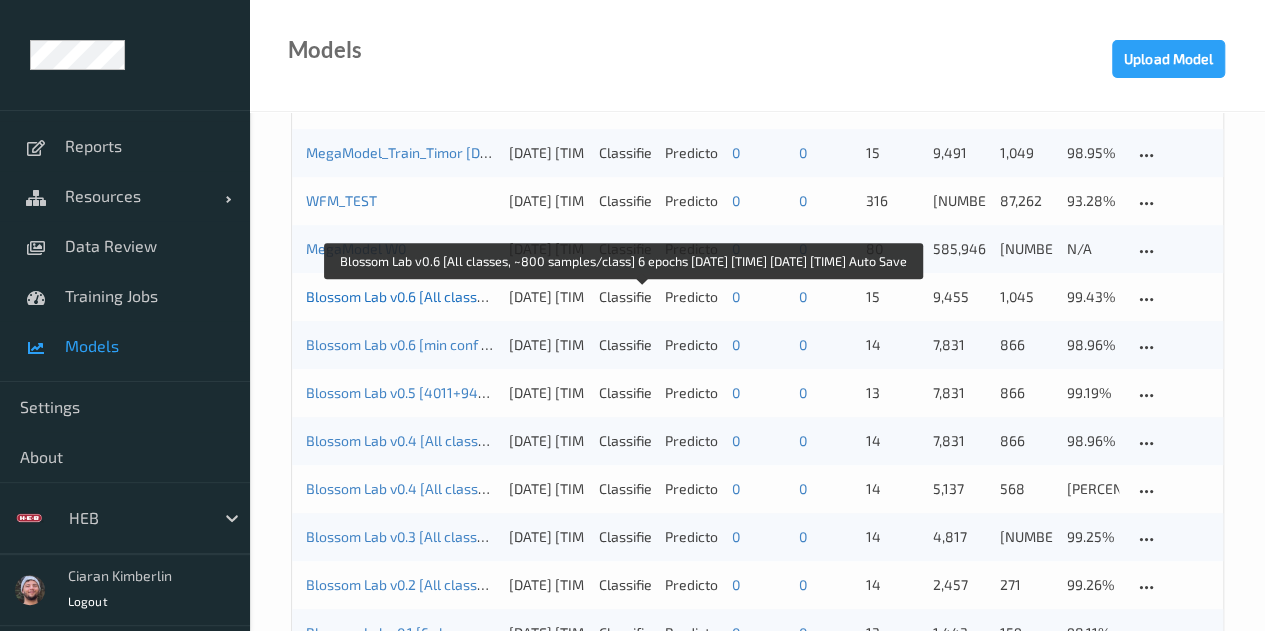 click on "Blossom Lab v0.6 [All classes, ~800 samples/class] 6 epochs [DATE] [TIME] [DATE] [TIME] Auto Save" at bounding box center (623, 296) 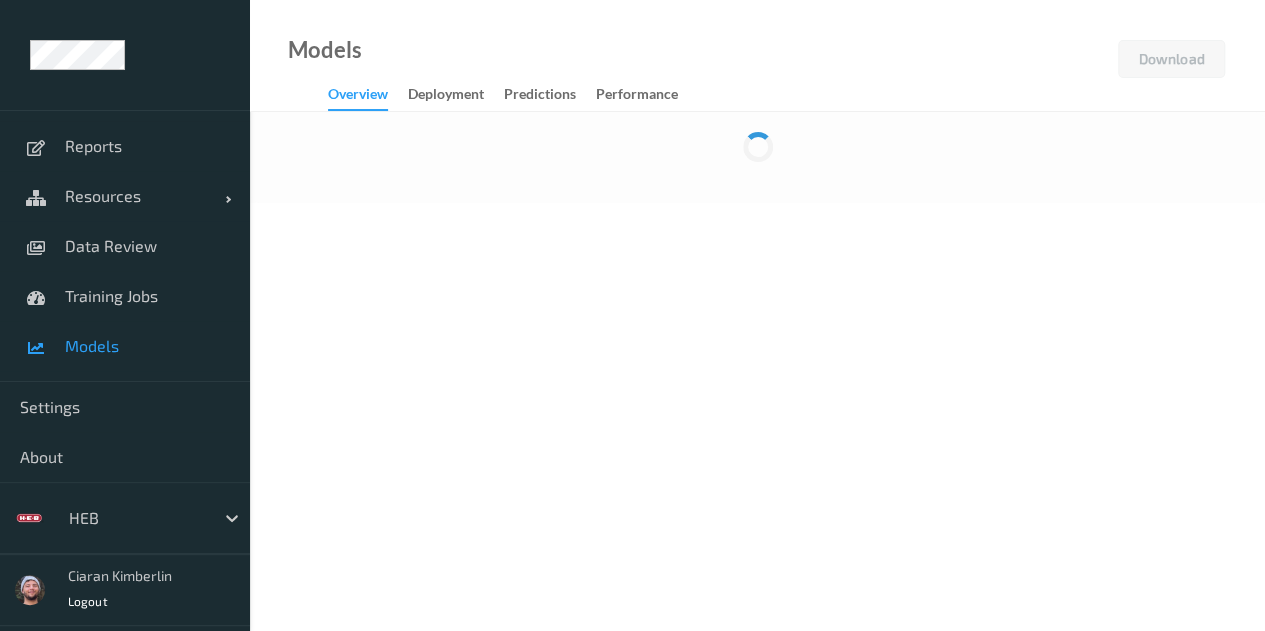 scroll, scrollTop: 0, scrollLeft: 0, axis: both 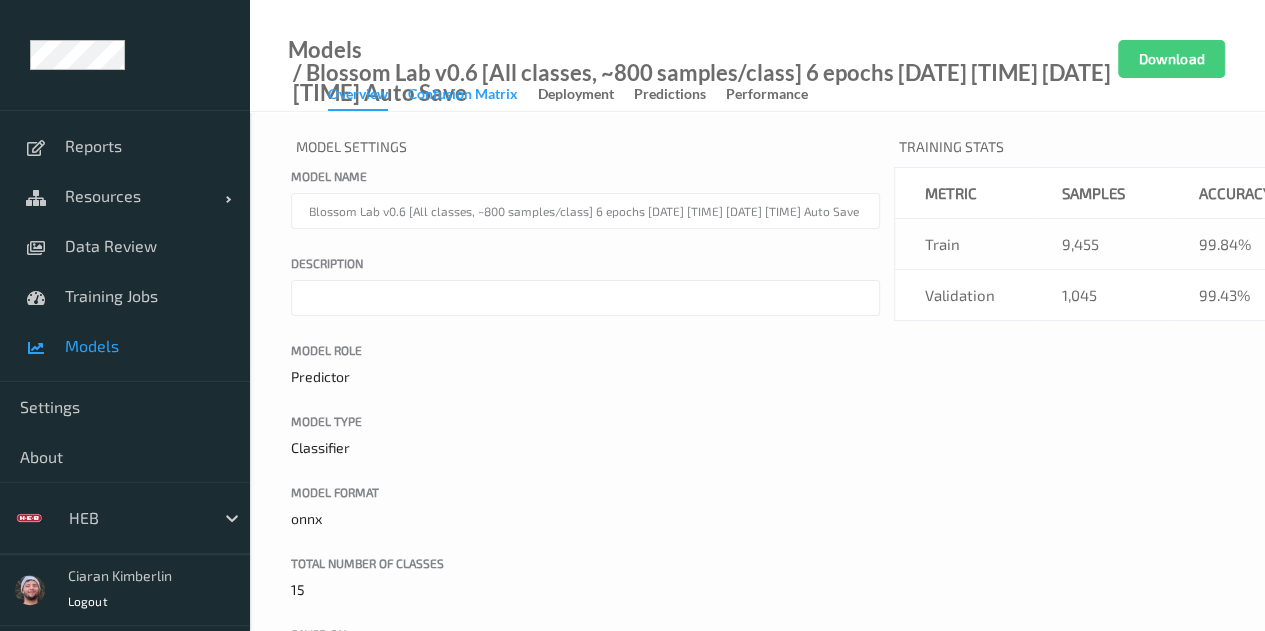 click on "Confusion matrix" at bounding box center (463, 96) 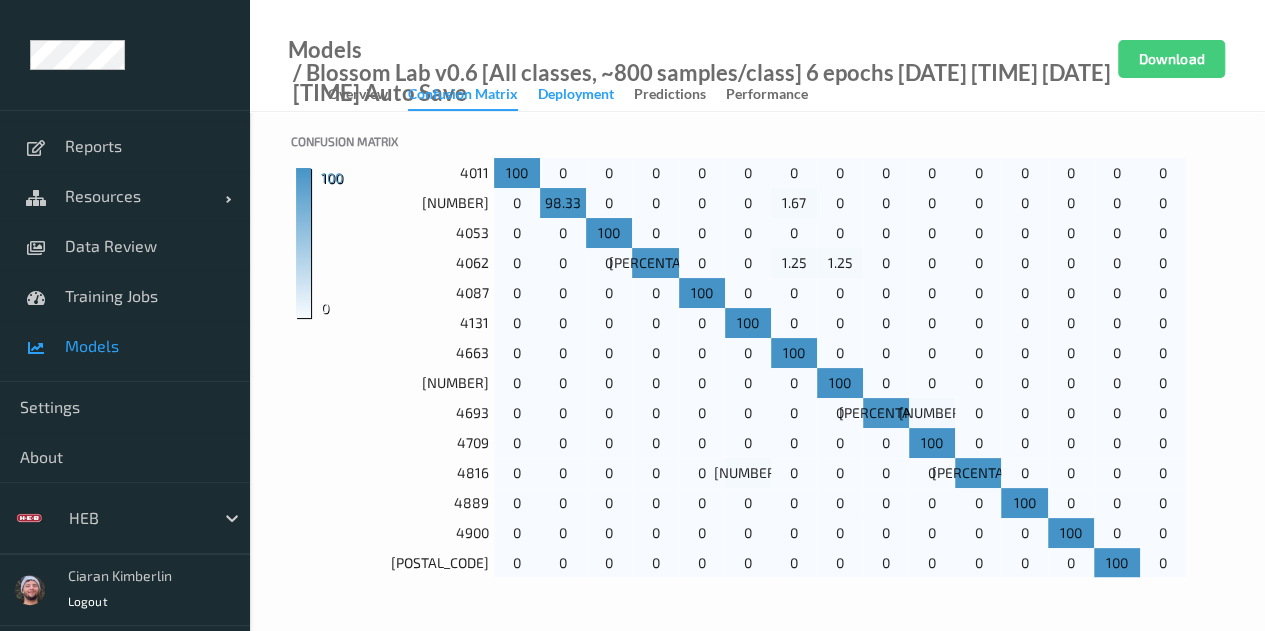 click on "Deployment" at bounding box center [576, 96] 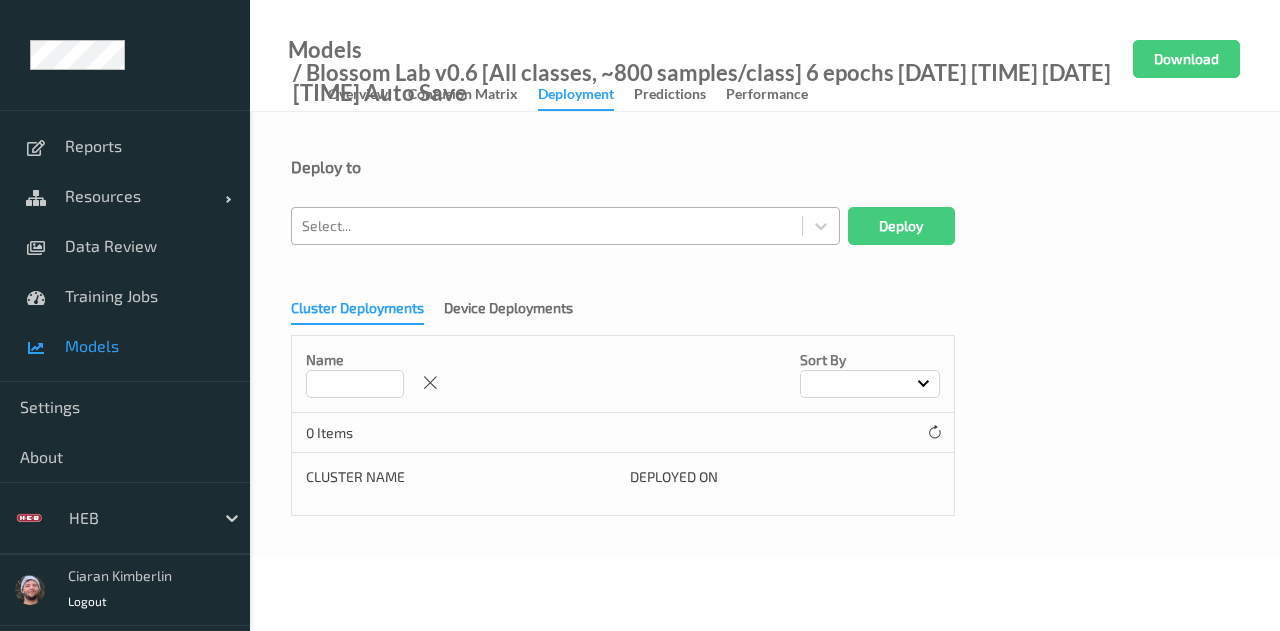 click at bounding box center (547, 226) 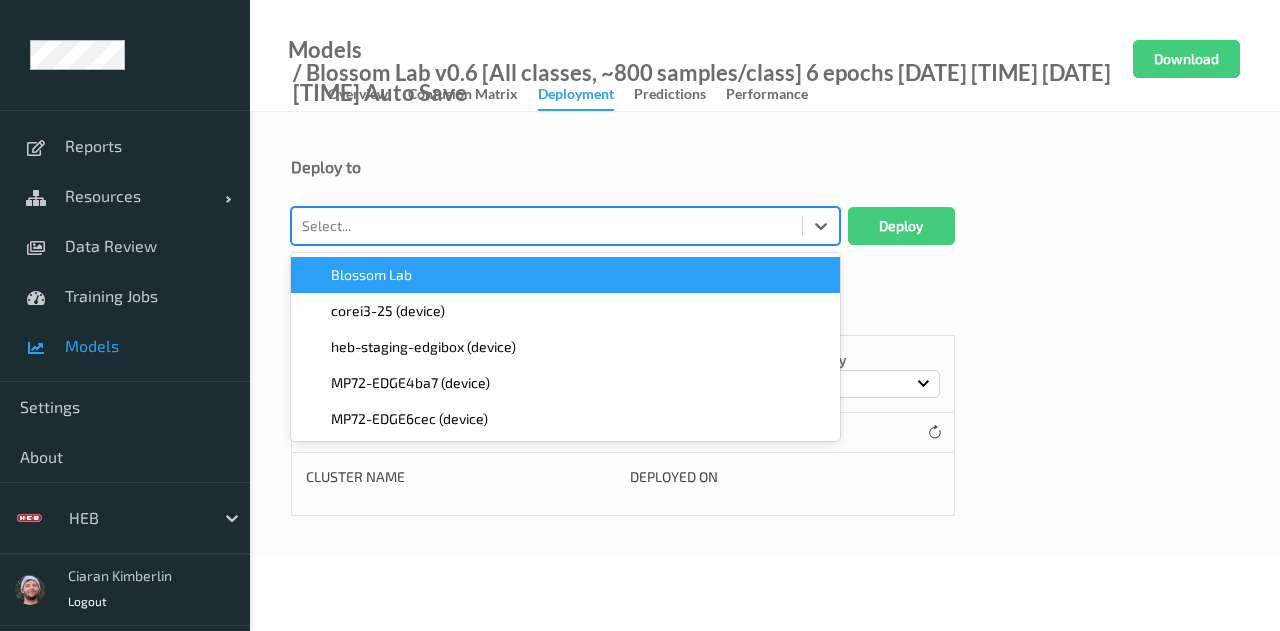 click on "Blossom Lab" at bounding box center (565, 275) 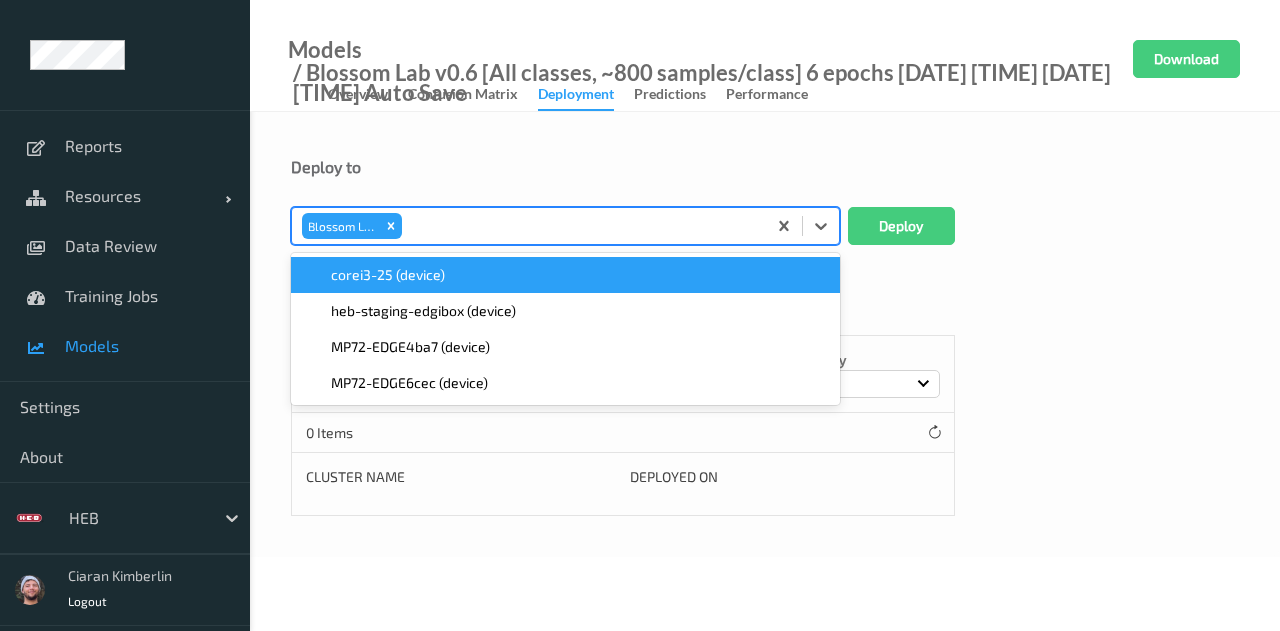 click on "corei3-25 (device)" at bounding box center (565, 275) 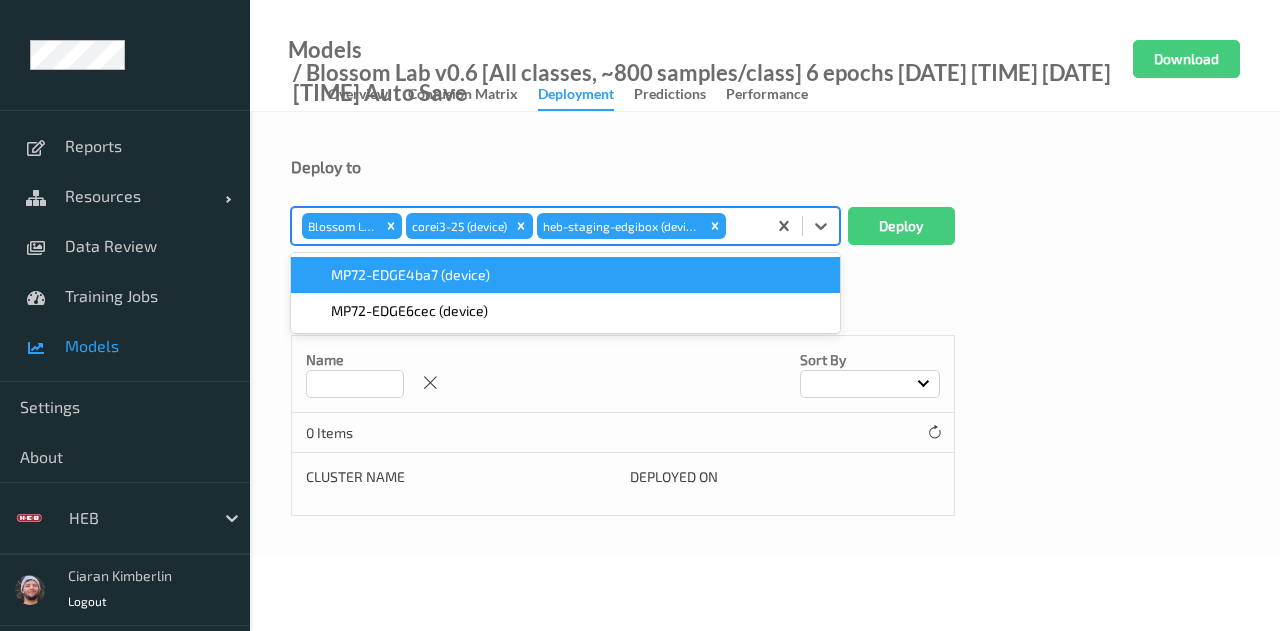 click on "MP72-EDGE4ba7 (device)" at bounding box center (410, 275) 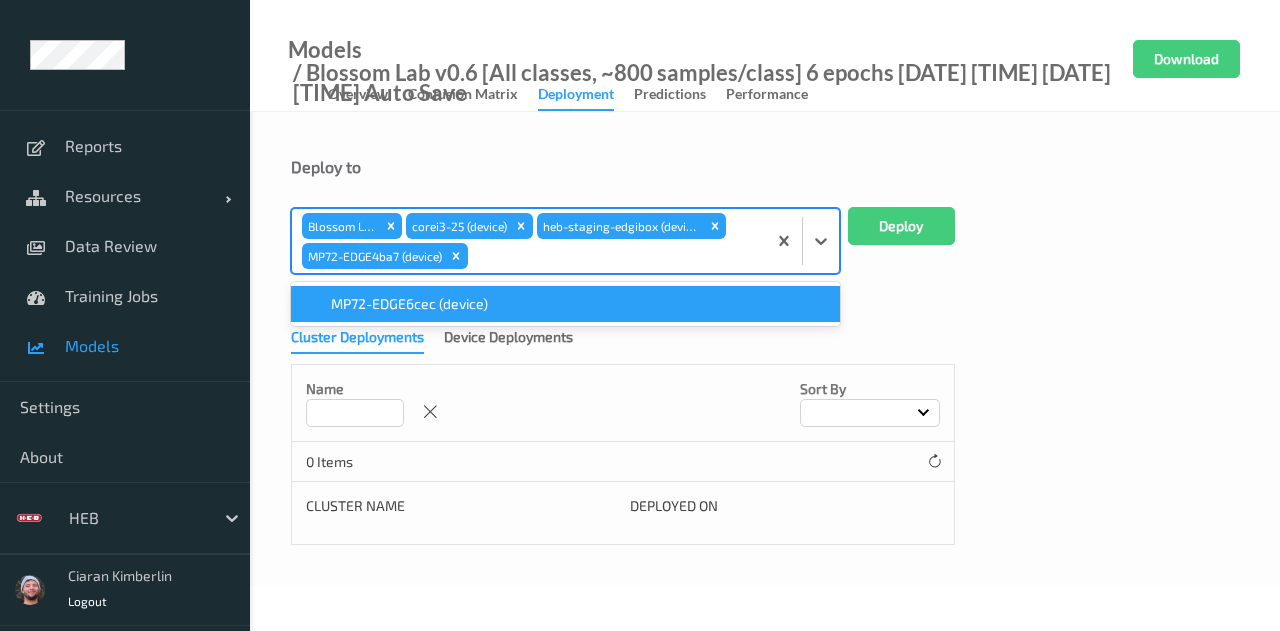 click on "MP72-EDGE6cec (device)" at bounding box center (409, 304) 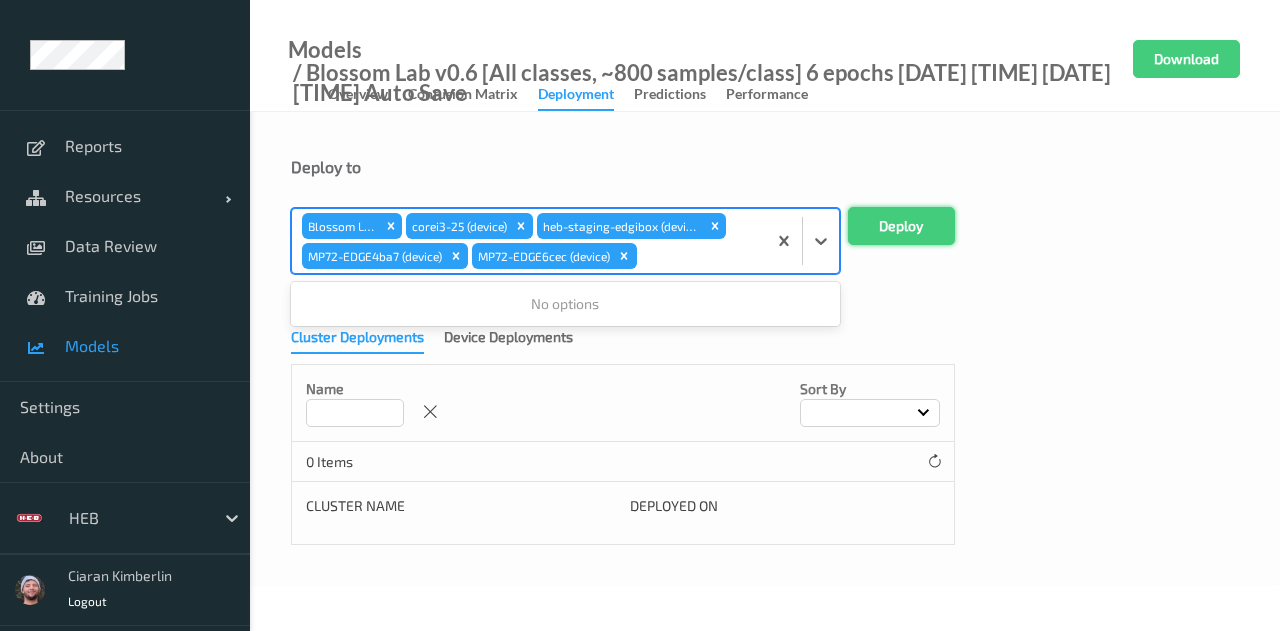 click on "Deploy" at bounding box center (901, 226) 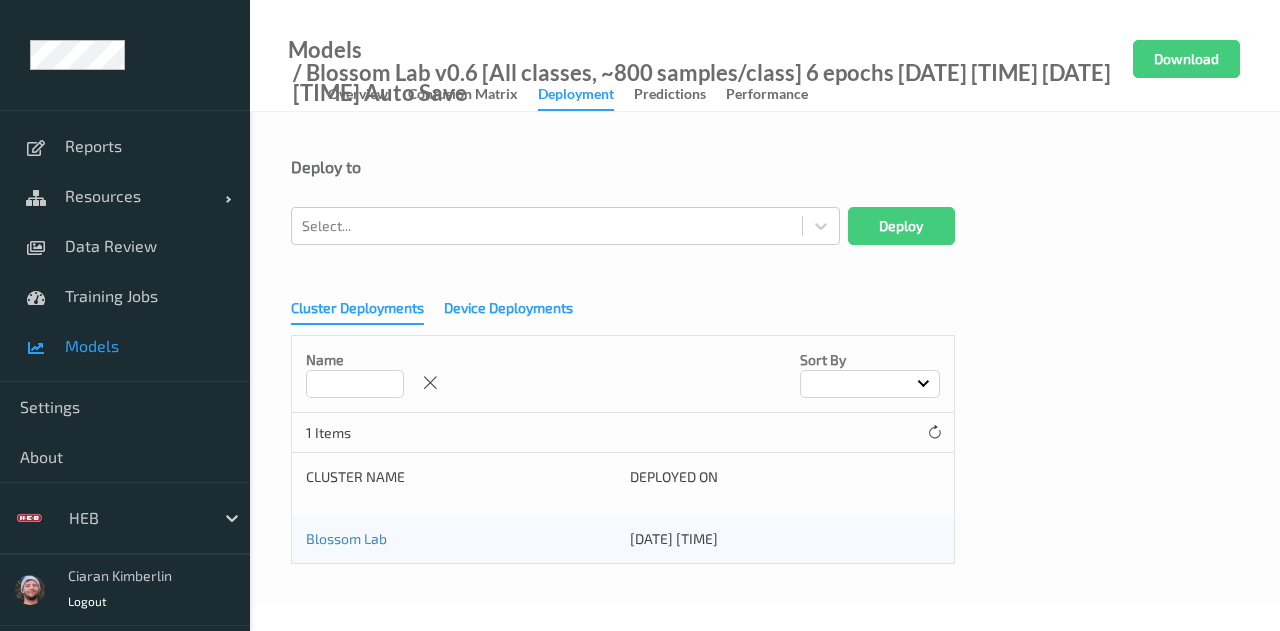 click on "Device Deployments" at bounding box center (508, 310) 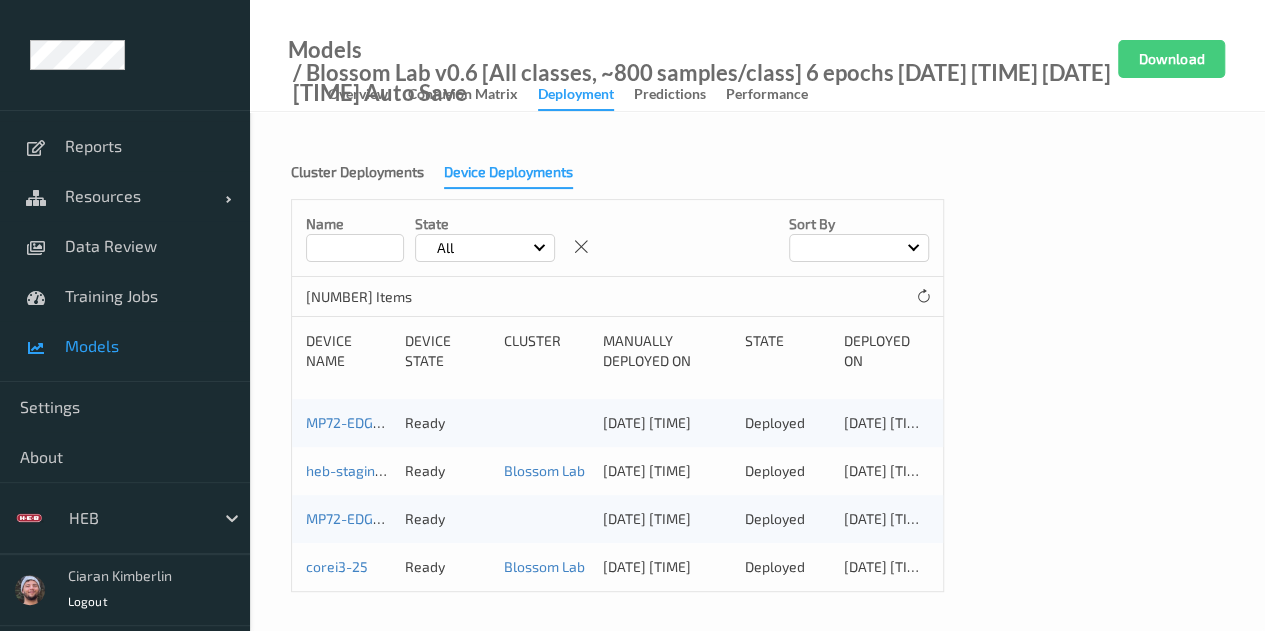 scroll, scrollTop: 136, scrollLeft: 0, axis: vertical 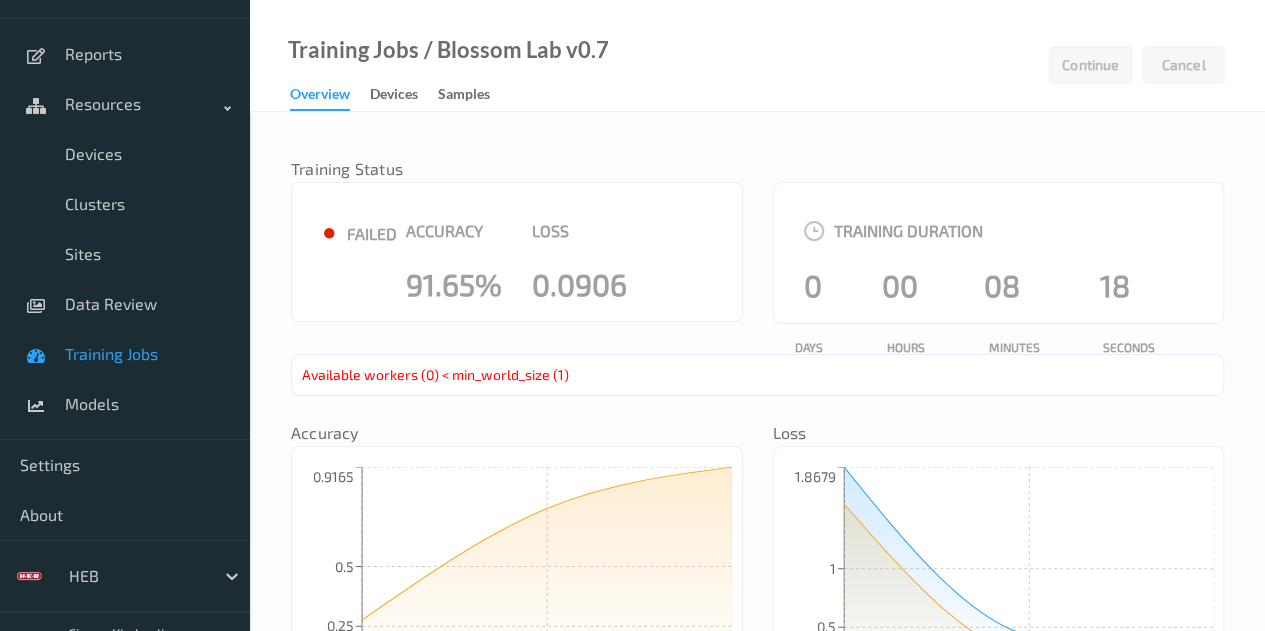 click on "Training Jobs" at bounding box center (147, 354) 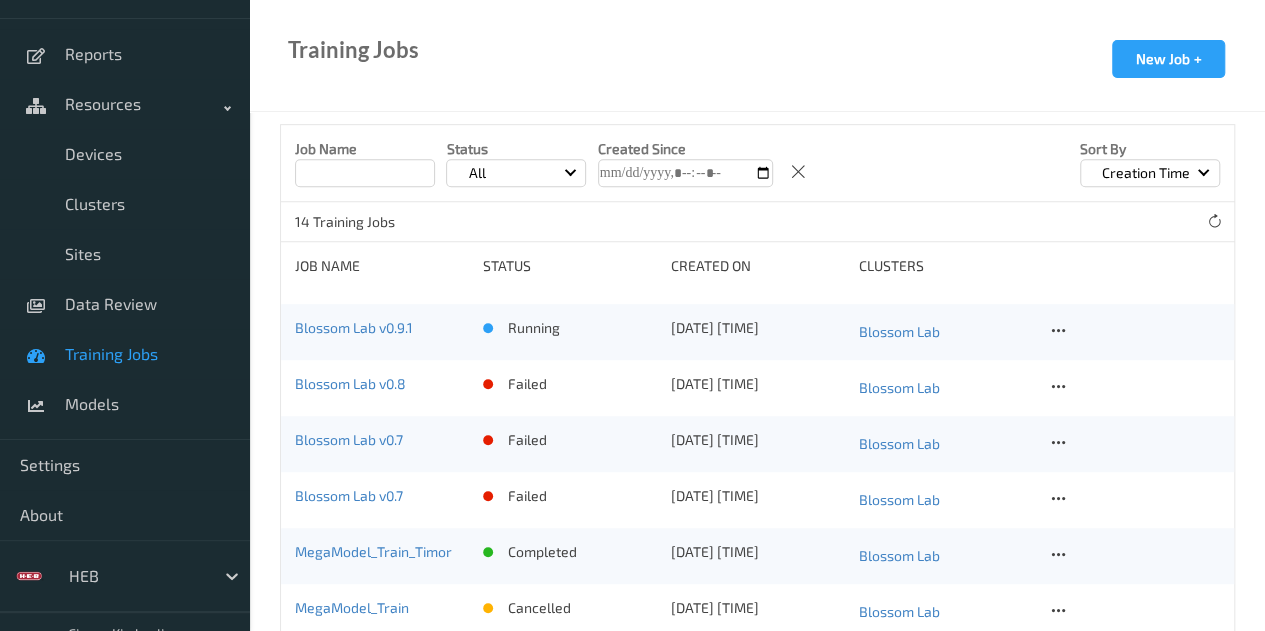 scroll, scrollTop: 458, scrollLeft: 0, axis: vertical 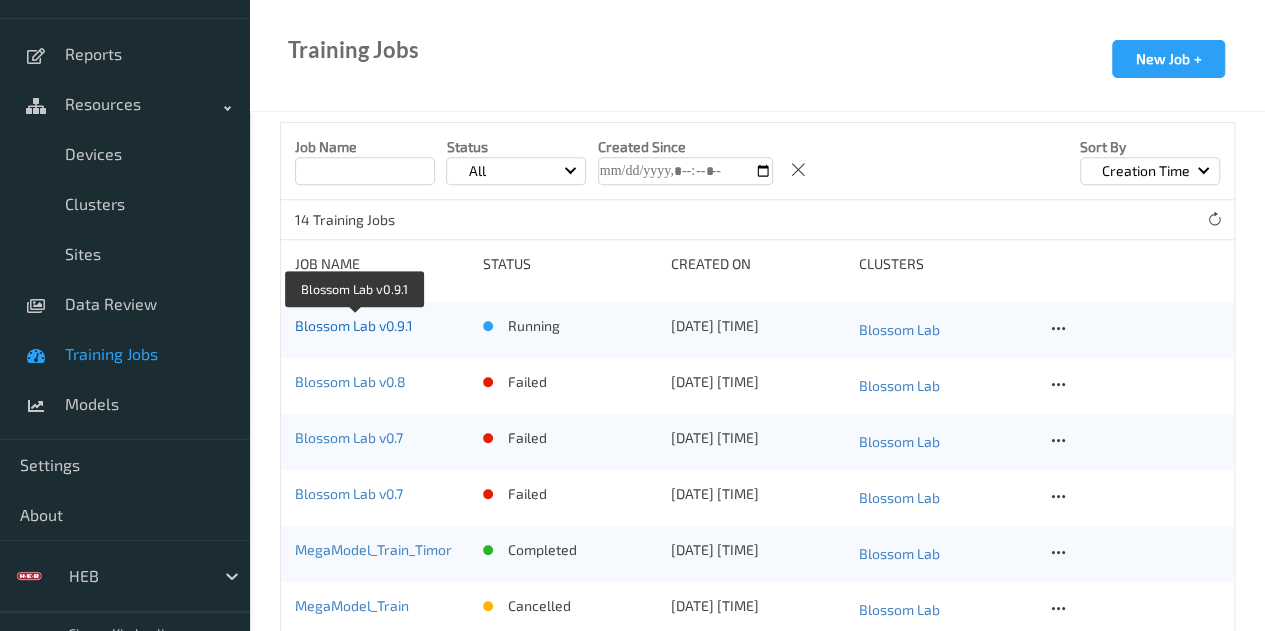 click on "Blossom Lab v0.9.1" at bounding box center (354, 325) 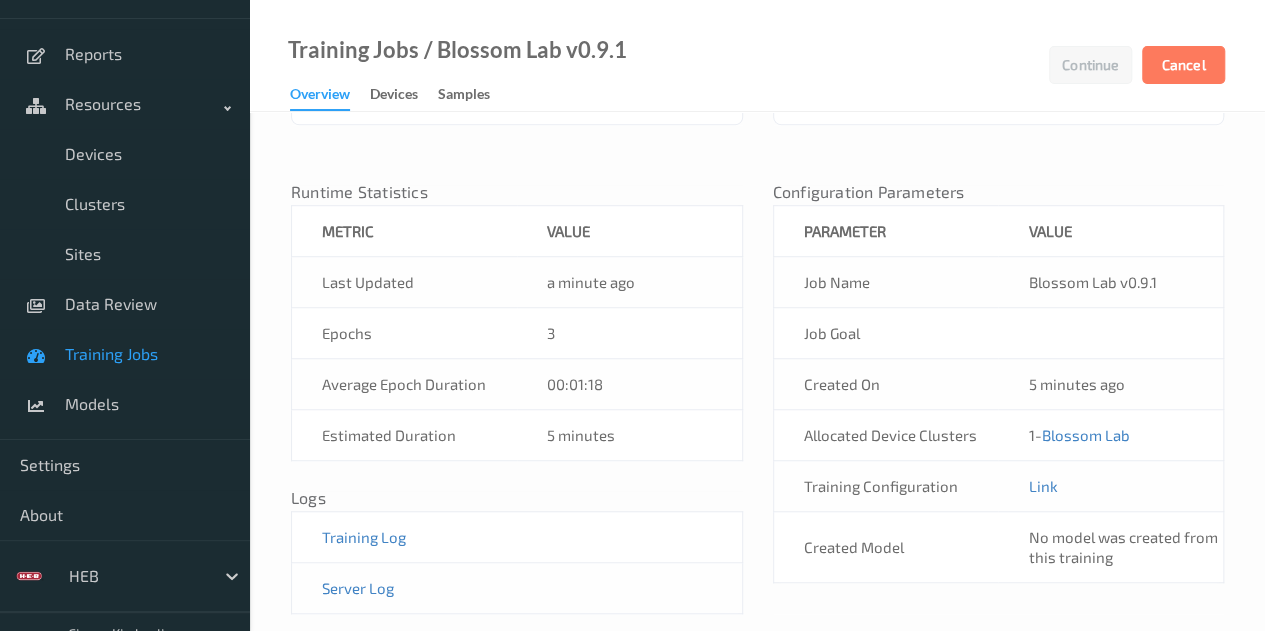 scroll, scrollTop: 587, scrollLeft: 0, axis: vertical 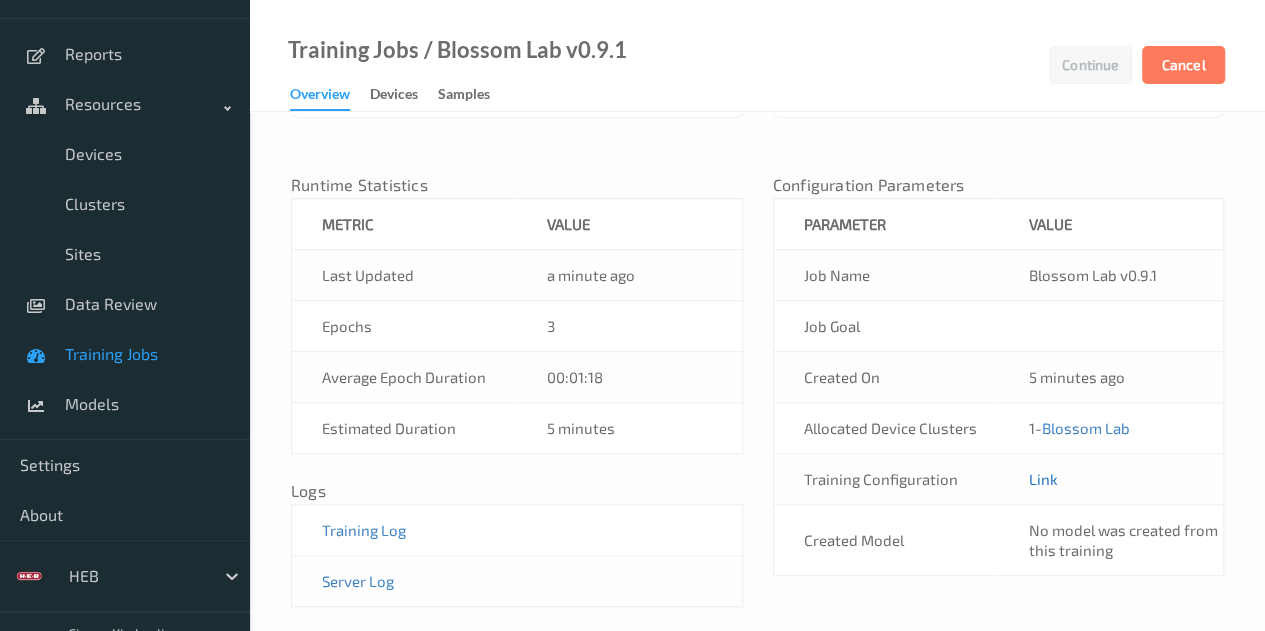click on "Link" at bounding box center [1042, 479] 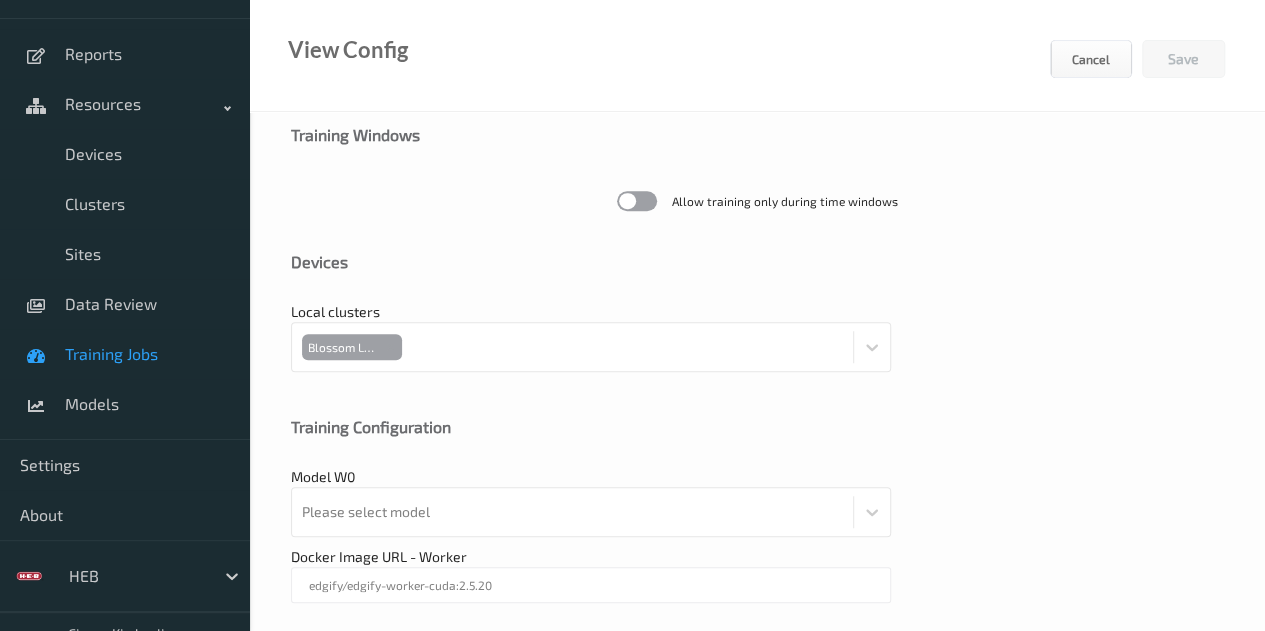 scroll, scrollTop: 743, scrollLeft: 0, axis: vertical 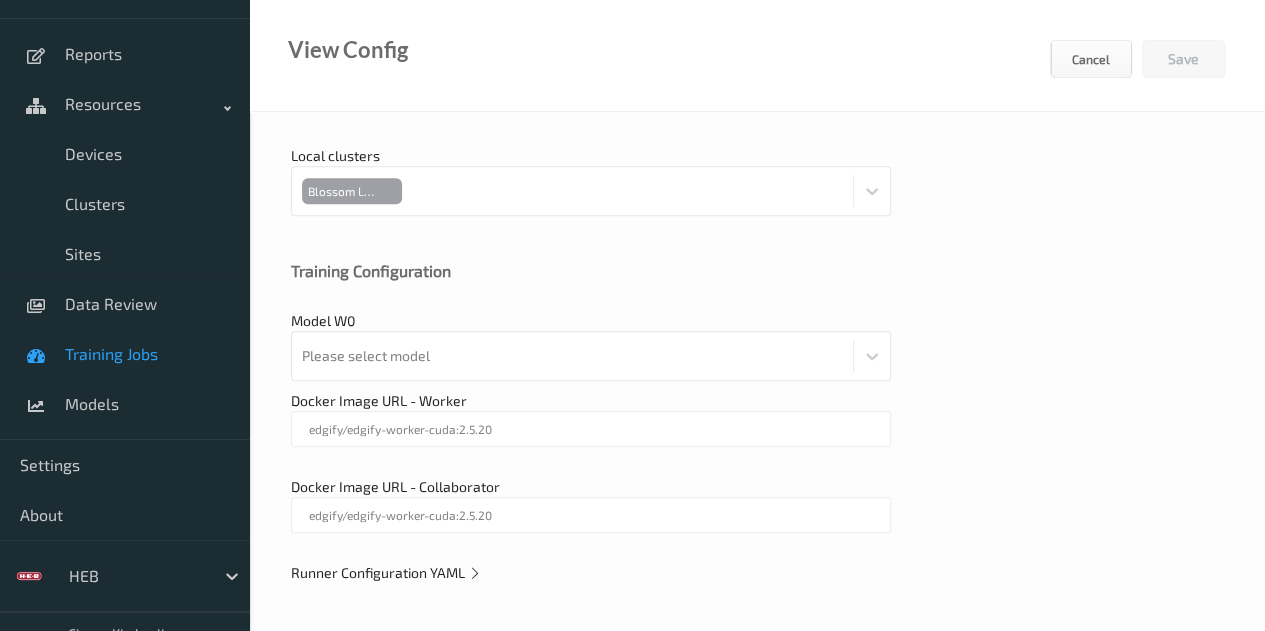 click on "Training Jobs" at bounding box center [147, 354] 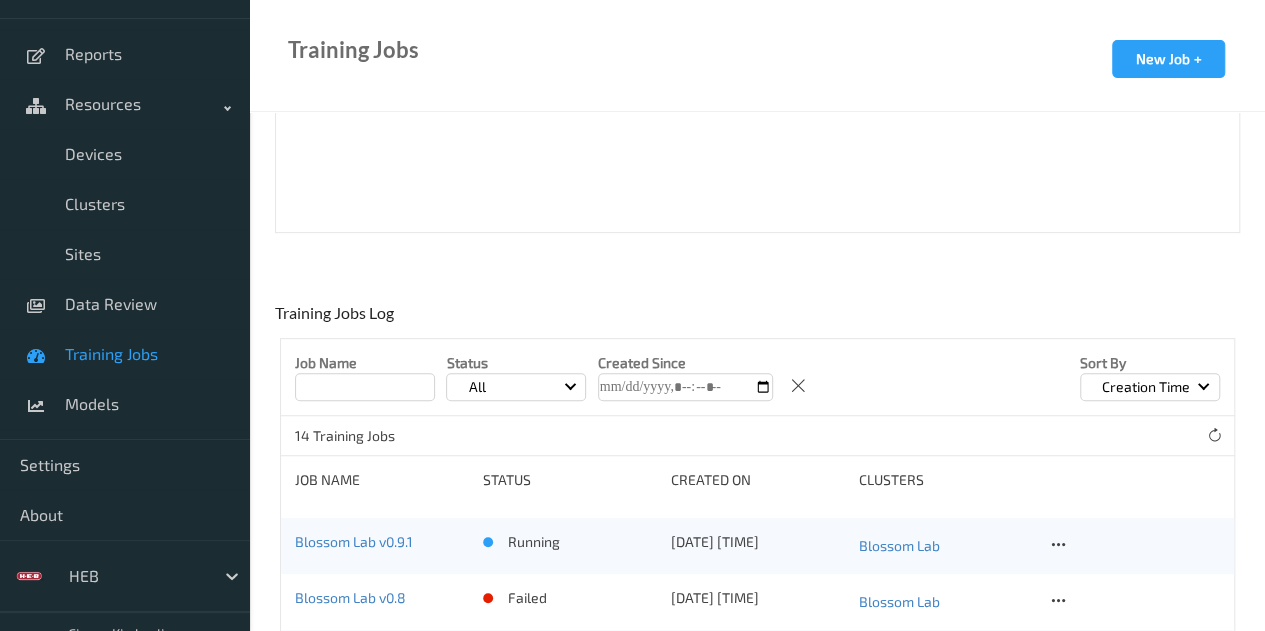 scroll, scrollTop: 355, scrollLeft: 0, axis: vertical 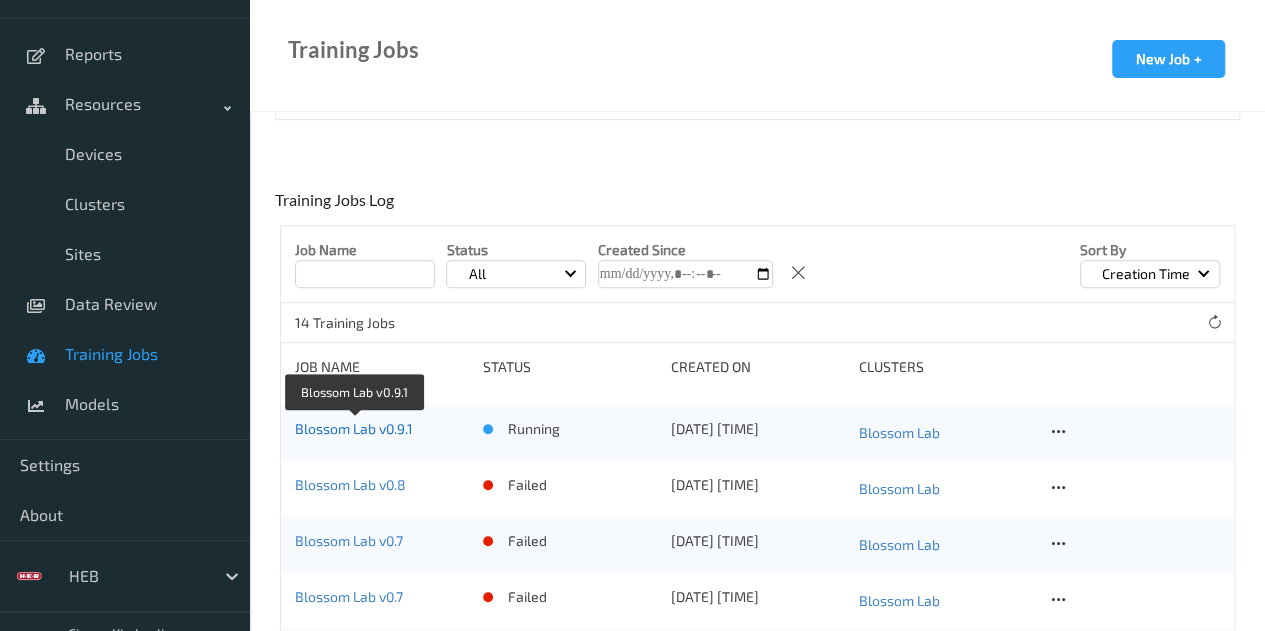click on "Blossom Lab v0.9.1" at bounding box center (354, 428) 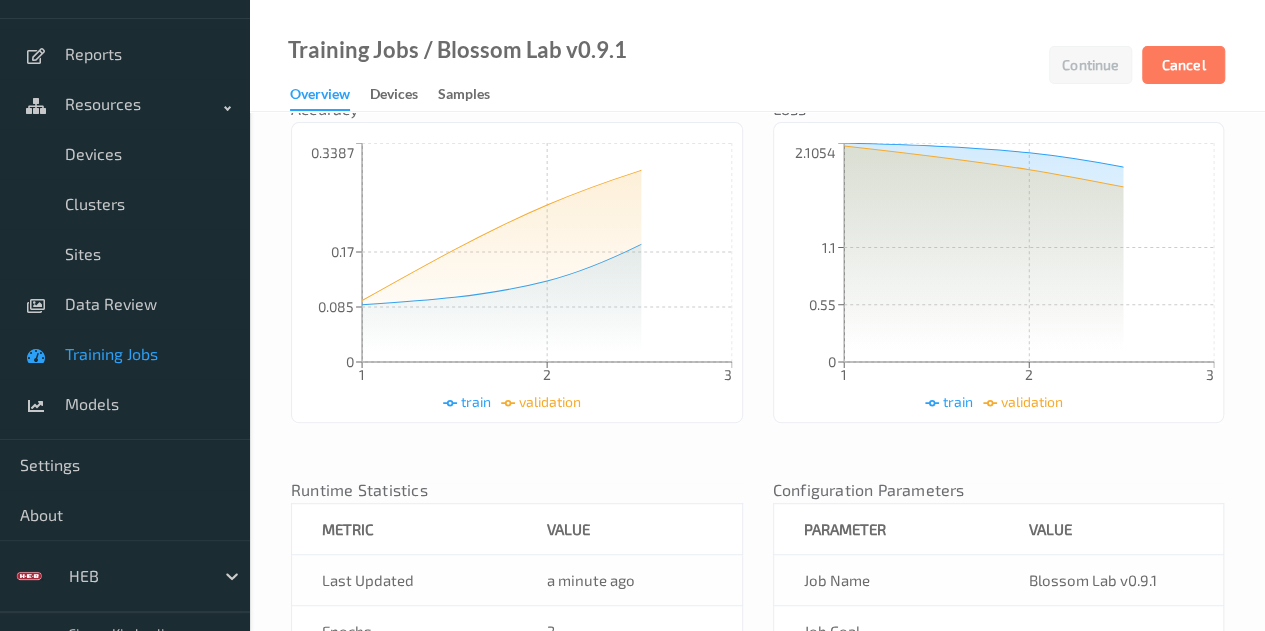scroll, scrollTop: 306, scrollLeft: 0, axis: vertical 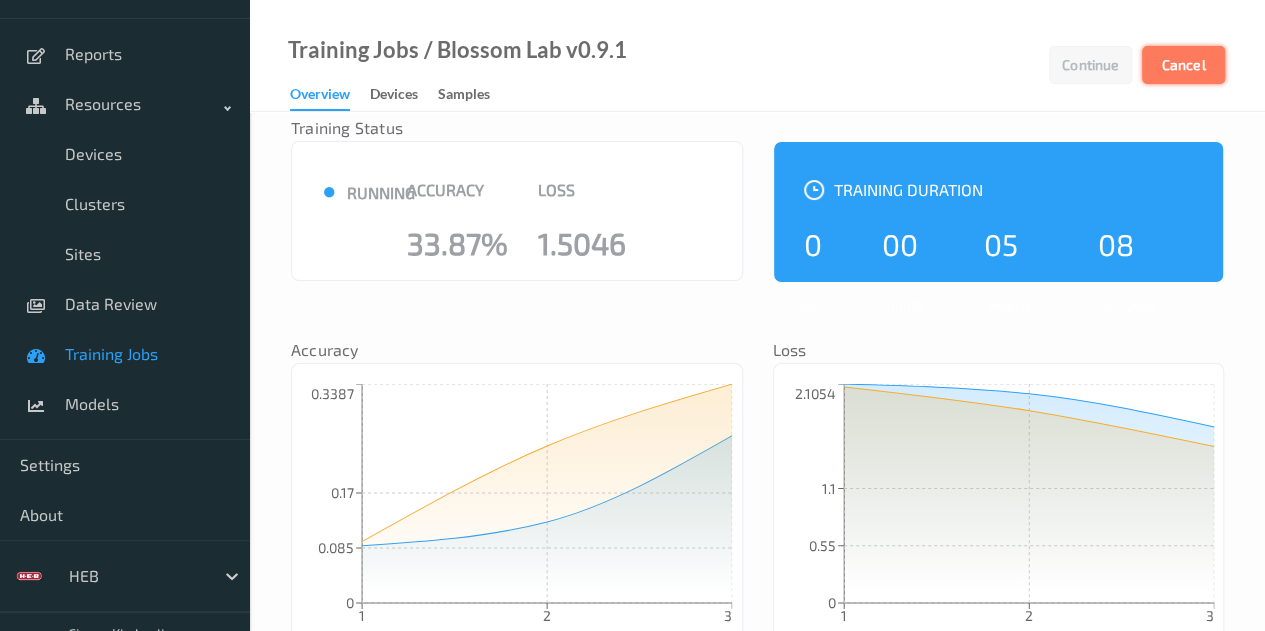 click on "Cancel" at bounding box center [1183, 65] 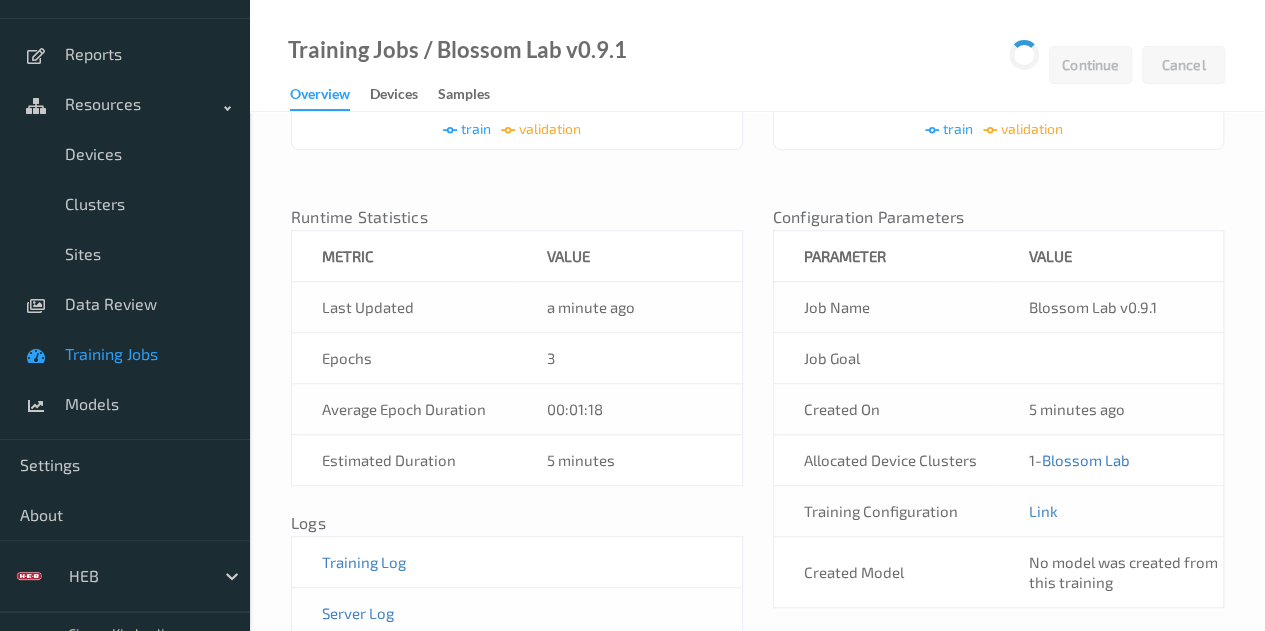scroll, scrollTop: 557, scrollLeft: 0, axis: vertical 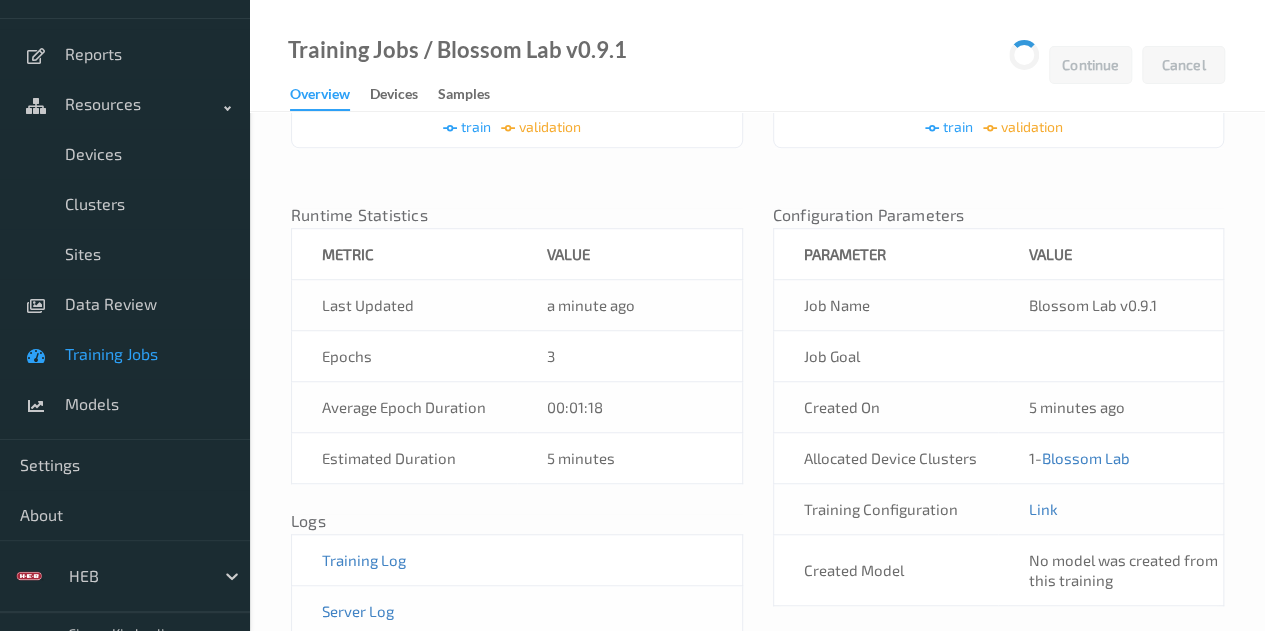 click on "Training Jobs" at bounding box center [125, 354] 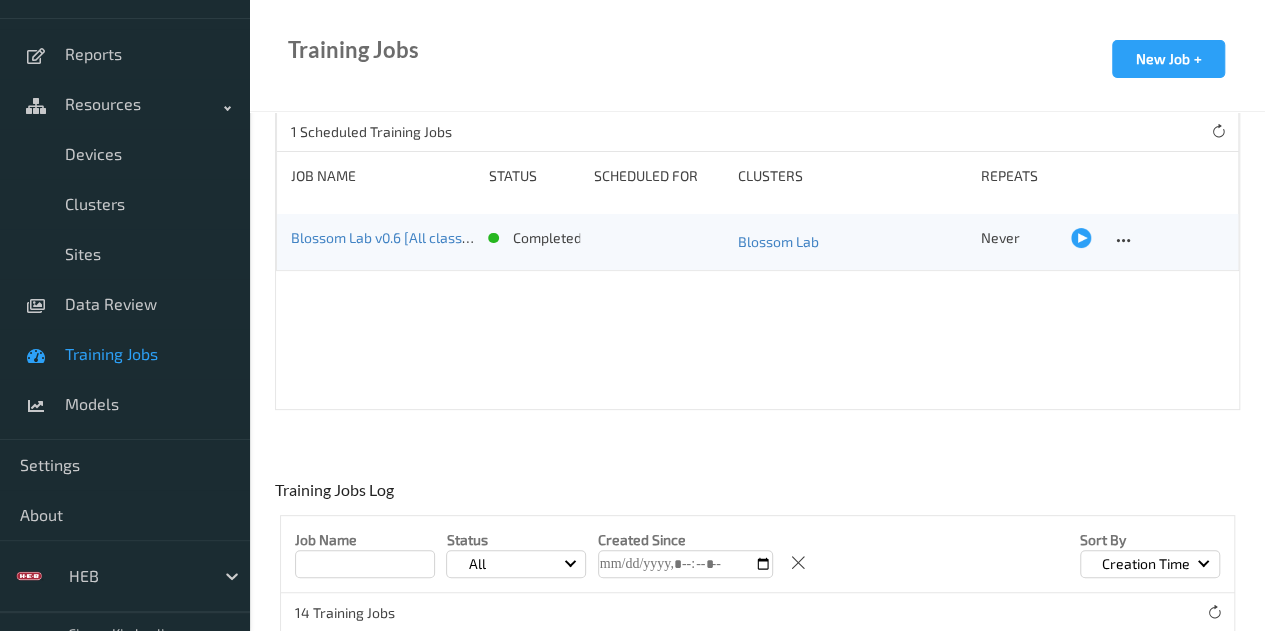scroll, scrollTop: 0, scrollLeft: 0, axis: both 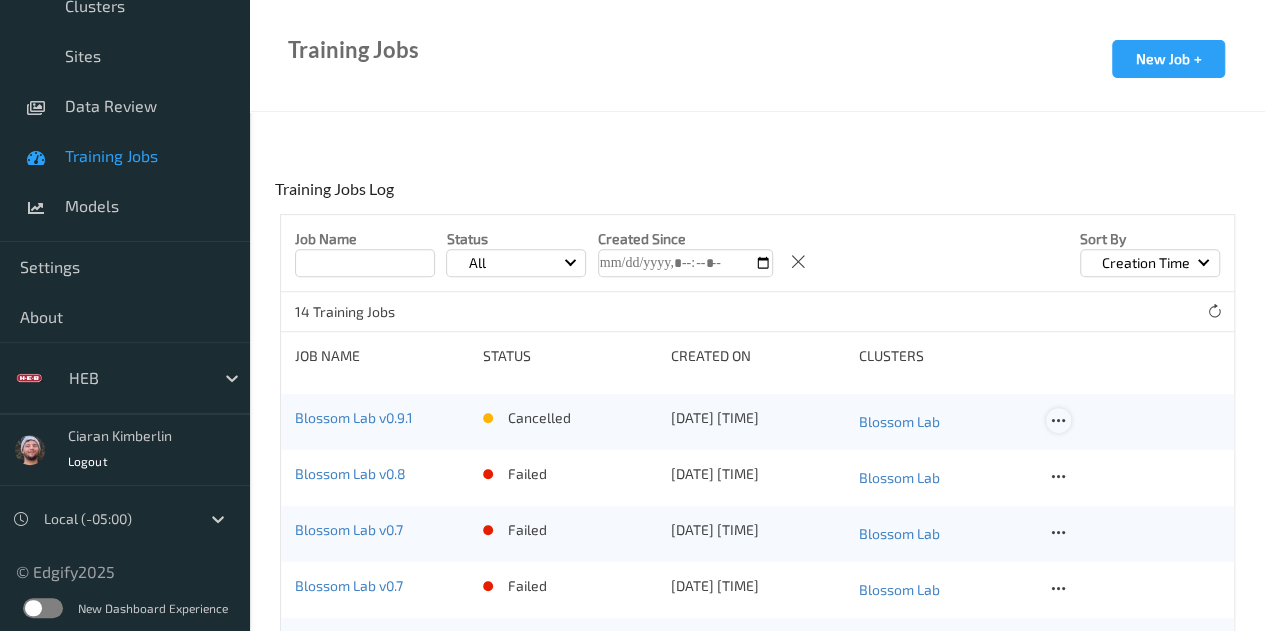 click at bounding box center (1058, 421) 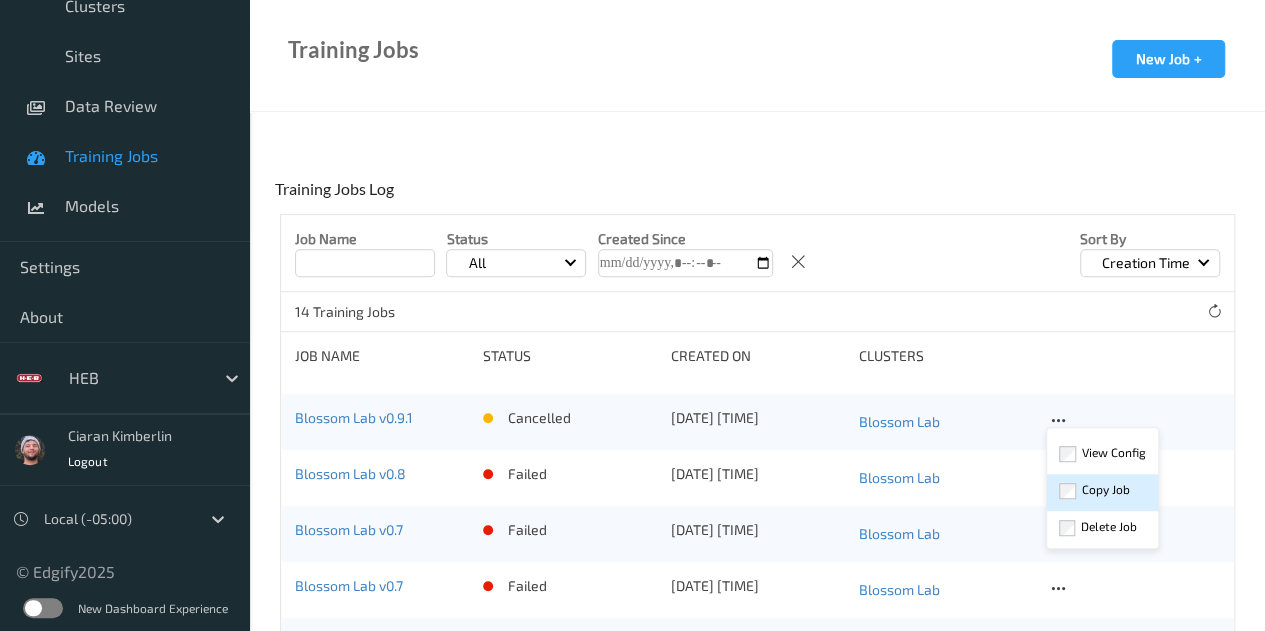 click on "Copy Job" at bounding box center [1106, 489] 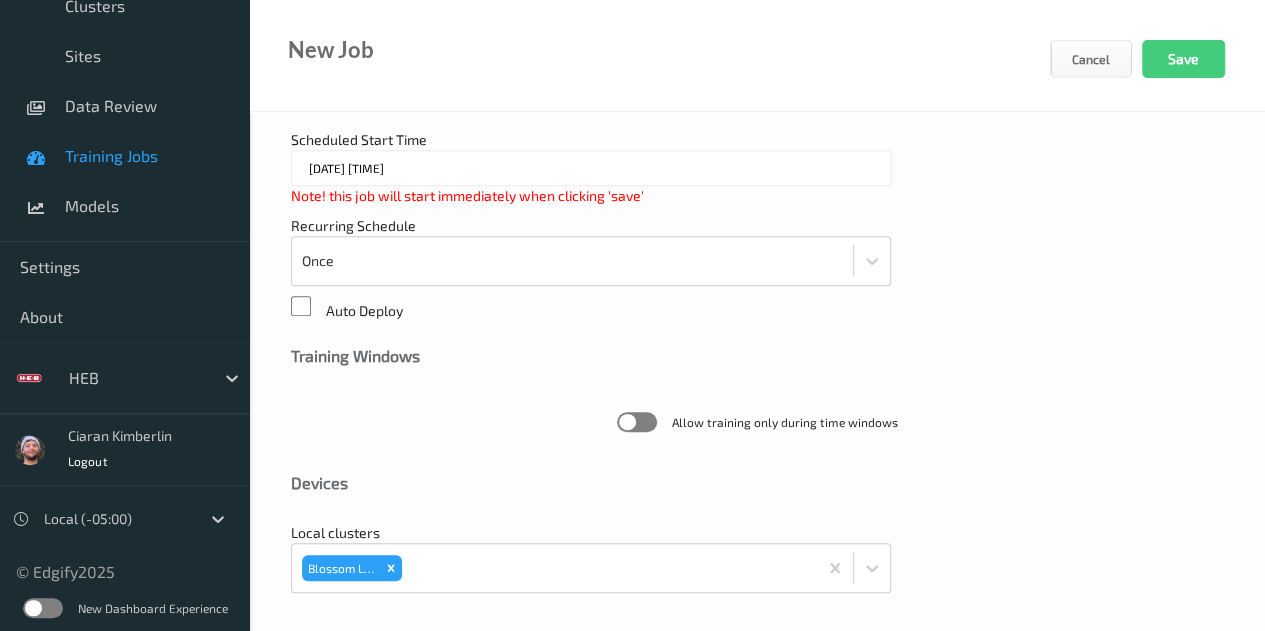 click on "Scheduled Start Time 17/07/2025 3:35 PM Note! this job will start immediately when clicking 'save' Recurring Schedule Once Auto Deploy" at bounding box center [757, 225] 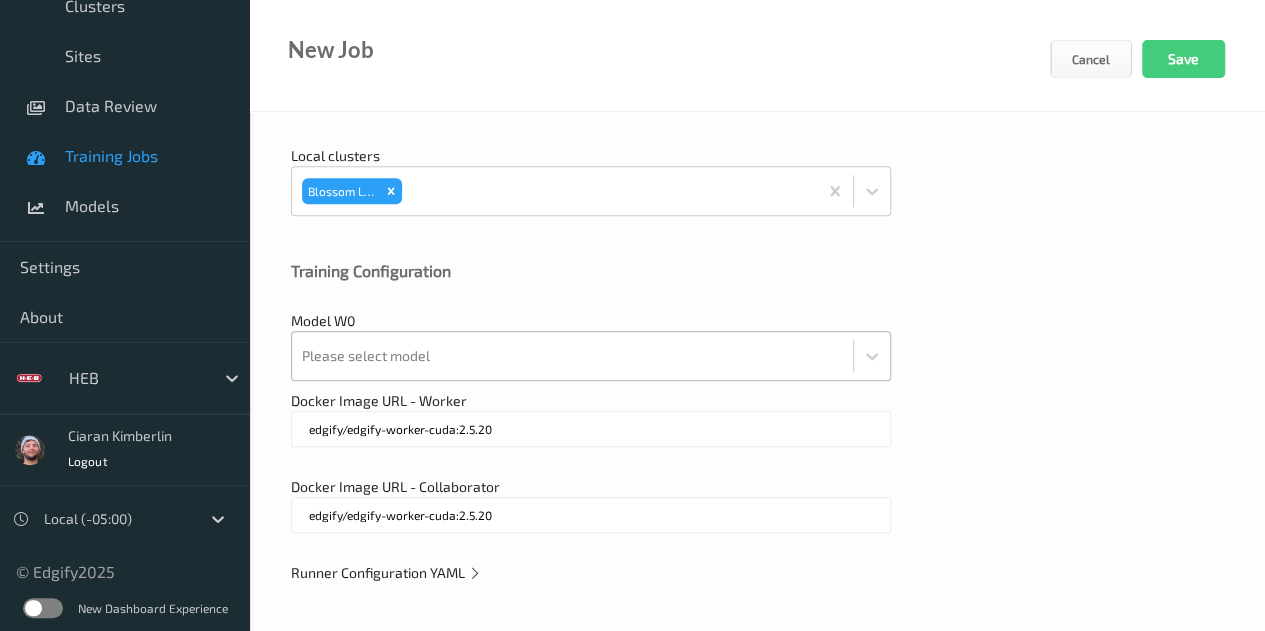 click on "Please select model" at bounding box center [591, 356] 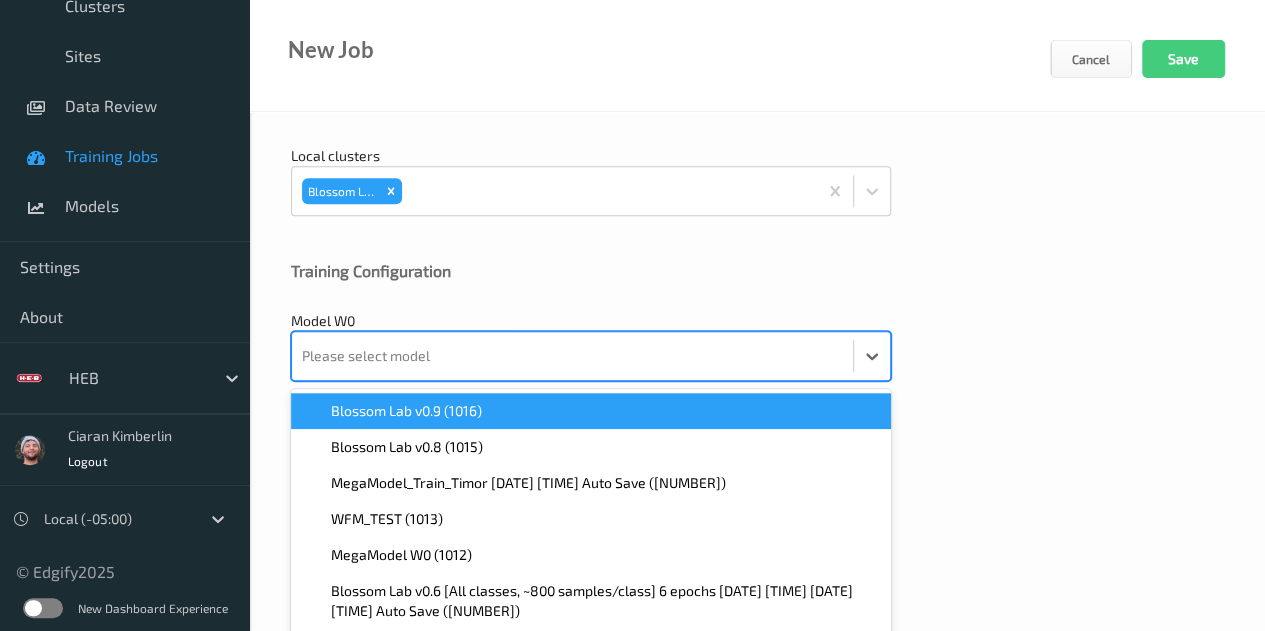 scroll, scrollTop: 798, scrollLeft: 0, axis: vertical 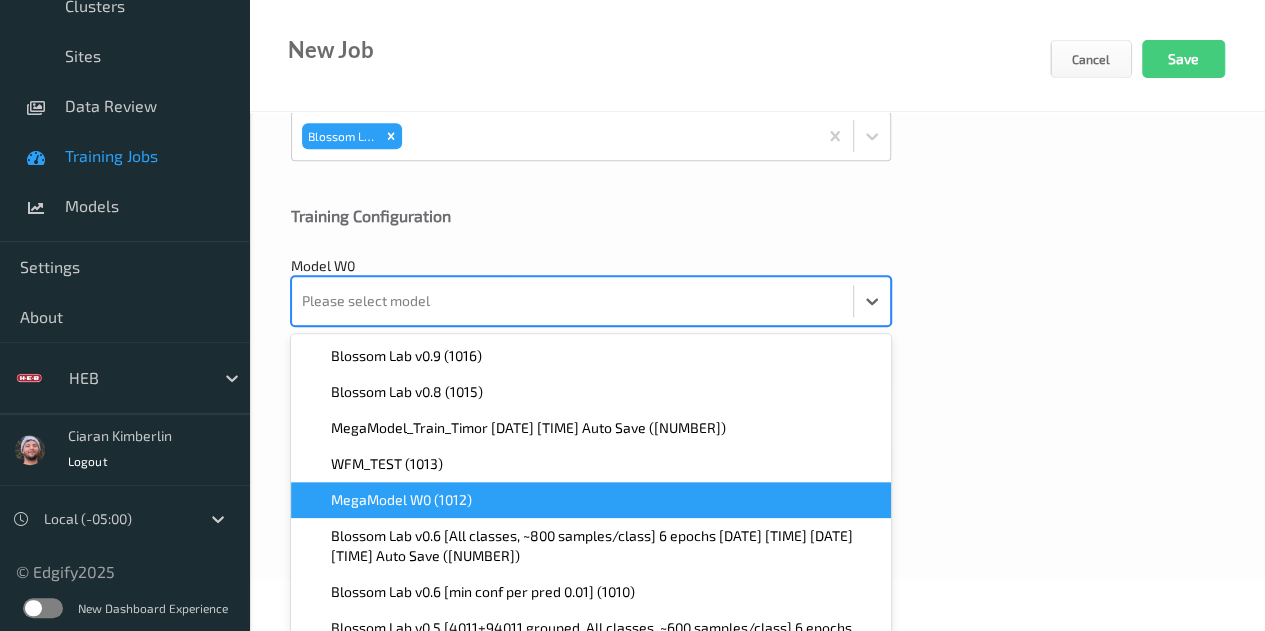 click on "MegaModel W0 (1012)" at bounding box center (591, 500) 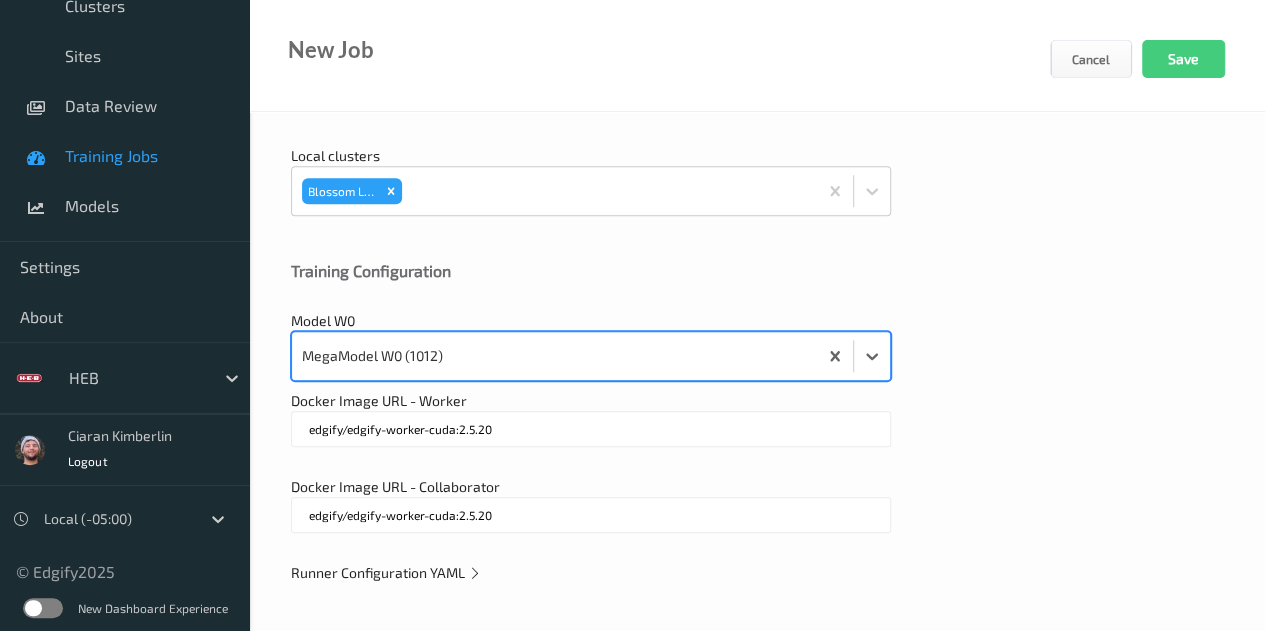 click on "Runner Configuration YAML" at bounding box center [386, 572] 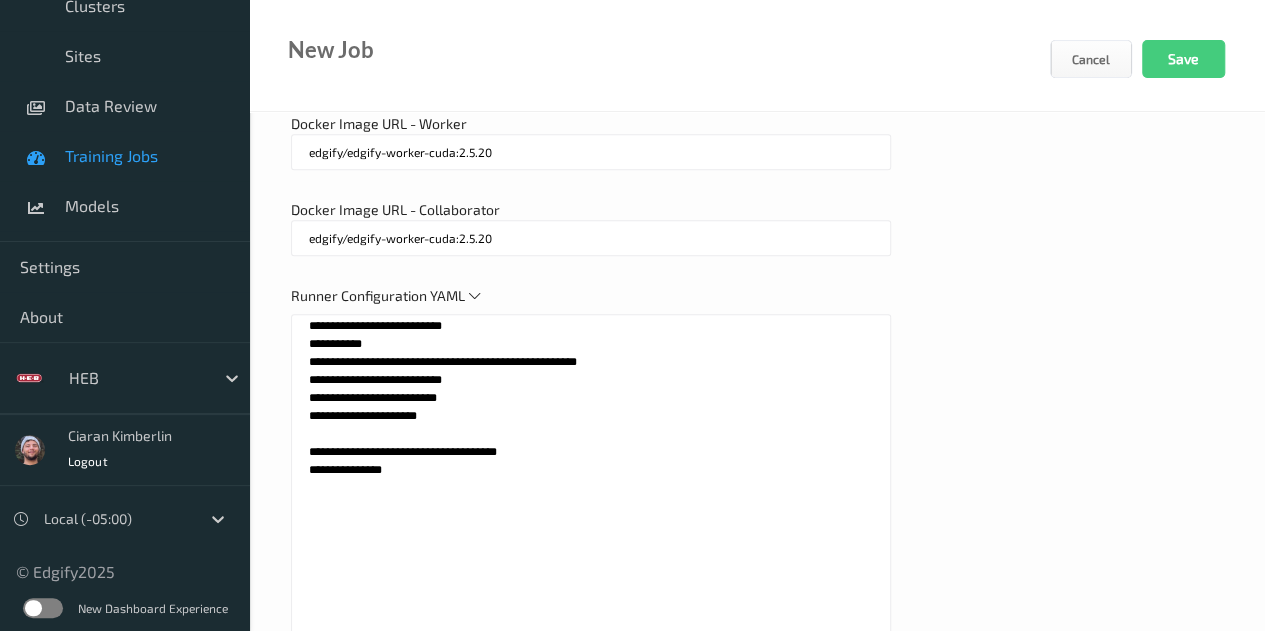 scroll, scrollTop: 1021, scrollLeft: 0, axis: vertical 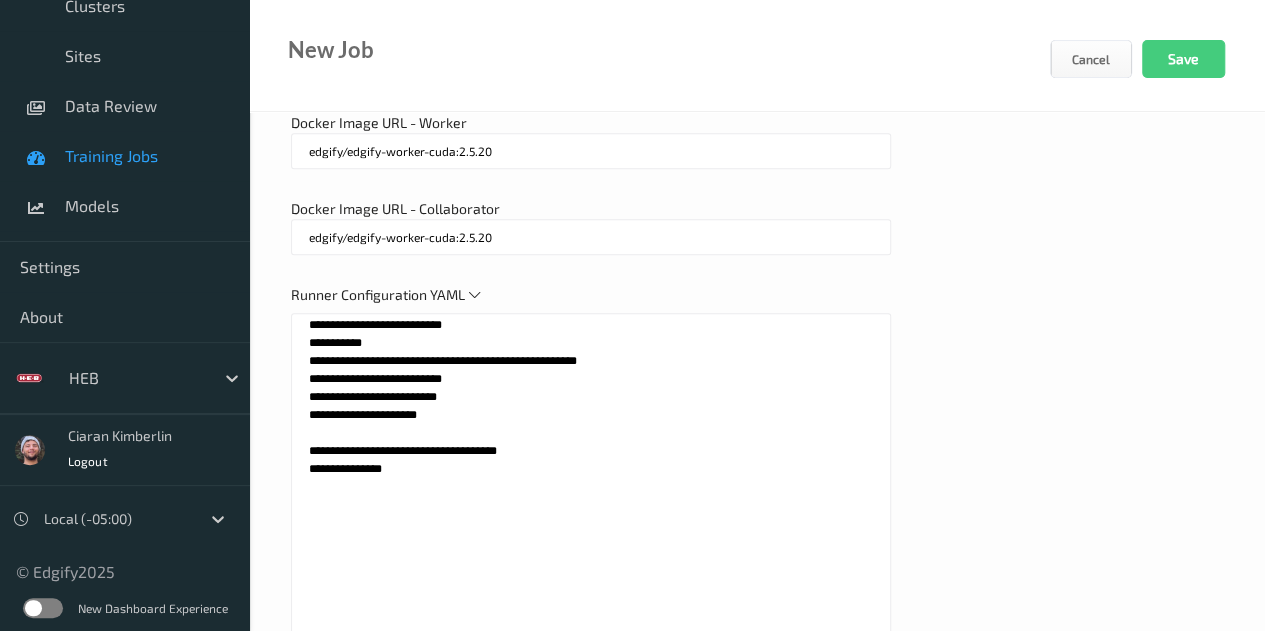 click on "**********" at bounding box center [591, 563] 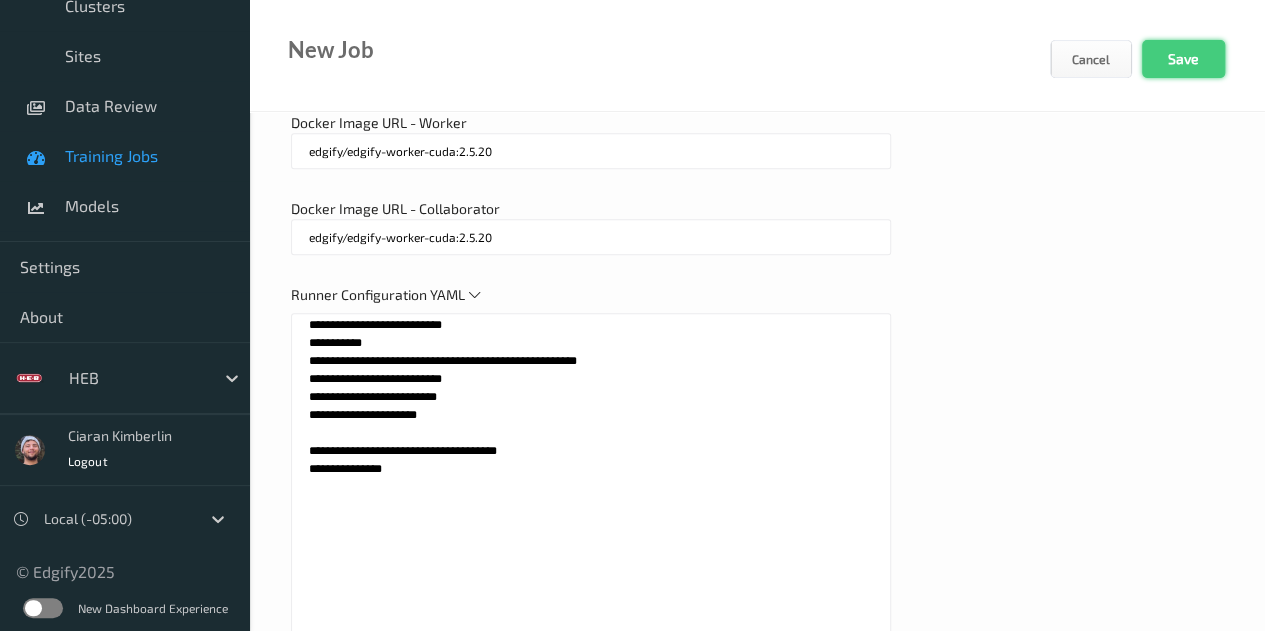 type on "**********" 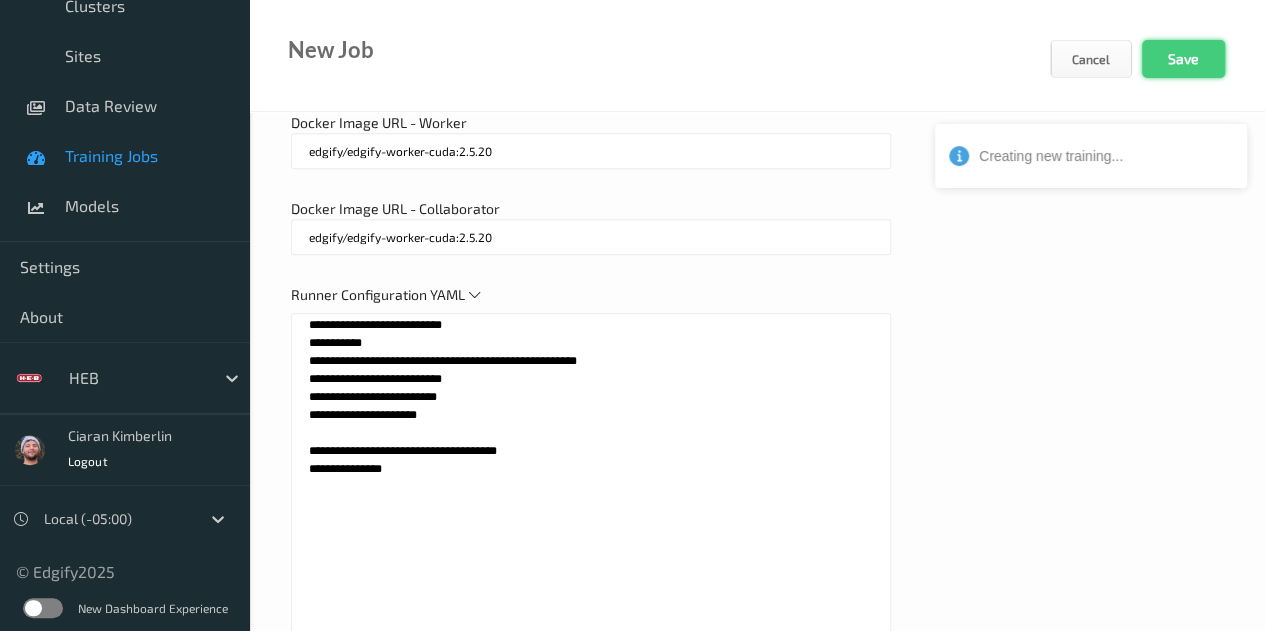 scroll, scrollTop: 0, scrollLeft: 0, axis: both 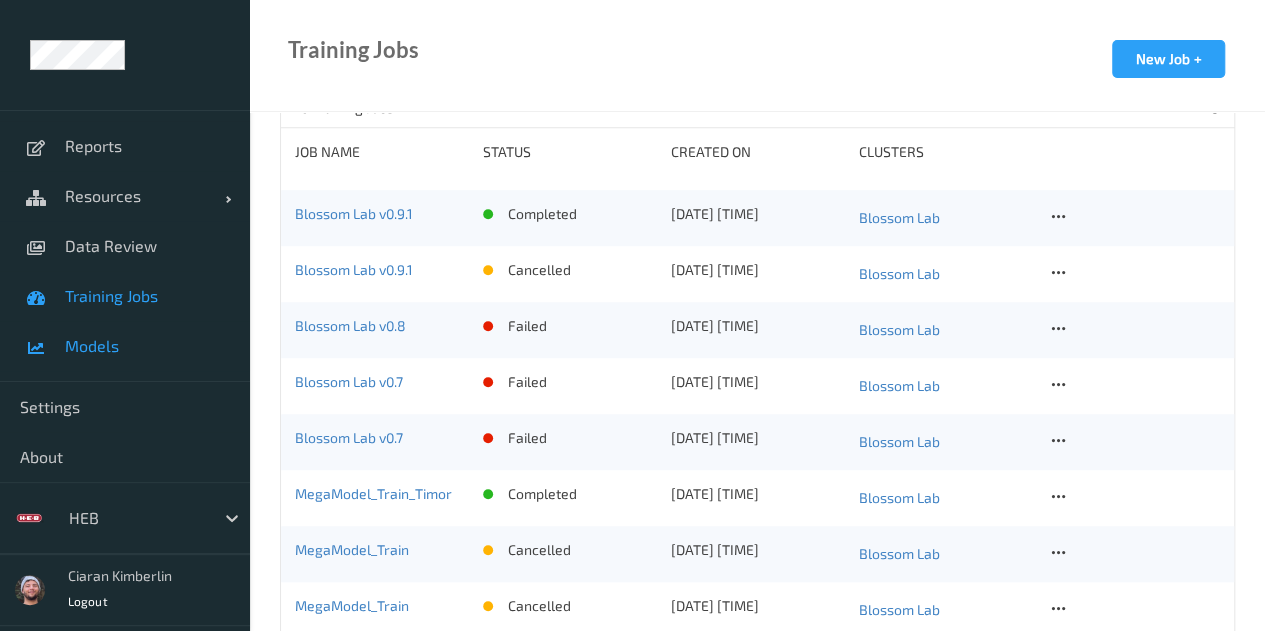 click on "Models" at bounding box center (125, 346) 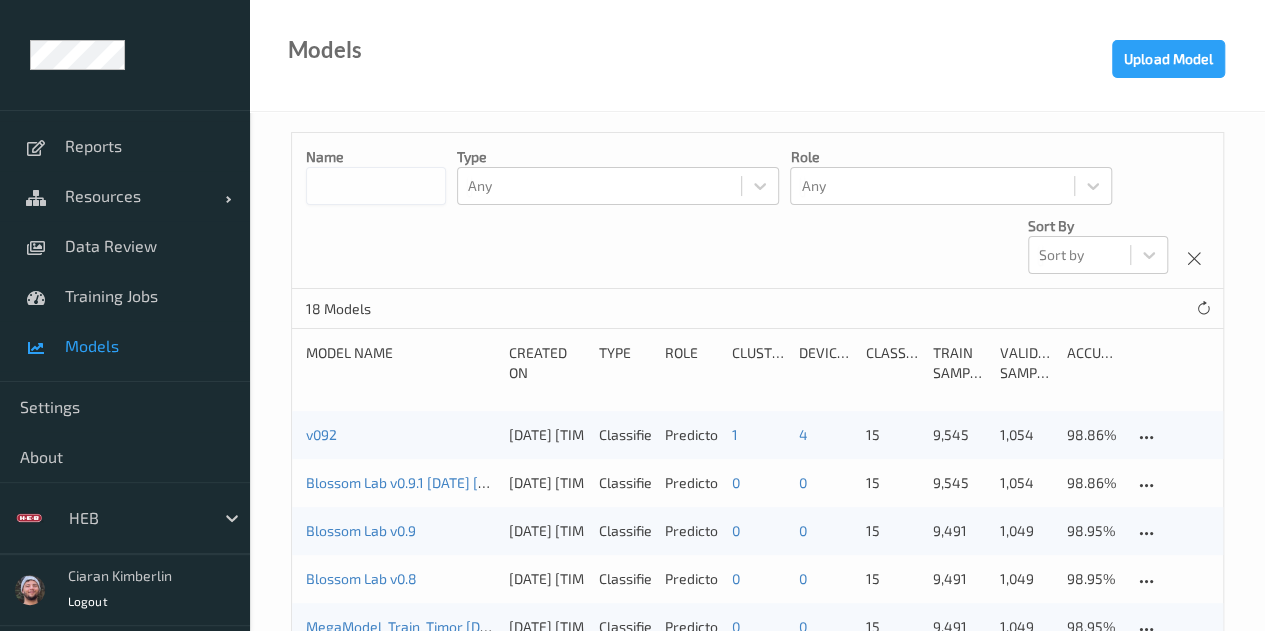 scroll, scrollTop: 122, scrollLeft: 0, axis: vertical 